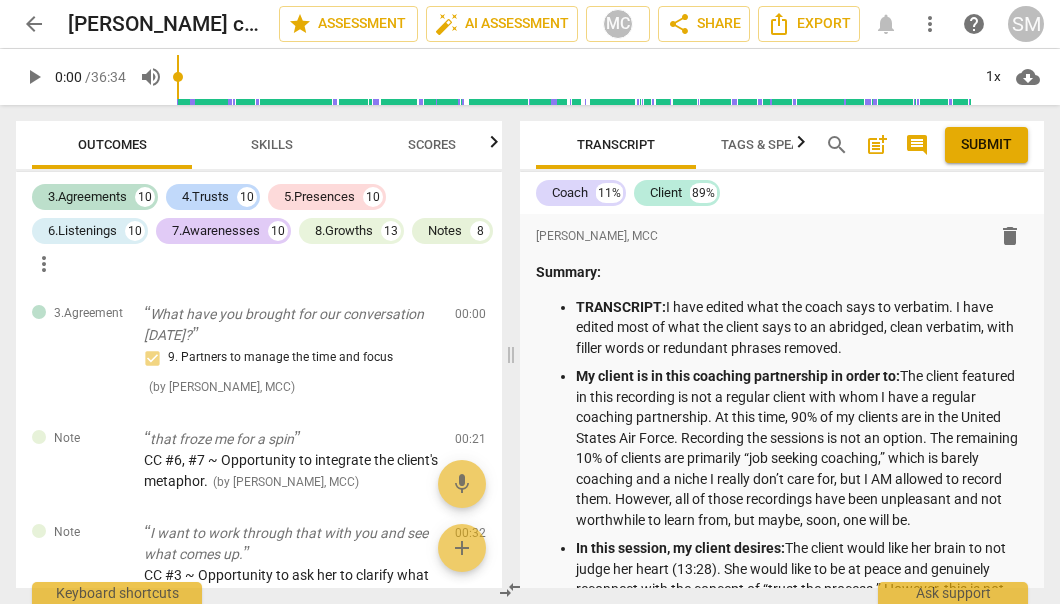 scroll, scrollTop: 0, scrollLeft: 0, axis: both 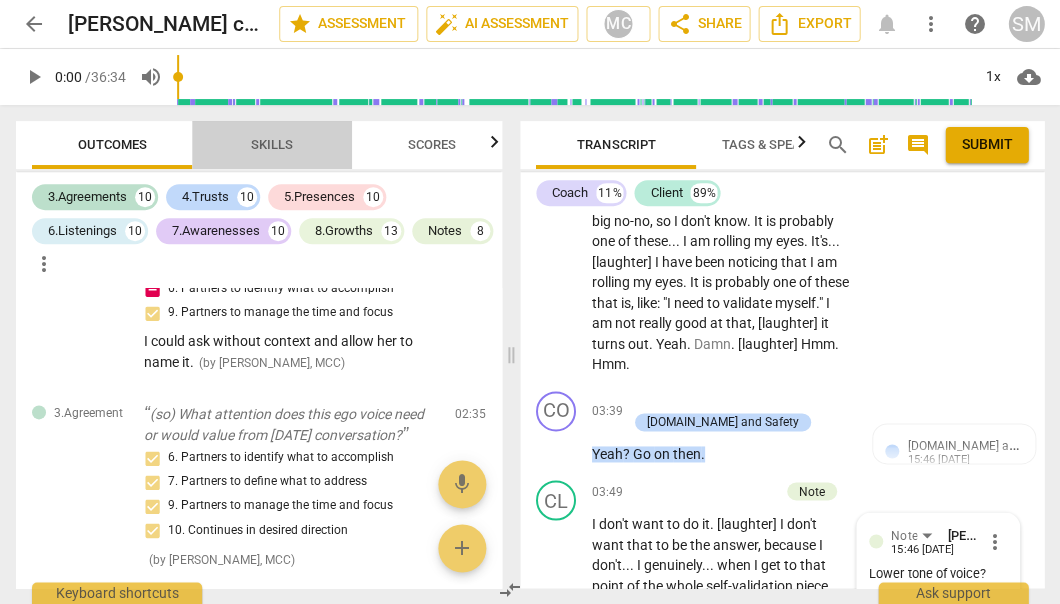 click on "Skills" at bounding box center (272, 145) 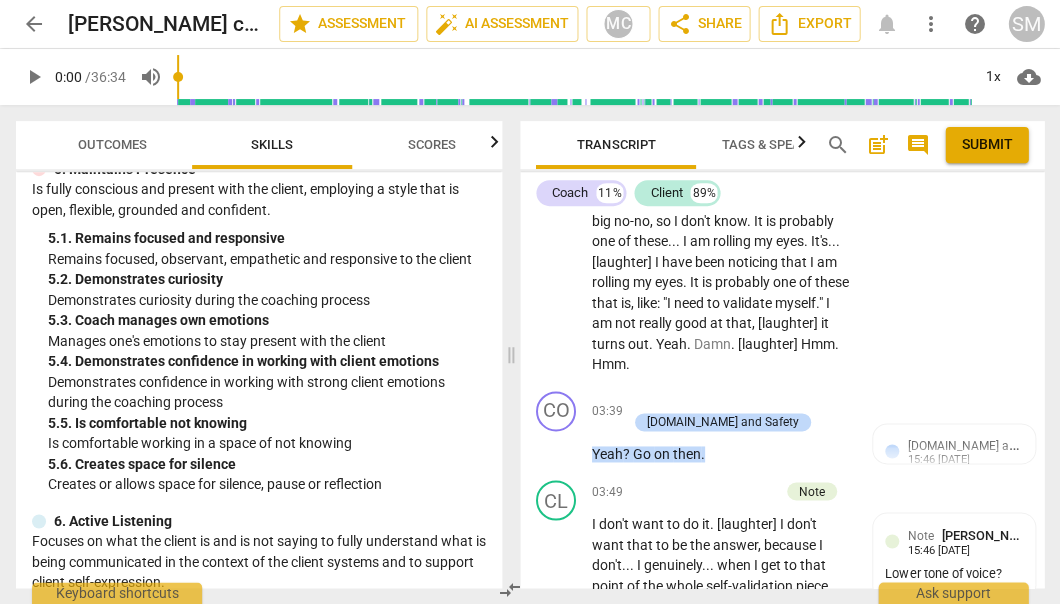 scroll, scrollTop: 2283, scrollLeft: 0, axis: vertical 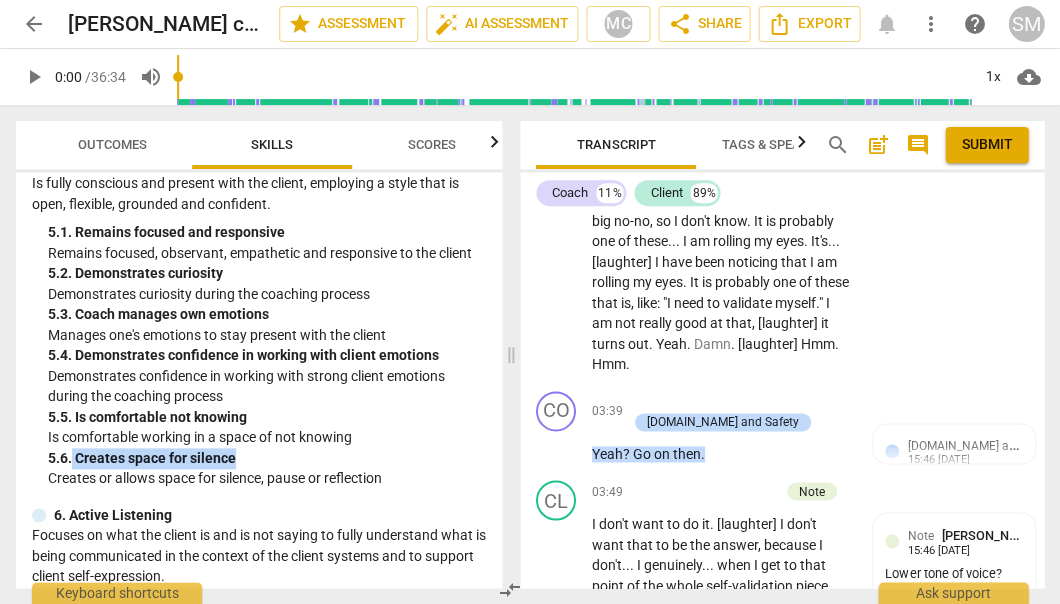 drag, startPoint x: 72, startPoint y: 403, endPoint x: 260, endPoint y: 399, distance: 188.04254 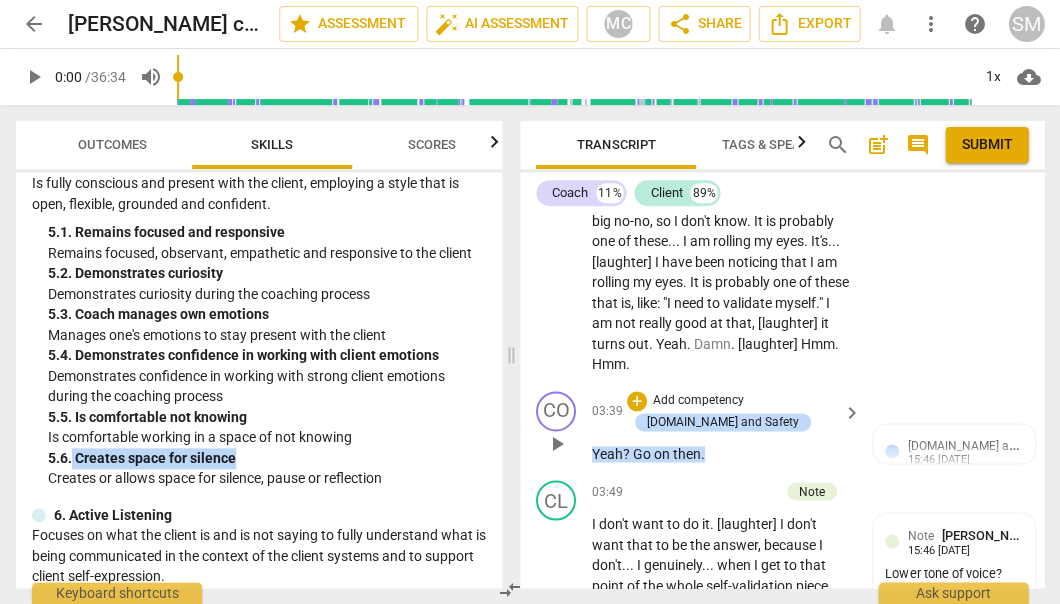 click on "+ Add competency [DOMAIN_NAME] and Safety" at bounding box center (732, 412) 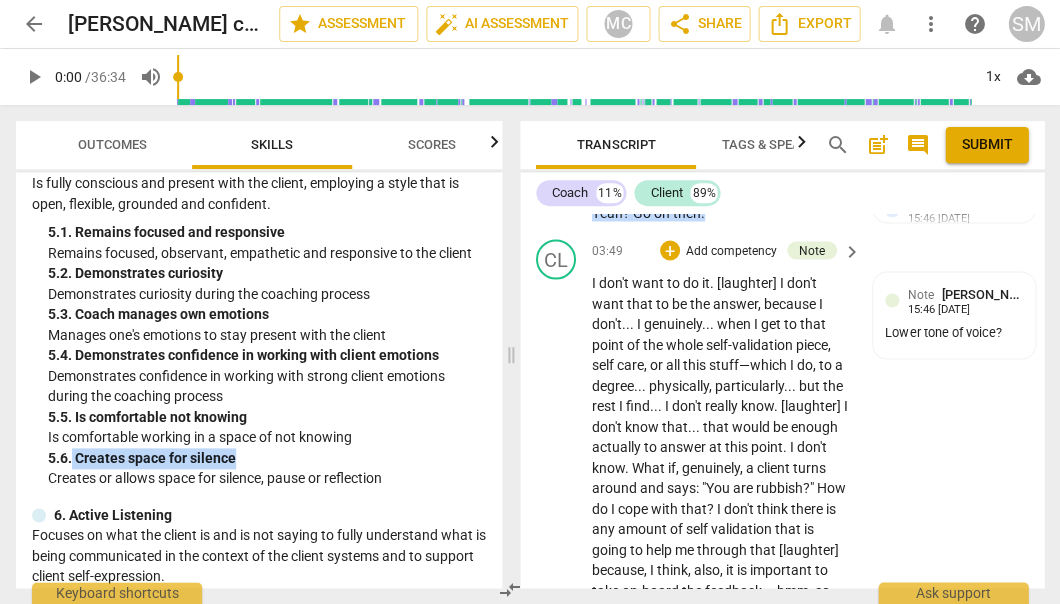 scroll, scrollTop: 3006, scrollLeft: 0, axis: vertical 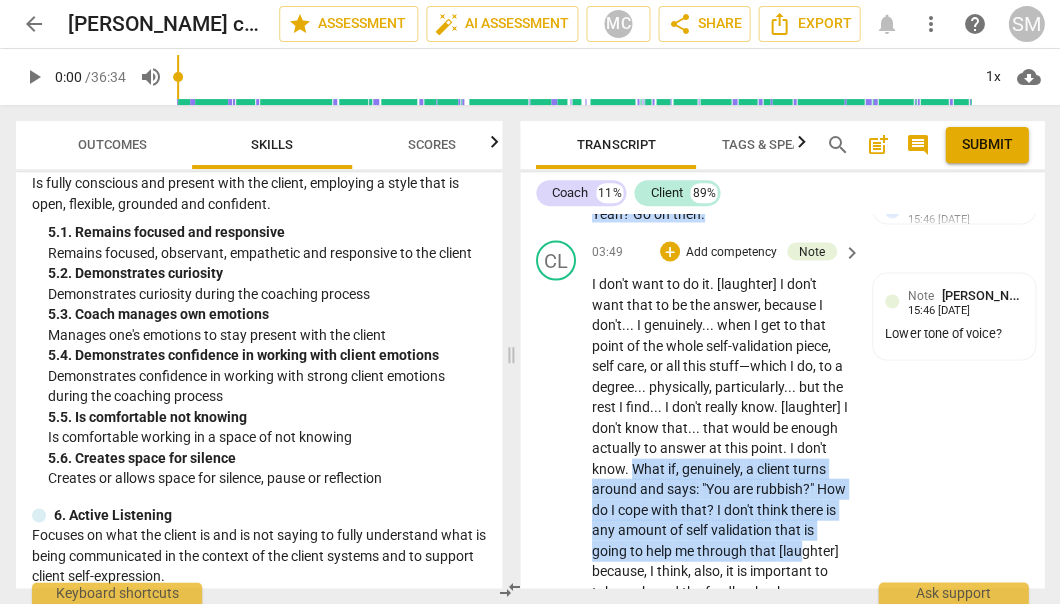 drag, startPoint x: 632, startPoint y: 402, endPoint x: 803, endPoint y: 479, distance: 187.53667 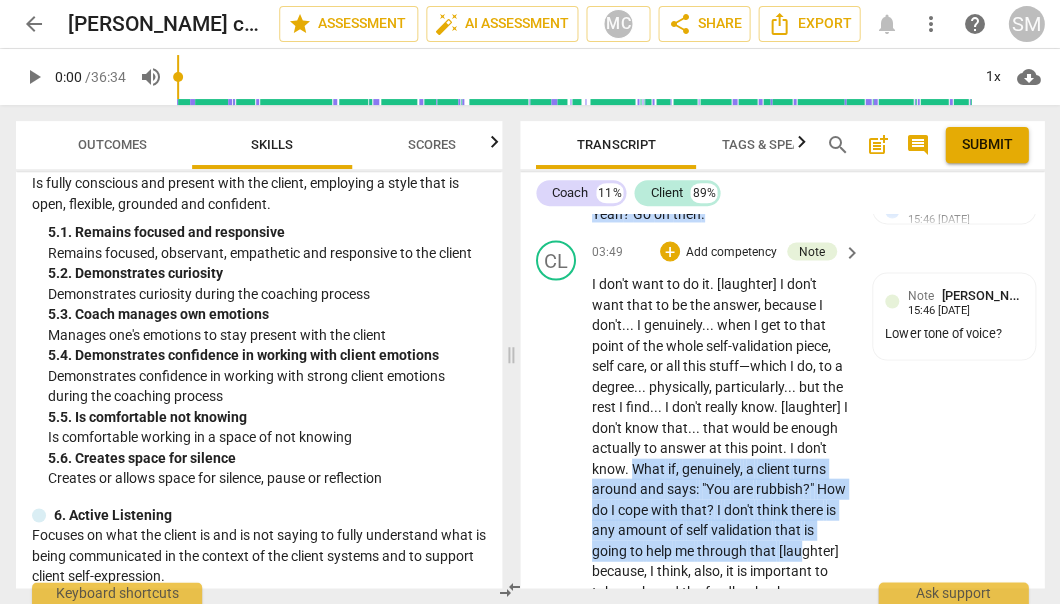 click on "I   don't   want   to   do   it .   [laughter]   I   don't   want   that   to   be   the   answer ,   because   I   don't . . .   I   genuinely . . .   when   I   get   to   that   point   of   the   whole   self-validation   piece ,   self   care ,   or   all   this   stuff—which   I   do ,   to   a   degree . . .   physically ,   particularly . . .   but   the   rest   I   find . . .   I   don't   really   know .   [laughter]   I   don't   know   that . . .   that   would   be   enough   actually   to   answer   at   this   point .   I   don't   know .   What   if ,   genuinely ,   a   client   turns   around   and   says :   "You   are   rubbish ? "   How   do   I   cope   with   that ?   I   don't   think   there   is   any   amount   of   self   validation   that   is   going   to   help   me   through   that   [laughter]   because ,   I   think ,   also ,   it   is   important   to   take   on-board   the   feedback . . .   hmm ,   so   that's   another   element .   OK .   I   am   going   to   write" at bounding box center (721, 970) 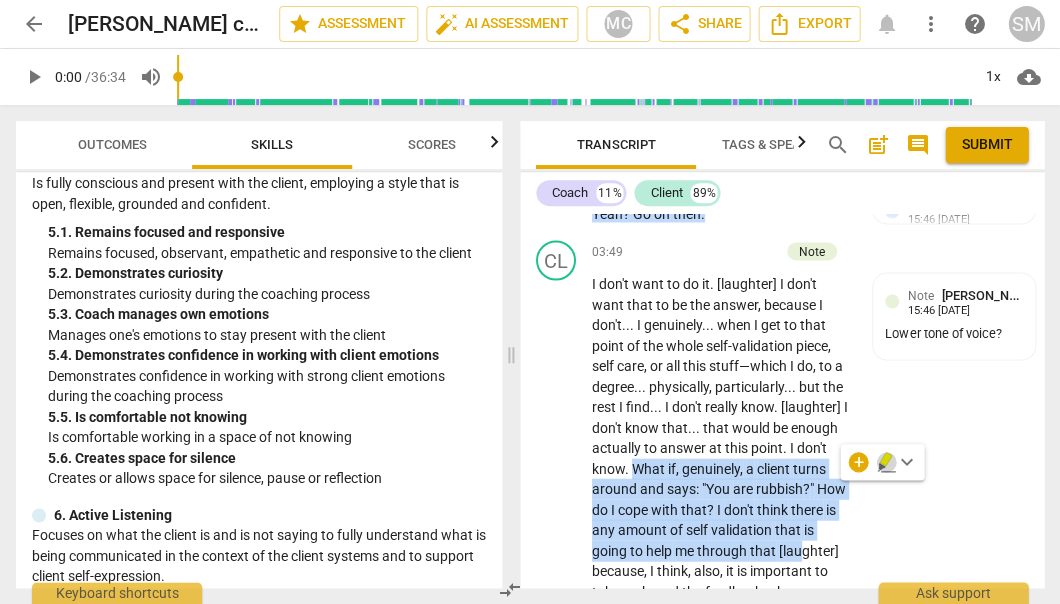 click 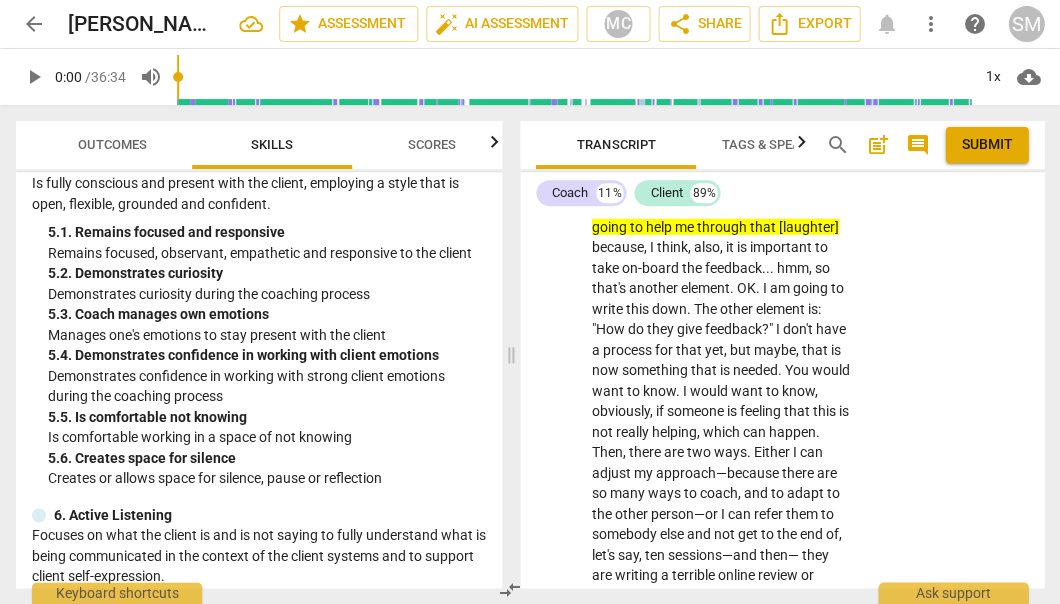 scroll, scrollTop: 3326, scrollLeft: 0, axis: vertical 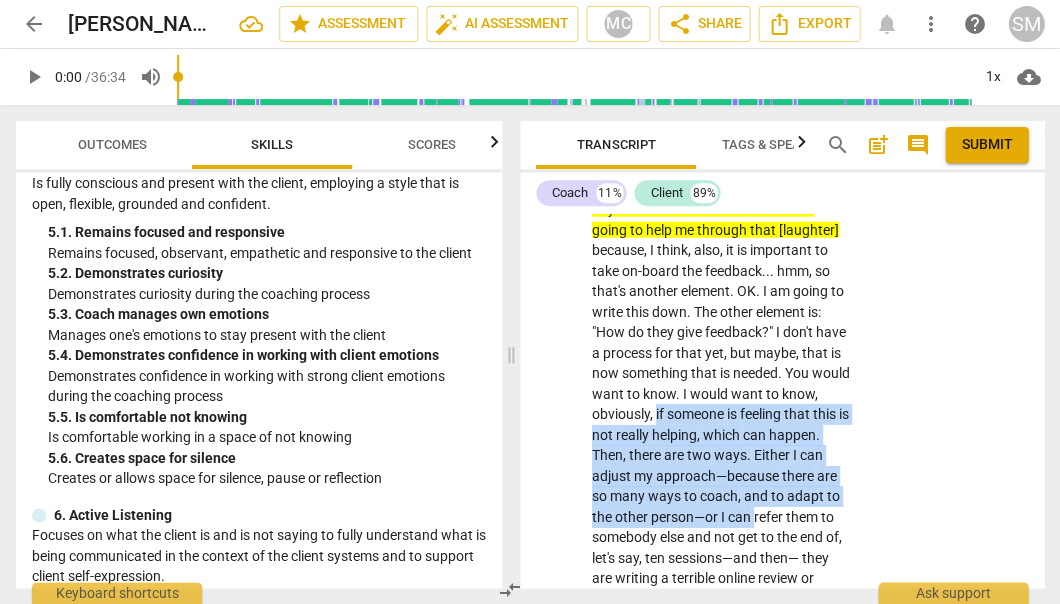 drag, startPoint x: 694, startPoint y: 344, endPoint x: 809, endPoint y: 446, distance: 153.71727 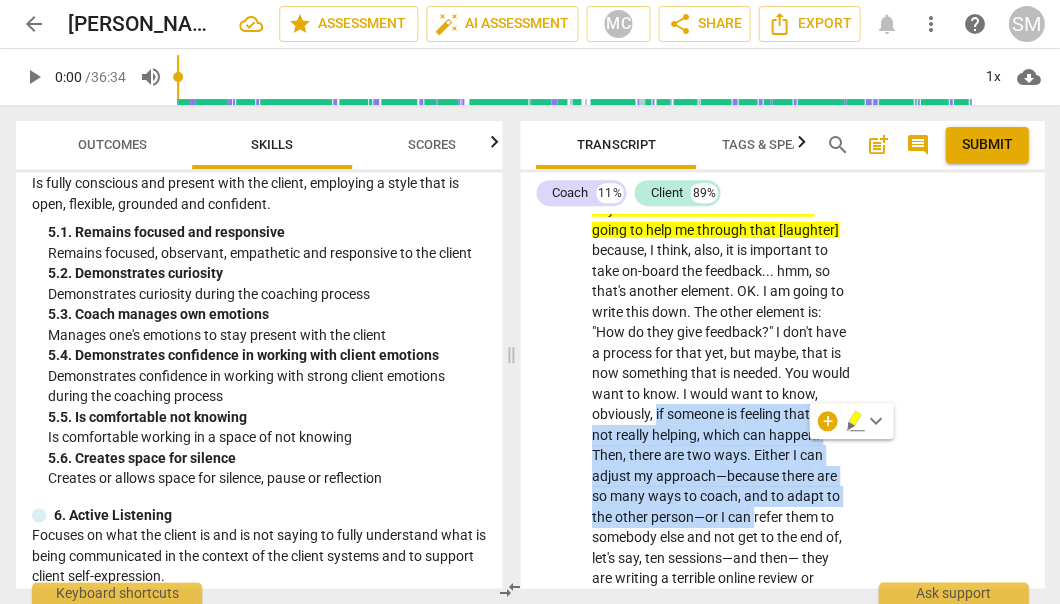click 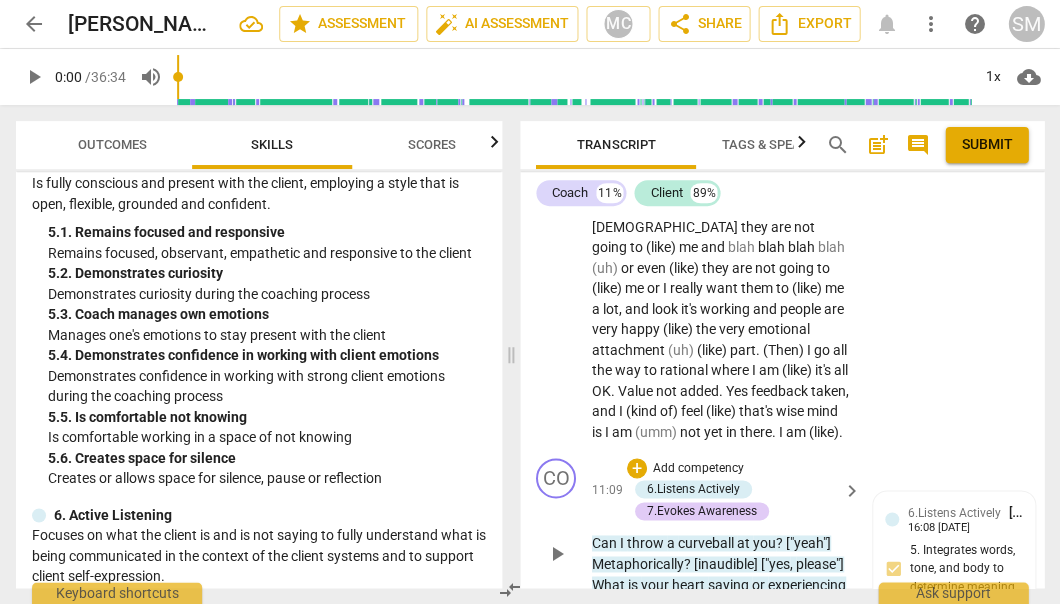 scroll, scrollTop: 6333, scrollLeft: 0, axis: vertical 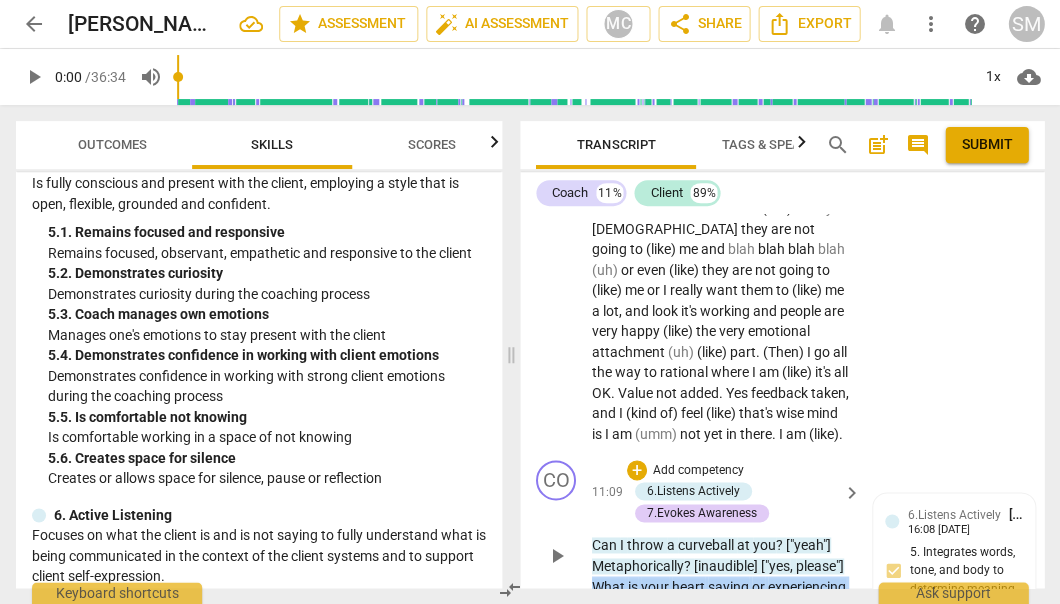 drag, startPoint x: 594, startPoint y: 493, endPoint x: 713, endPoint y: 528, distance: 124.04031 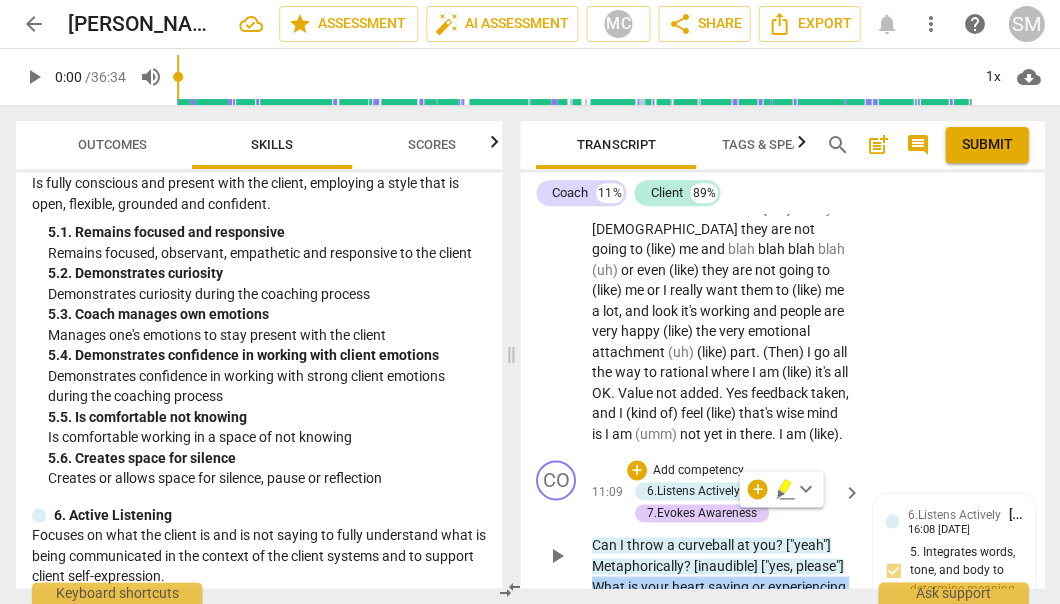 click on "CO play_arrow pause 11:09 + Add competency 6.Listens Actively 7.Evokes Awareness keyboard_arrow_right Can   I   throw   a   curveball   at   you ?   ["yeah"]   Metaphorically ?   [inaudible]   ["yes ,   please"]   What   is   your   heart   saying   or   experiencing   right   now ? 6.Listens Actively [PERSON_NAME], MCC 16:08 [DATE] 5. Integrates words, tone, and body to determine meaning 6. Notices trends in behaviors 7.Evokes Awareness [PERSON_NAME], MCC 16:08 [DATE] 1. Considers client experience 2. Challenges to evoke insight 4. Asks questions to explore beyond current thinking 5. Invites client to share more 11. Shares observations without attachment CP ~ I could simply to just ask: What is your heart experiencing right now?" or: "What are you experiencing elsewhere in your body?" or: "What are you experiencing in your heart?"" at bounding box center (782, 538) 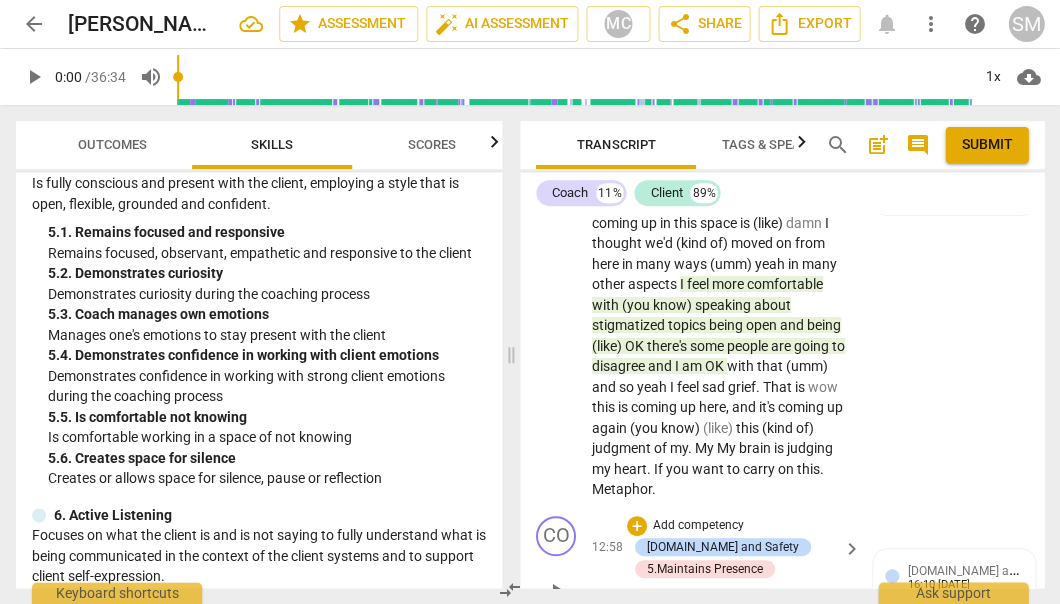 scroll, scrollTop: 7169, scrollLeft: 0, axis: vertical 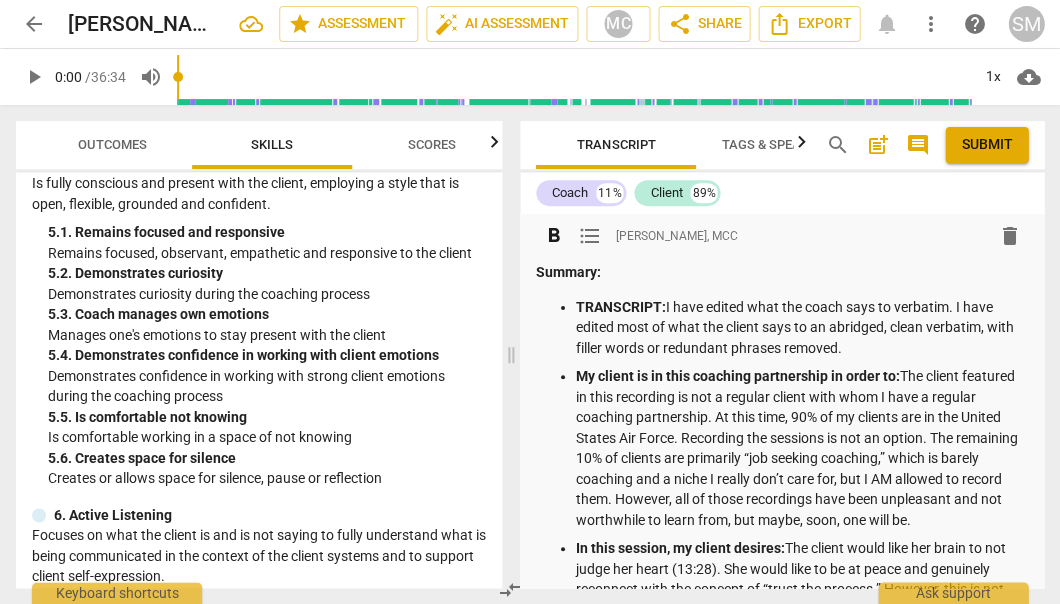 click on "format_bold format_list_bulleted [PERSON_NAME], MCC delete" at bounding box center [782, 236] 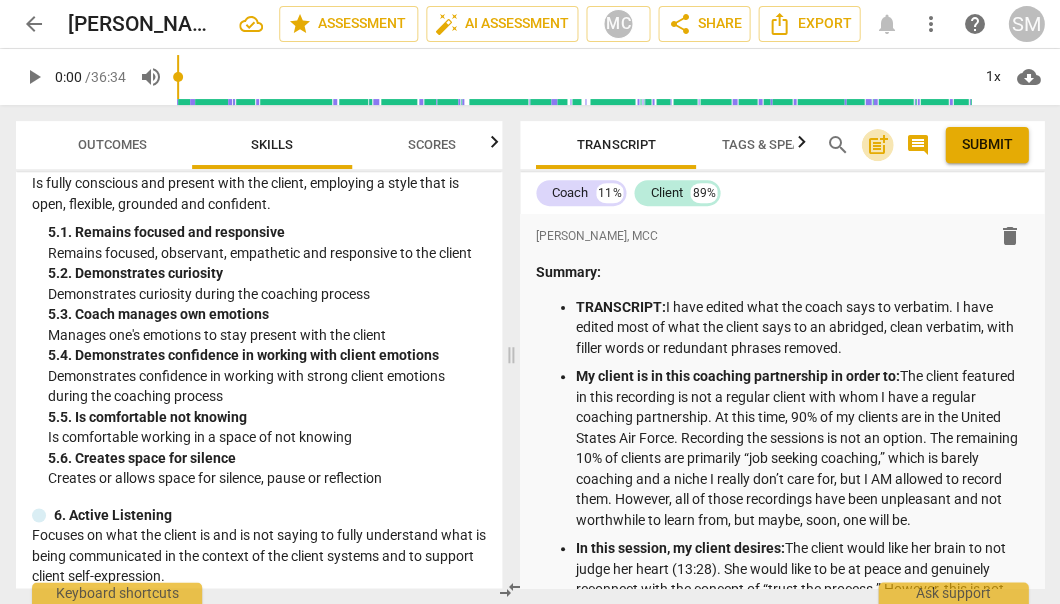 click on "post_add" at bounding box center [877, 145] 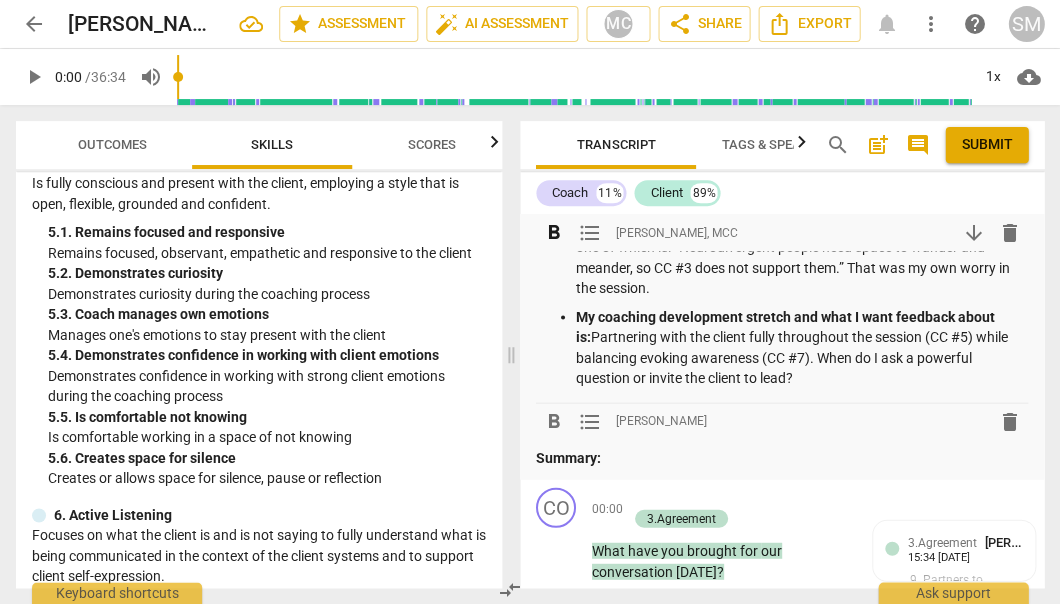 scroll, scrollTop: 619, scrollLeft: 0, axis: vertical 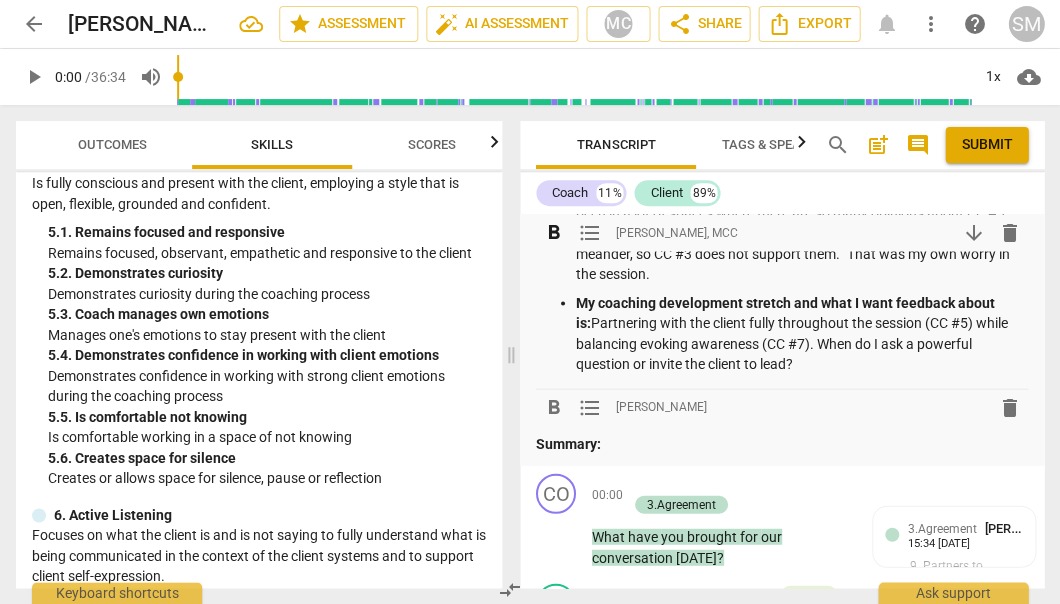 type 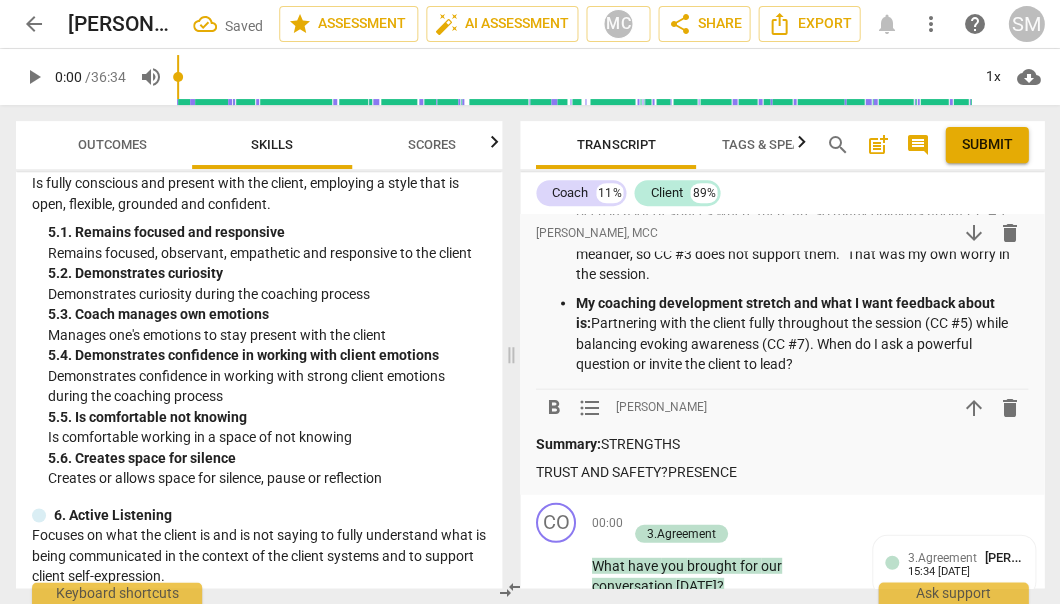 click on "TRUST AND SAFETY?PRESENCE" at bounding box center [782, 471] 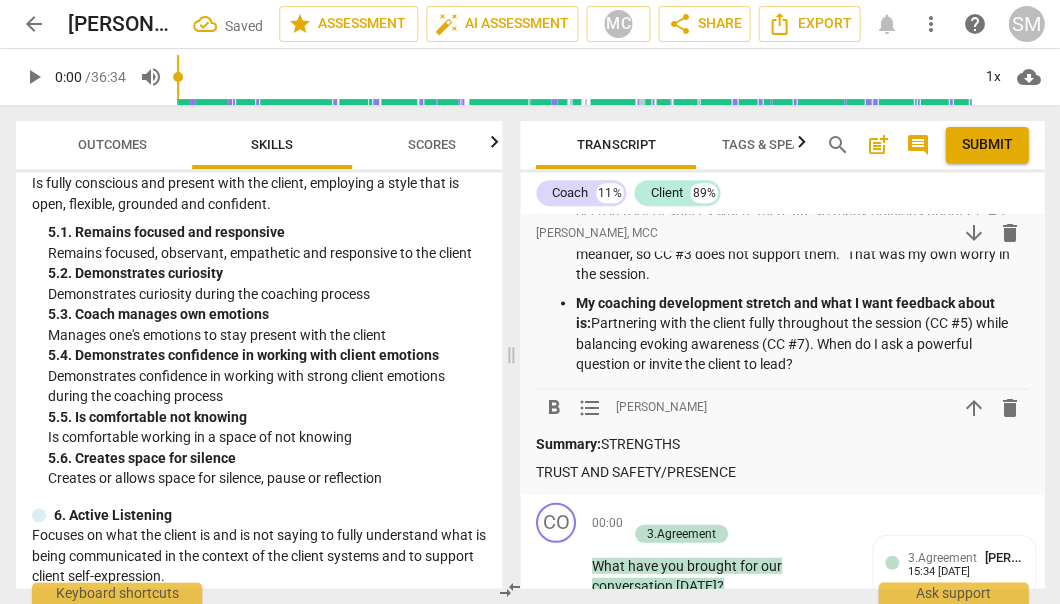 click on "TRUST AND SAFETY/PRESENCE" at bounding box center [782, 471] 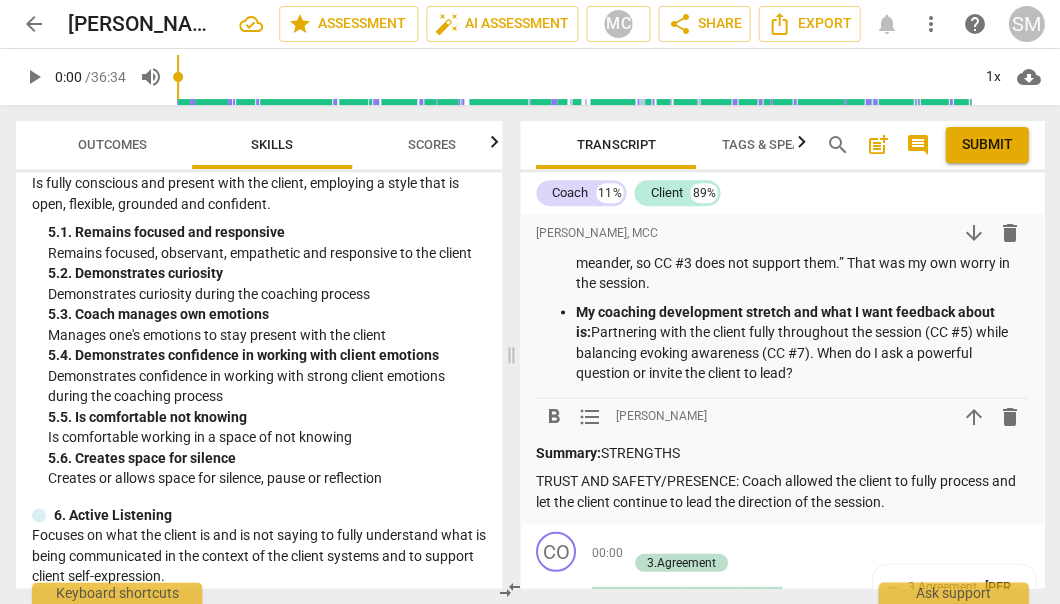 scroll, scrollTop: 599, scrollLeft: 0, axis: vertical 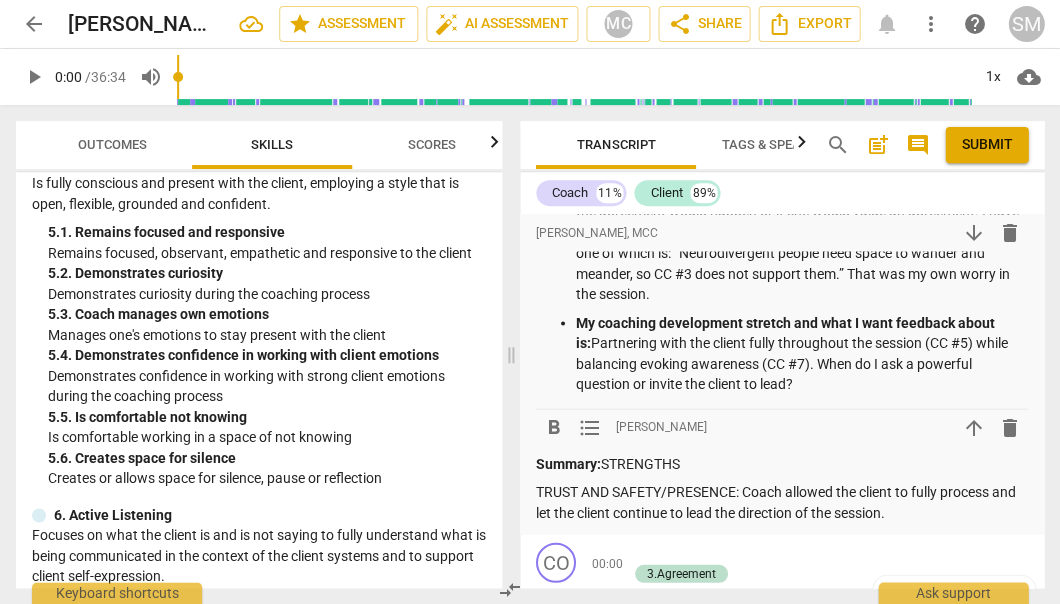 click on "TRUST AND SAFETY/PRESENCE: Coach allowed the client to fully process and let the client continue to lead the direction of the session." at bounding box center [782, 501] 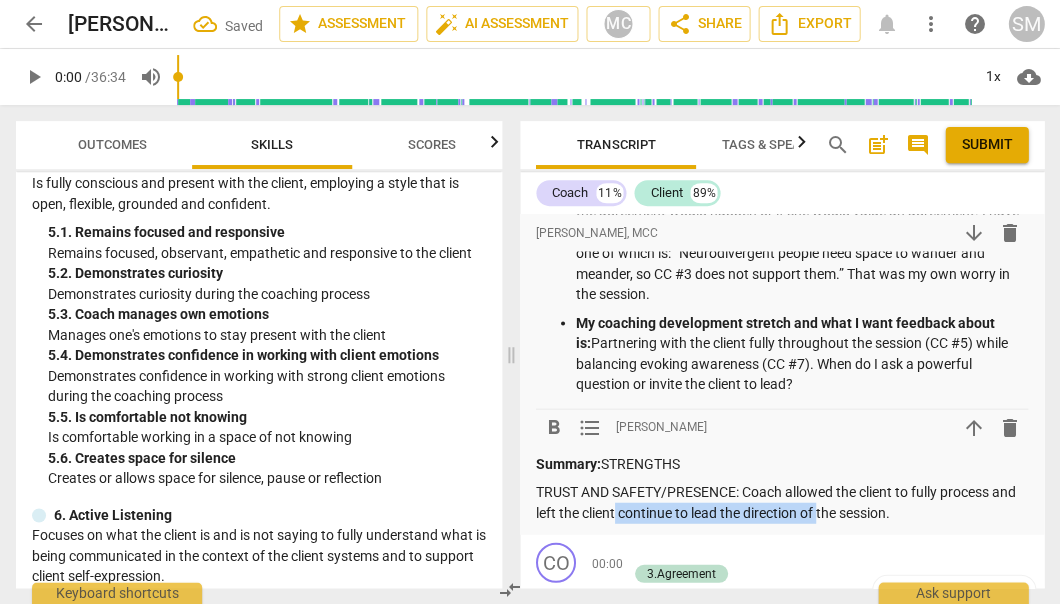 drag, startPoint x: 846, startPoint y: 490, endPoint x: 645, endPoint y: 496, distance: 201.08954 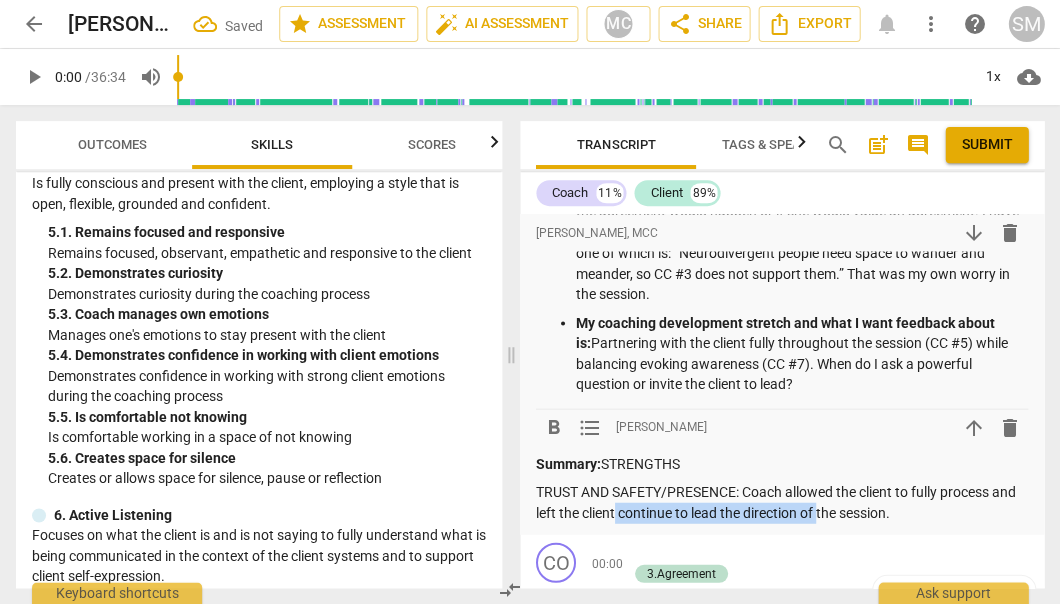 click on "TRUST AND SAFETY/PRESENCE: Coach allowed the client to fully process and left the client continue to lead the direction of the session." at bounding box center (782, 501) 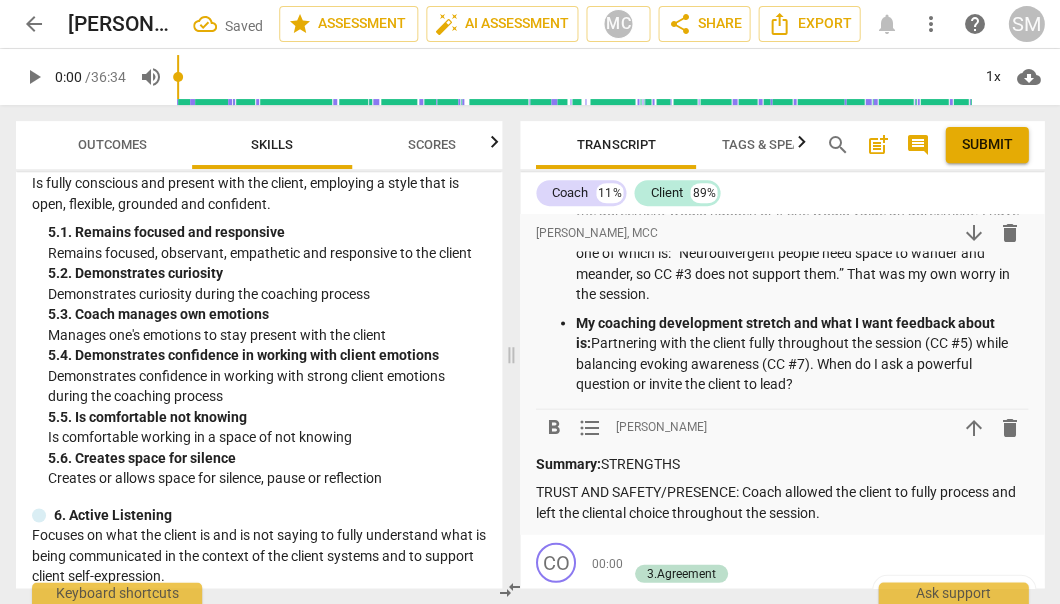 click on "TRUST AND SAFETY/PRESENCE: Coach allowed the client to fully process and left the cliental choice throughout the session." at bounding box center [782, 501] 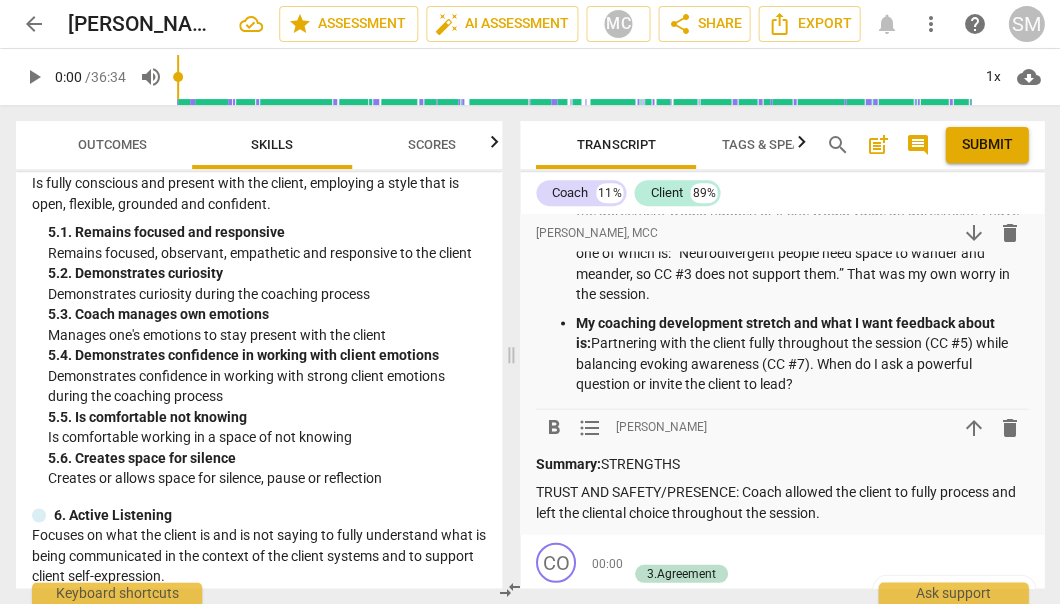 click on "TRUST AND SAFETY/PRESENCE: Coach allowed the client to fully process and left the cliental choice throughout the session." at bounding box center (782, 501) 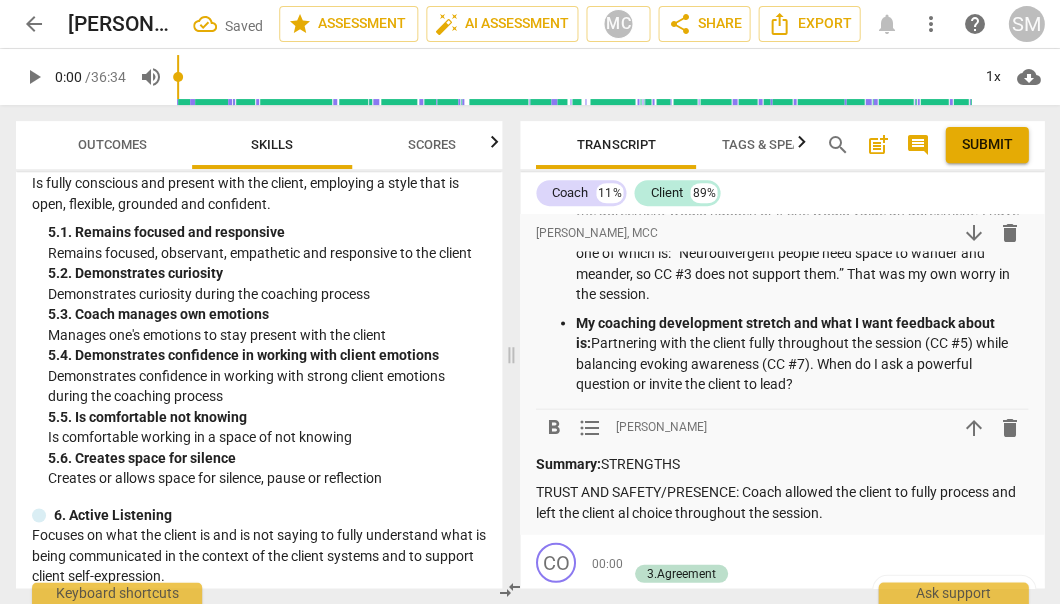 click on "TRUST AND SAFETY/PRESENCE: Coach allowed the client to fully process and left the client al choice throughout the session." at bounding box center [782, 501] 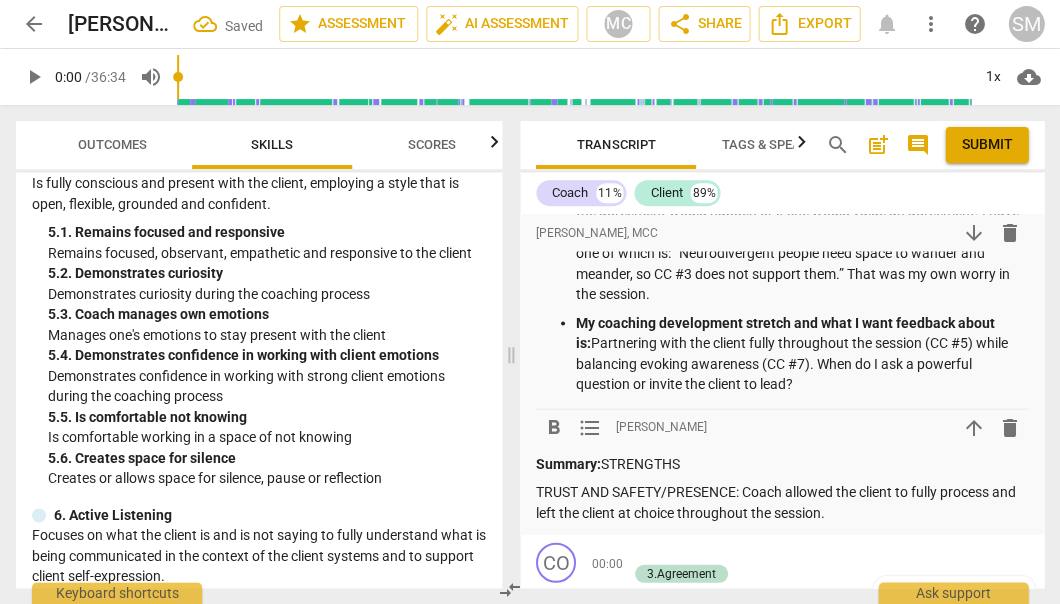 click on "TRUST AND SAFETY/PRESENCE: Coach allowed the client to fully process and left the client at choice throughout the session." at bounding box center [782, 501] 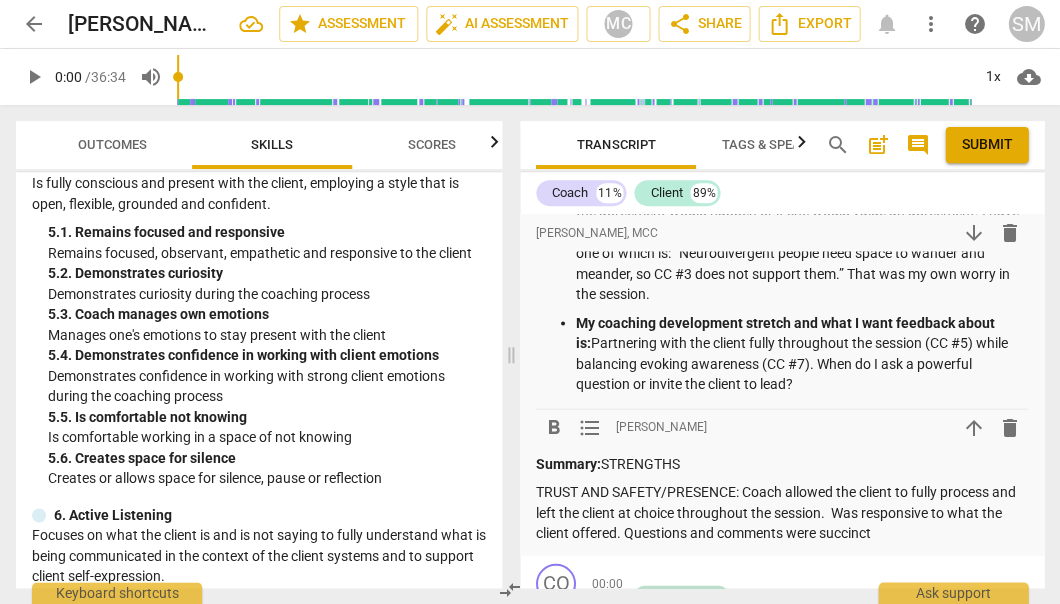 drag, startPoint x: 904, startPoint y: 514, endPoint x: 655, endPoint y: 521, distance: 249.09837 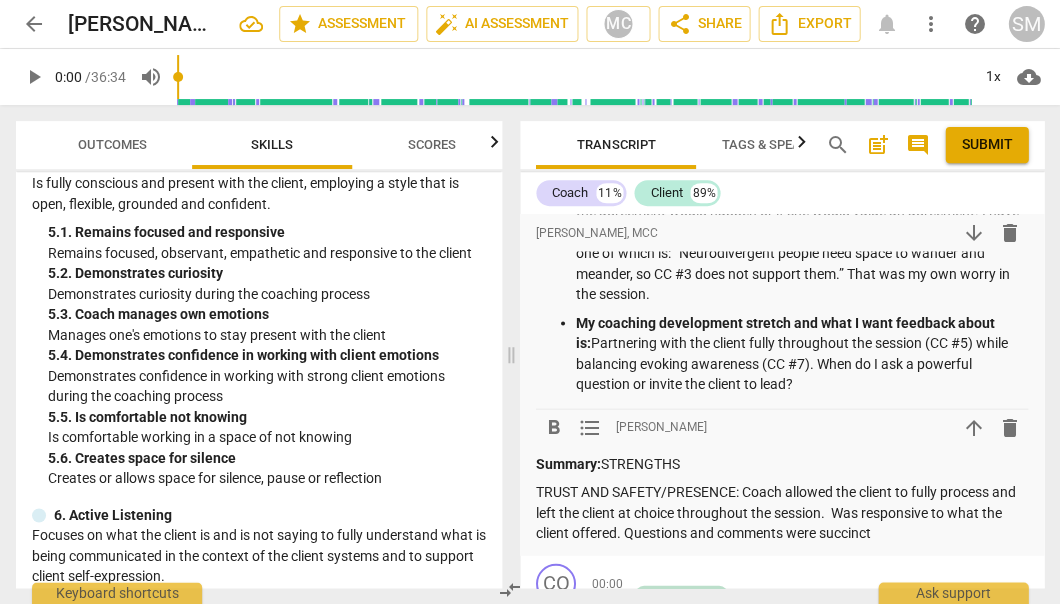 click on "TRUST AND SAFETY/PRESENCE: Coach allowed the client to fully process and left the client at choice throughout the session.  Was responsive to what the client offered. Questions and comments were succinct" at bounding box center (782, 512) 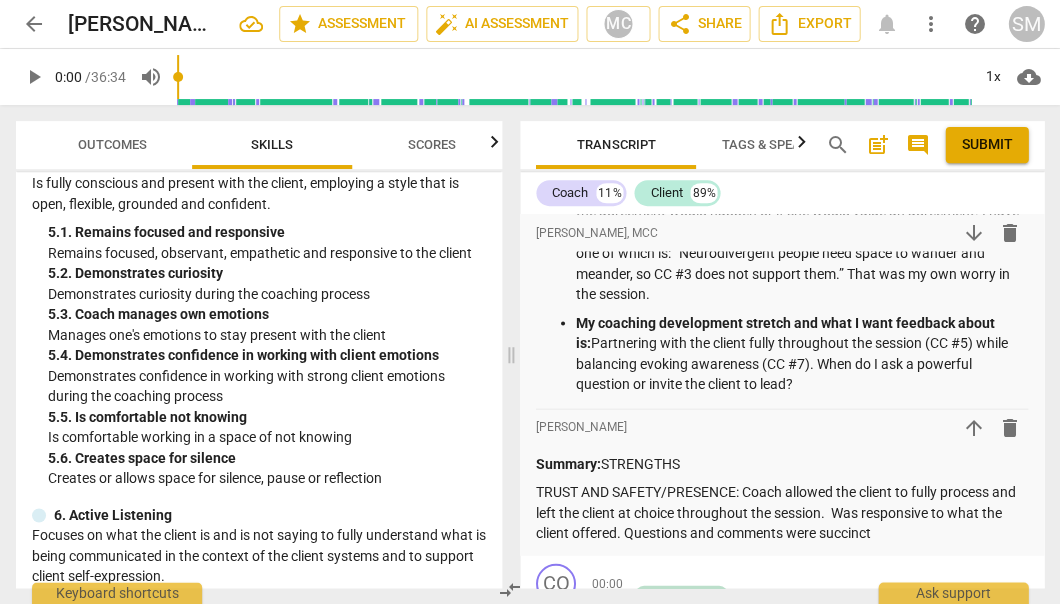 click on "format_bold format_list_bulleted [PERSON_NAME], MCC arrow_downward delete Summary:   TRANSCRIPT:  I have edited what the coach says to verbatim. I have edited most of what the client says to an abridged, clean verbatim, with filler words or redundant phrases removed. My client is in this coaching partnership in order to:  The client featured in this recording is not a regular client with whom I have a regular coaching partnership. At this time, 90% of my clients are in the United States Air Force. Recording the sessions is not an option. The remaining 10% of clients are primarily “job seeking coaching,” which is barely coaching and a niche I really don’t care for, but I AM allowed to record them. However, all of those recordings have been unpleasant and not worthwhile to learn from, but maybe, soon, one will be. In this session, my client desires:  My client is challenged by:  Fear, stories she is making up, worries, and not being good enough. format_bold format_list_bulleted arrow_upward" at bounding box center (782, 85) 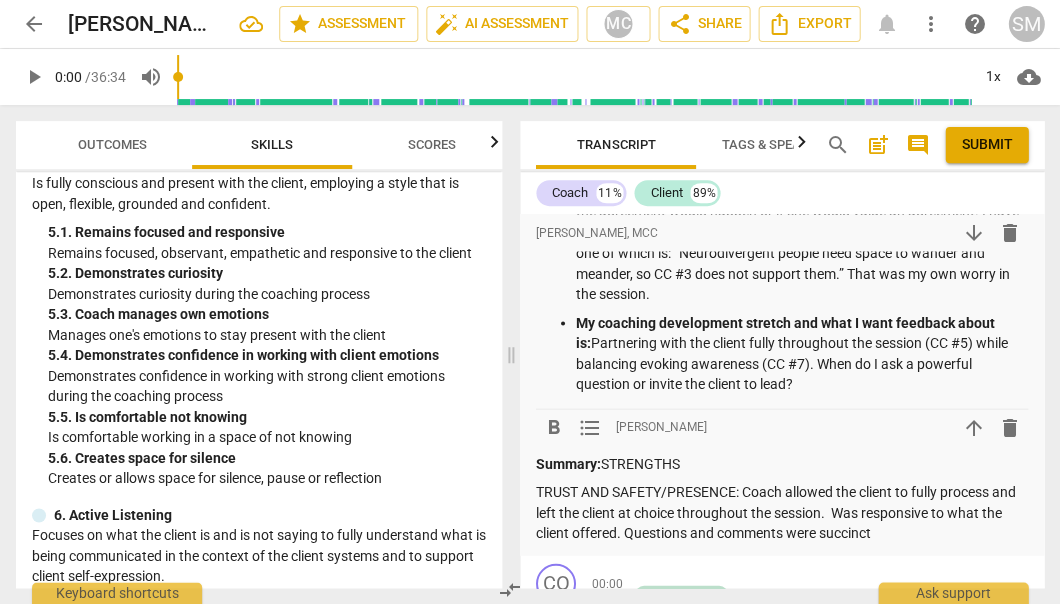 click on "TRUST AND SAFETY/PRESENCE: Coach allowed the client to fully process and left the client at choice throughout the session.  Was responsive to what the client offered. Questions and comments were succinct" at bounding box center (782, 512) 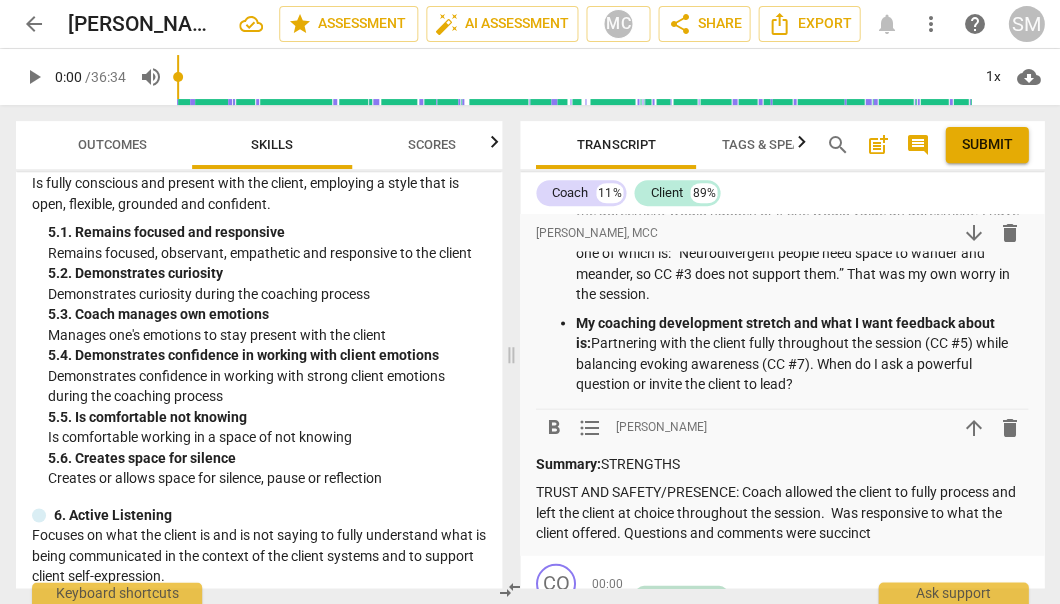 click on "TRUST AND SAFETY/PRESENCE: Coach allowed the client to fully process and left the client at choice throughout the session.  Was responsive to what the client offered. Questions and comments were succinct" at bounding box center [782, 512] 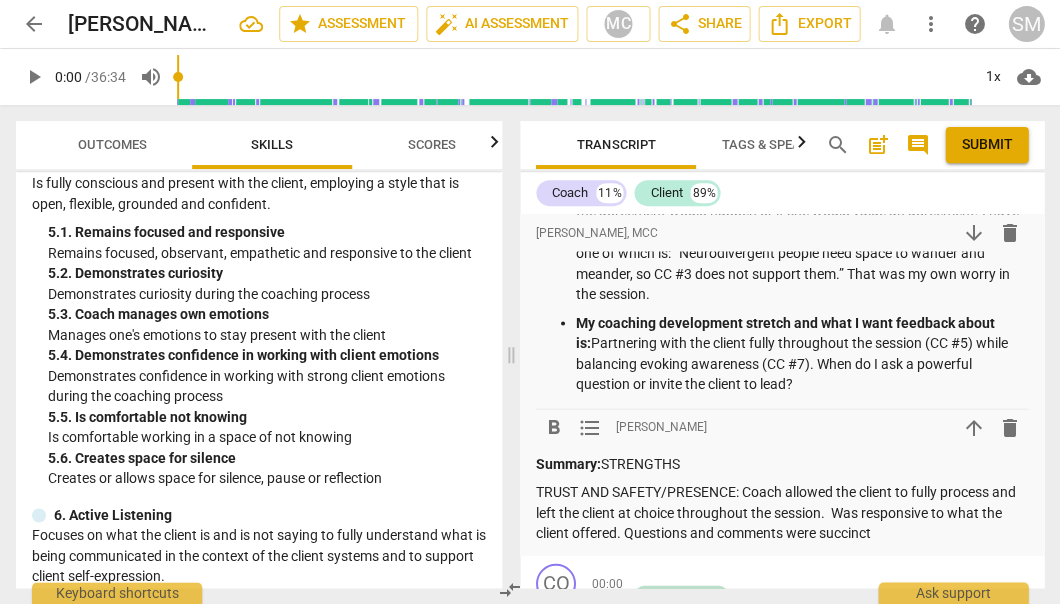 click on "TRUST AND SAFETY/PRESENCE: Coach allowed the client to fully process and left the client at choice throughout the session.  Was responsive to what the client offered. Questions and comments were succinct" at bounding box center [782, 512] 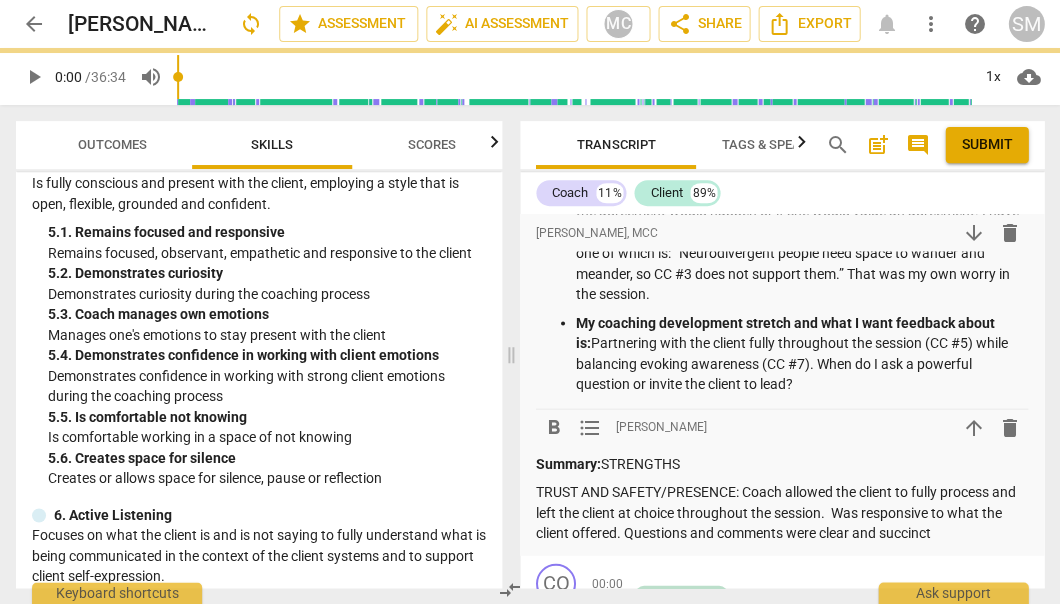 click on "TRUST AND SAFETY/PRESENCE: Coach allowed the client to fully process and left the client at choice throughout the session.  Was responsive to what the client offered. Questions and comments were clear and succinct" at bounding box center [782, 512] 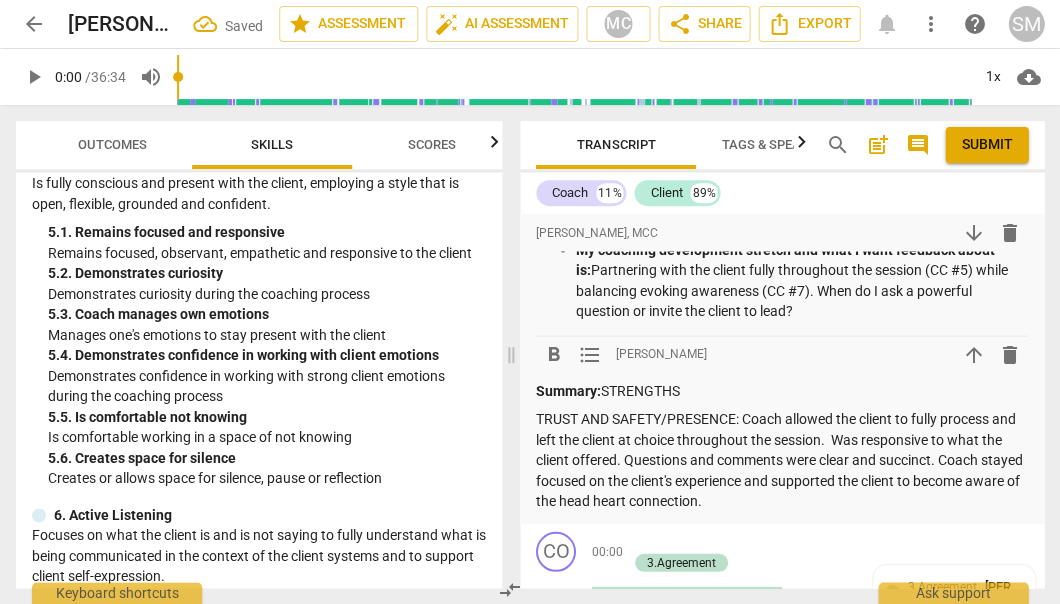 scroll, scrollTop: 679, scrollLeft: 0, axis: vertical 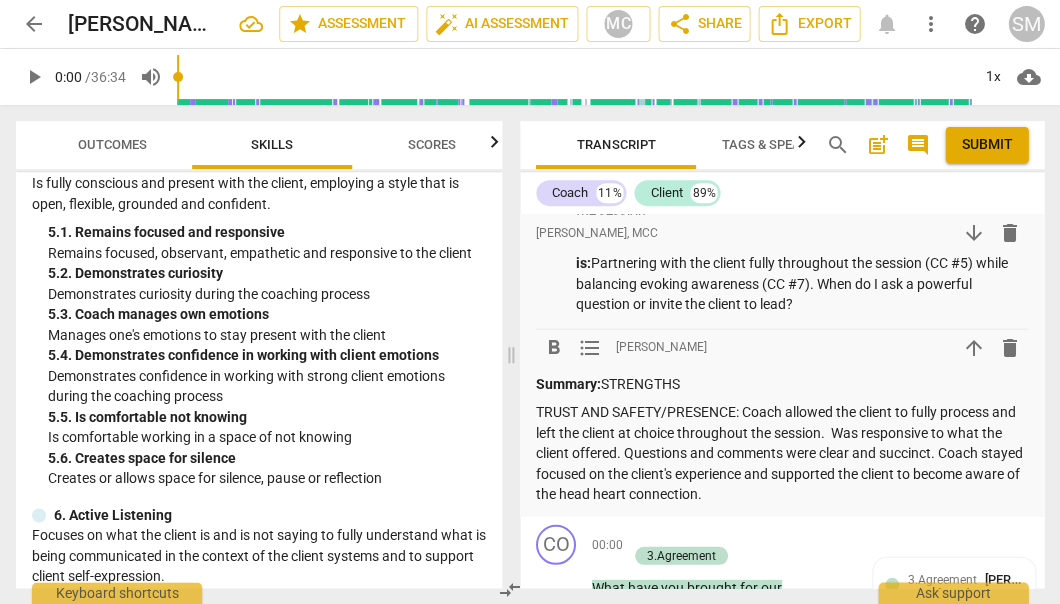 click on "TRUST AND SAFETY/PRESENCE: Coach allowed the client to fully process and left the client at choice throughout the session.  Was responsive to what the client offered. Questions and comments were clear and succinct. Coach stayed focused on the client's experience and supported the client to become aware of the head heart connection." at bounding box center (782, 452) 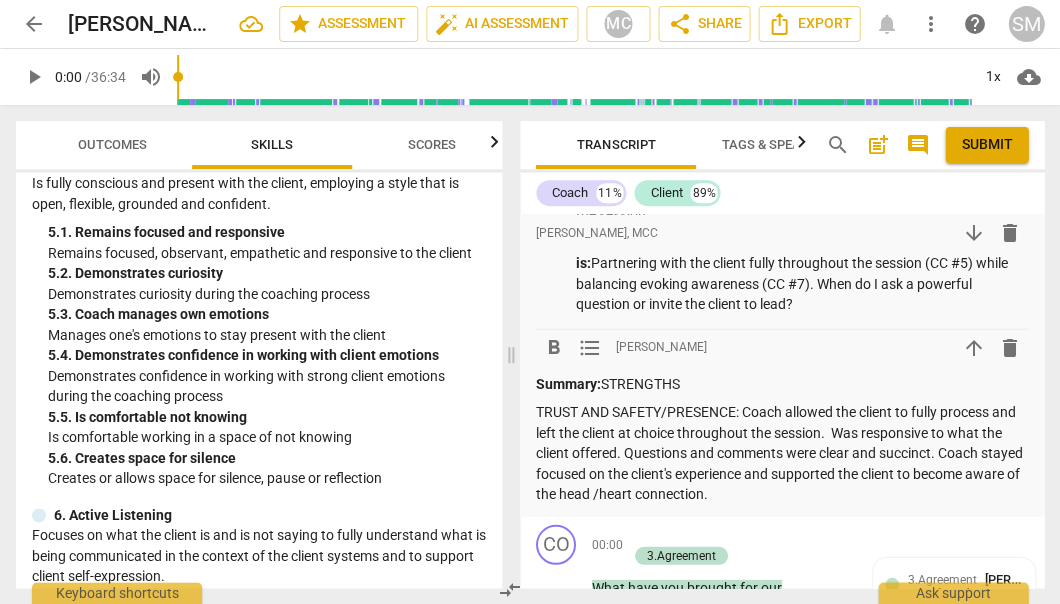 click on "TRUST AND SAFETY/PRESENCE: Coach allowed the client to fully process and left the client at choice throughout the session.  Was responsive to what the client offered. Questions and comments were clear and succinct. Coach stayed focused on the client's experience and supported the client to become aware of the head /heart connection." at bounding box center (782, 452) 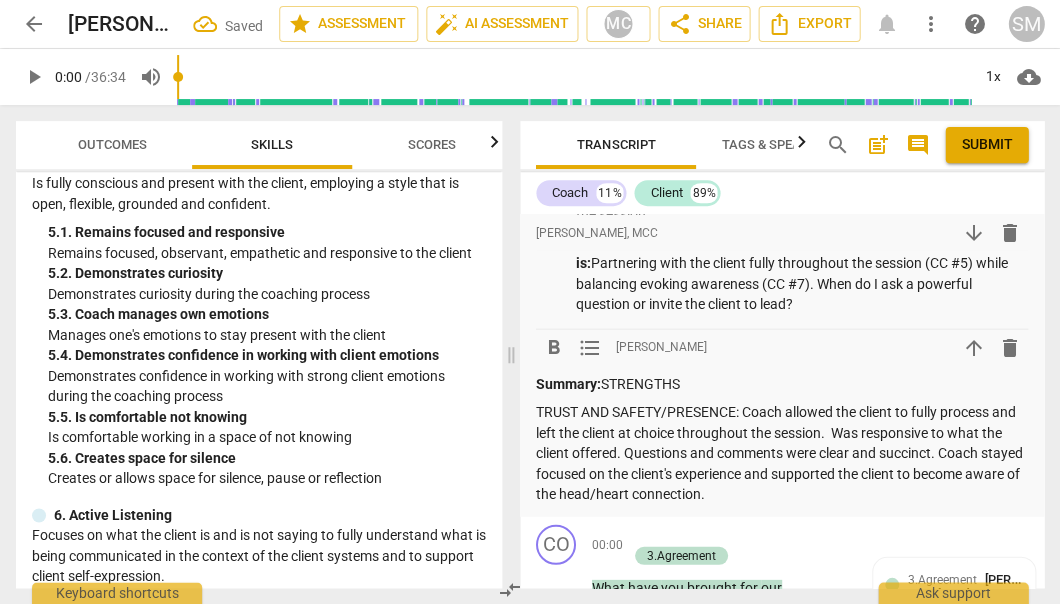 click on "TRUST AND SAFETY/PRESENCE: Coach allowed the client to fully process and left the client at choice throughout the session.  Was responsive to what the client offered. Questions and comments were clear and succinct. Coach stayed focused on the client's experience and supported the client to become aware of the head/heart connection." at bounding box center [782, 452] 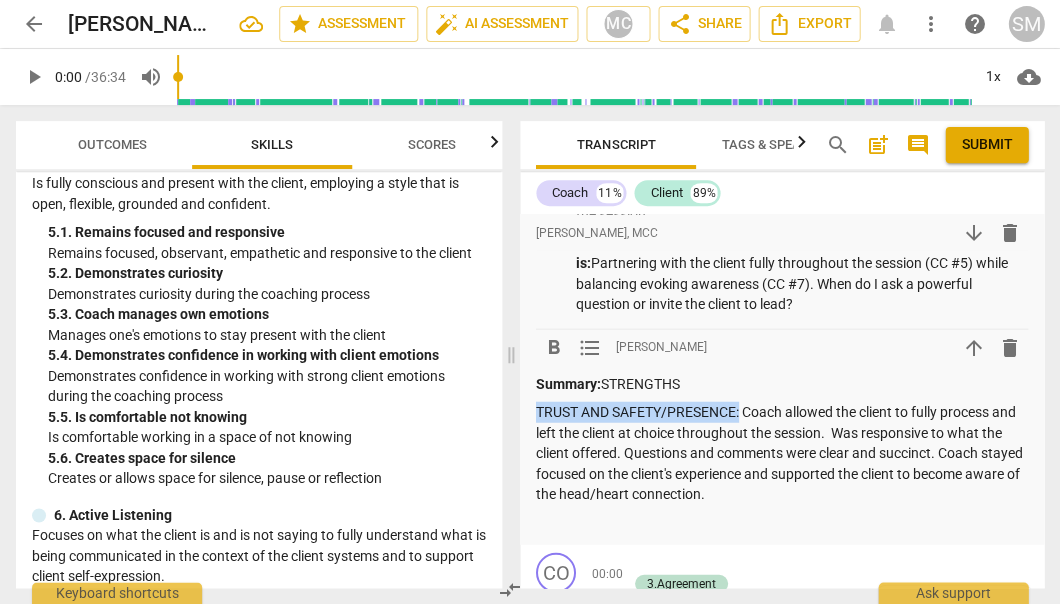 drag, startPoint x: 742, startPoint y: 393, endPoint x: 539, endPoint y: 385, distance: 203.15758 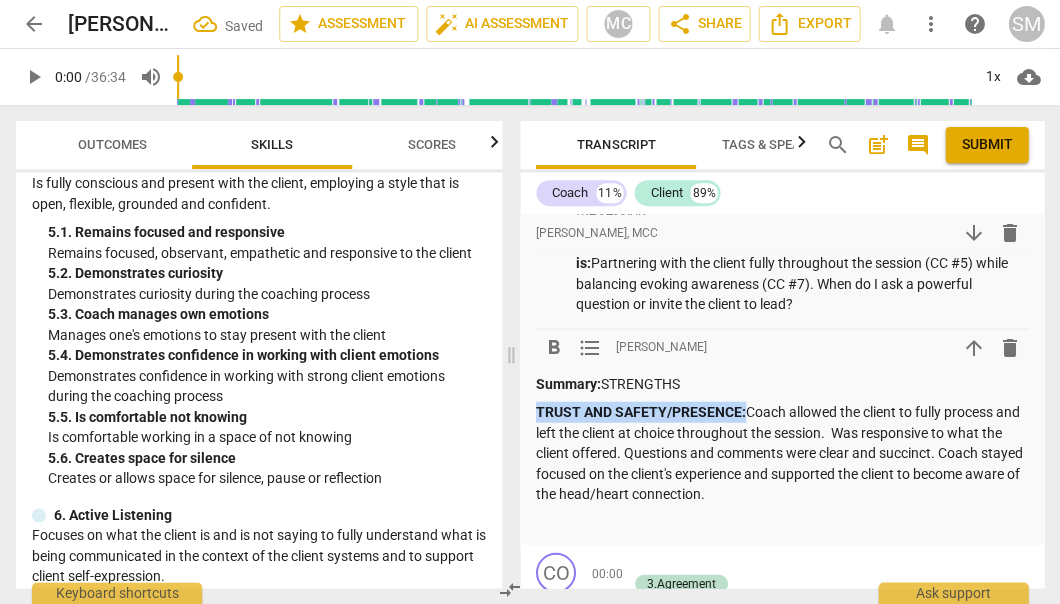 drag, startPoint x: 694, startPoint y: 366, endPoint x: 606, endPoint y: 371, distance: 88.14193 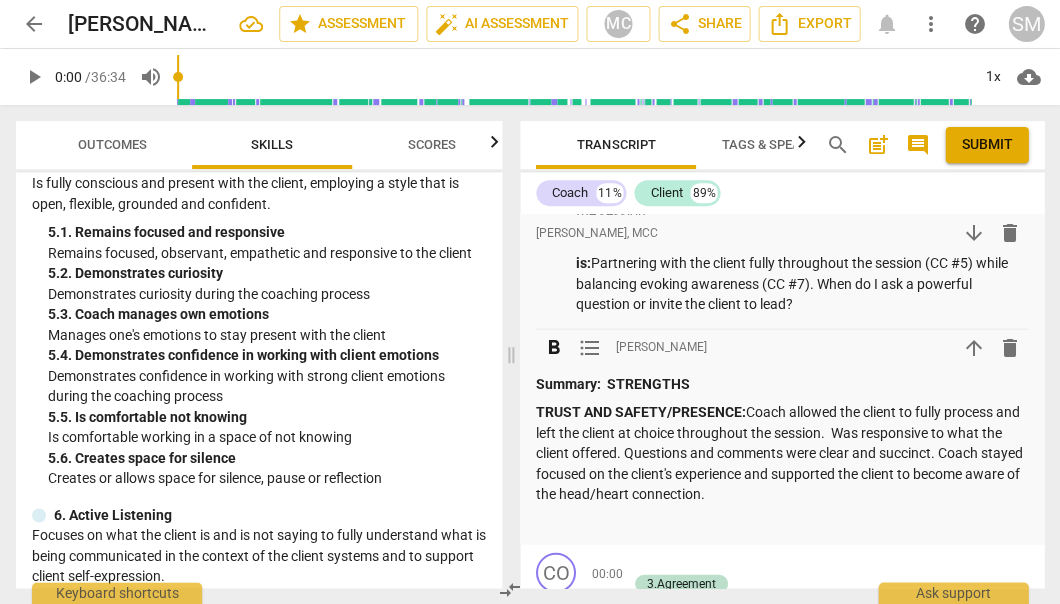 click on "TRUST AND SAFETY/PRESENCE:  Coach allowed the client to fully process and left the client at choice throughout the session.  Was responsive to what the client offered. Questions and comments were clear and succinct. Coach stayed focused on the client's experience and supported the client to become aware of the head/heart connection." at bounding box center [782, 452] 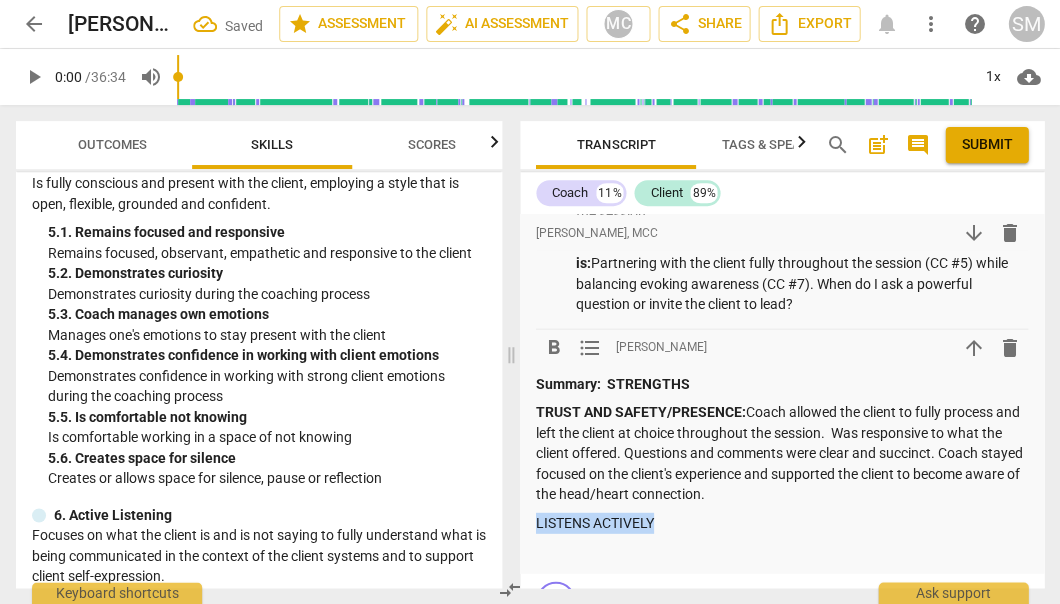 drag, startPoint x: 666, startPoint y: 502, endPoint x: 533, endPoint y: 504, distance: 133.01503 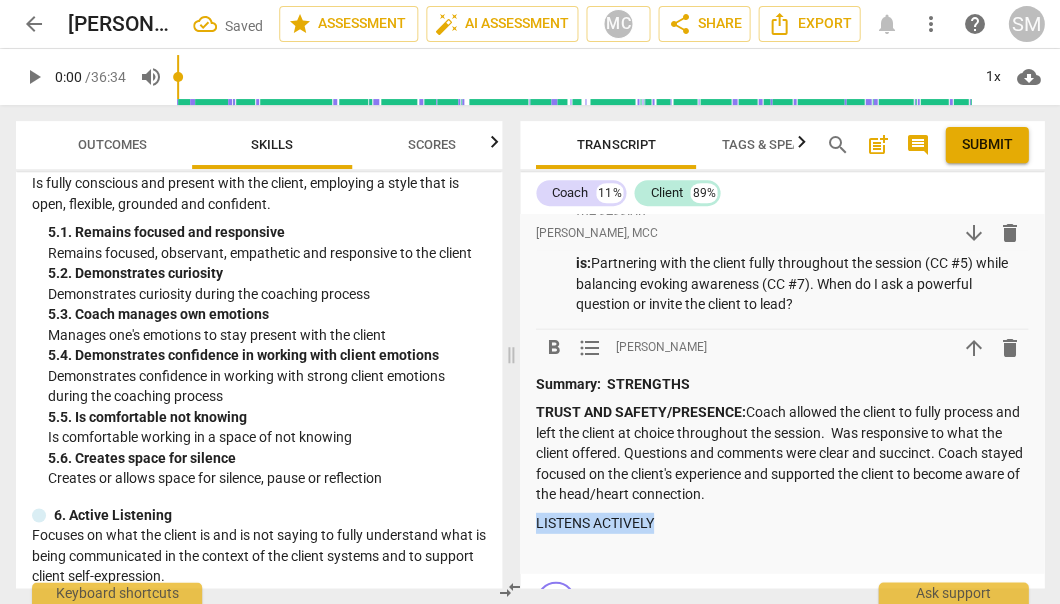 click on "format_bold format_list_bulleted [PERSON_NAME], MCC arrow_downward delete Summary:   TRANSCRIPT:  I have edited what the coach says to verbatim. I have edited most of what the client says to an abridged, clean verbatim, with filler words or redundant phrases removed. My client is in this coaching partnership in order to:  The client featured in this recording is not a regular client with whom I have a regular coaching partnership. At this time, 90% of my clients are in the United States Air Force. Recording the sessions is not an option. The remaining 10% of clients are primarily “job seeking coaching,” which is barely coaching and a niche I really don’t care for, but I AM allowed to record them. However, all of those recordings have been unpleasant and not worthwhile to learn from, but maybe, soon, one will be. In this session, my client desires:  My client is challenged by:  Fear, stories she is making up, worries, and not being good enough. format_bold format_list_bulleted arrow_upward" at bounding box center (782, 54) 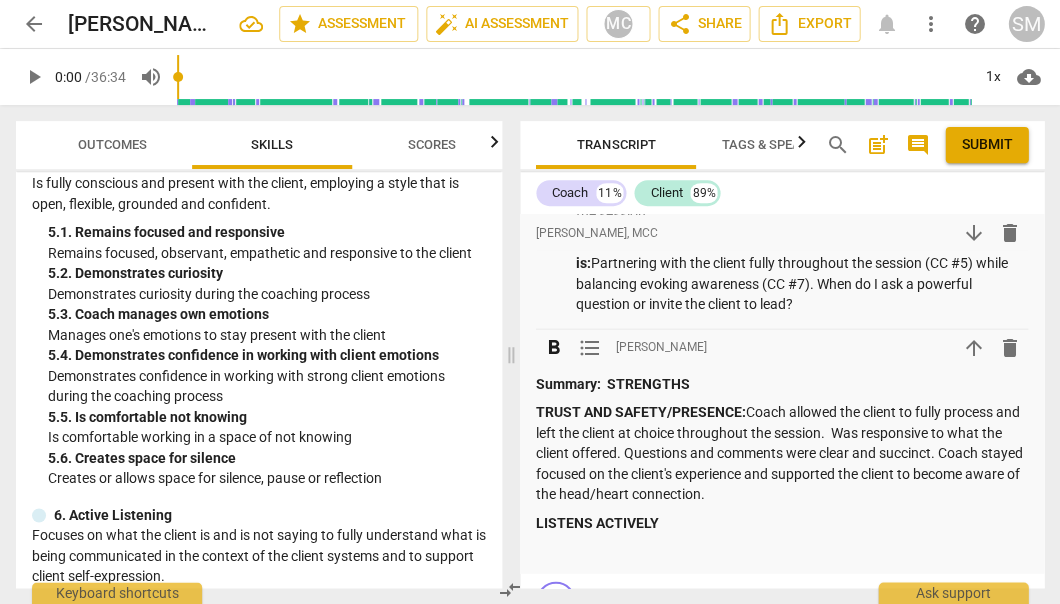drag, startPoint x: 657, startPoint y: 1, endPoint x: 676, endPoint y: 493, distance: 492.36673 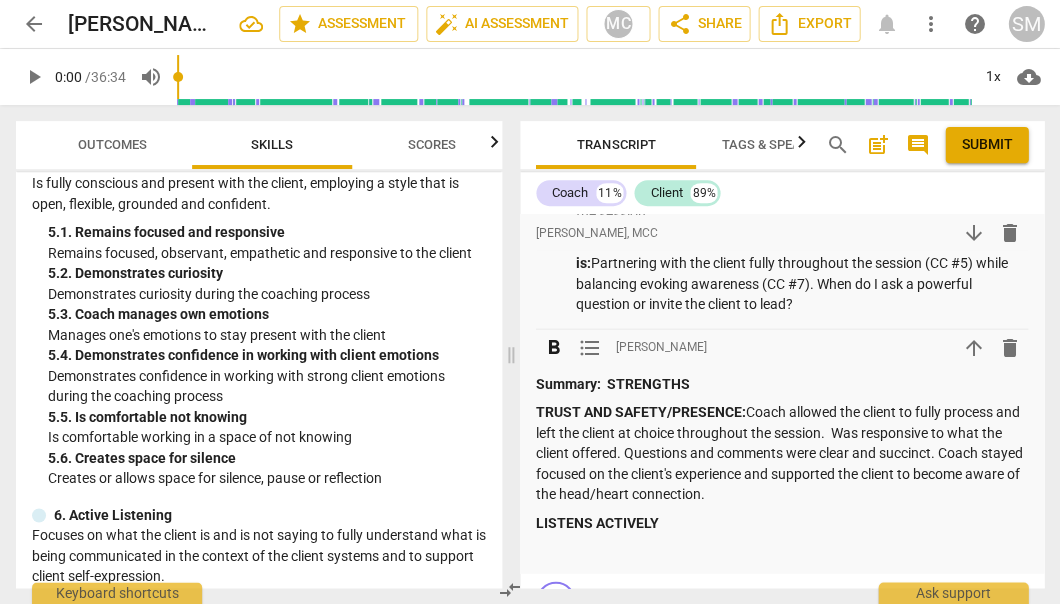 click on "LISTENS ACTIVELY" at bounding box center [782, 522] 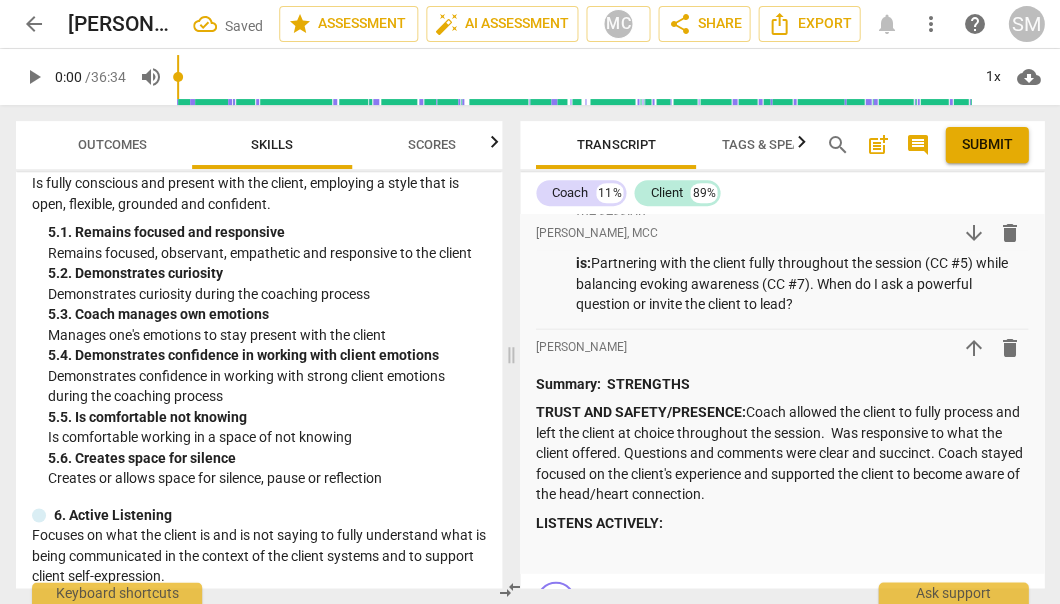 click on "format_bold format_list_bulleted [PERSON_NAME], MCC arrow_downward delete Summary:   TRANSCRIPT:  I have edited what the coach says to verbatim. I have edited most of what the client says to an abridged, clean verbatim, with filler words or redundant phrases removed. My client is in this coaching partnership in order to:  The client featured in this recording is not a regular client with whom I have a regular coaching partnership. At this time, 90% of my clients are in the United States Air Force. Recording the sessions is not an option. The remaining 10% of clients are primarily “job seeking coaching,” which is barely coaching and a niche I really don’t care for, but I AM allowed to record them. However, all of those recordings have been unpleasant and not worthwhile to learn from, but maybe, soon, one will be. In this session, my client desires:  My client is challenged by:  Fear, stories she is making up, worries, and not being good enough. format_bold format_list_bulleted arrow_upward" at bounding box center [782, 54] 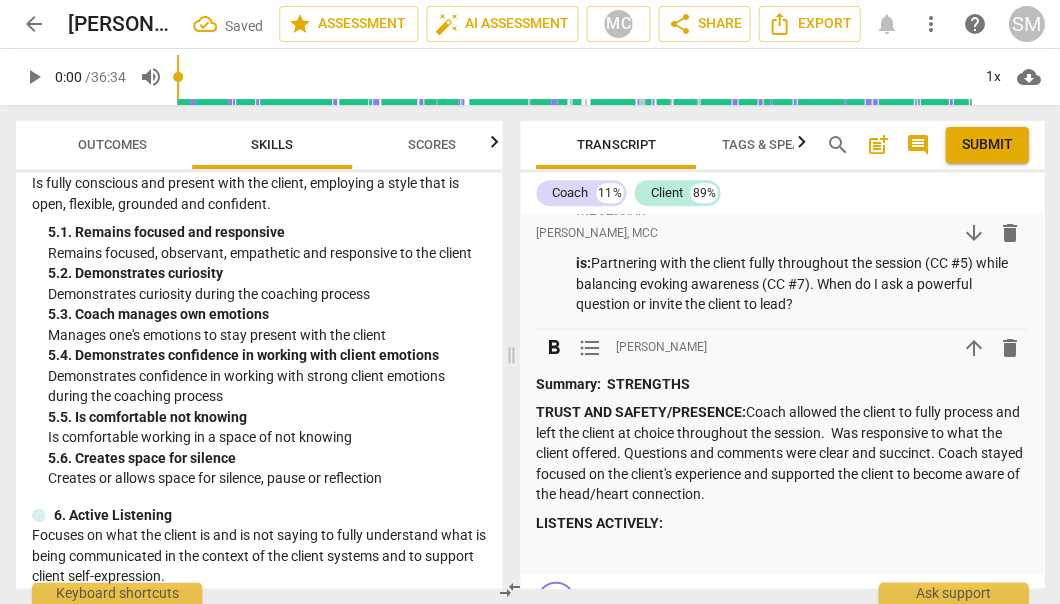 click on "LISTENS ACTIVELY:" at bounding box center [599, 522] 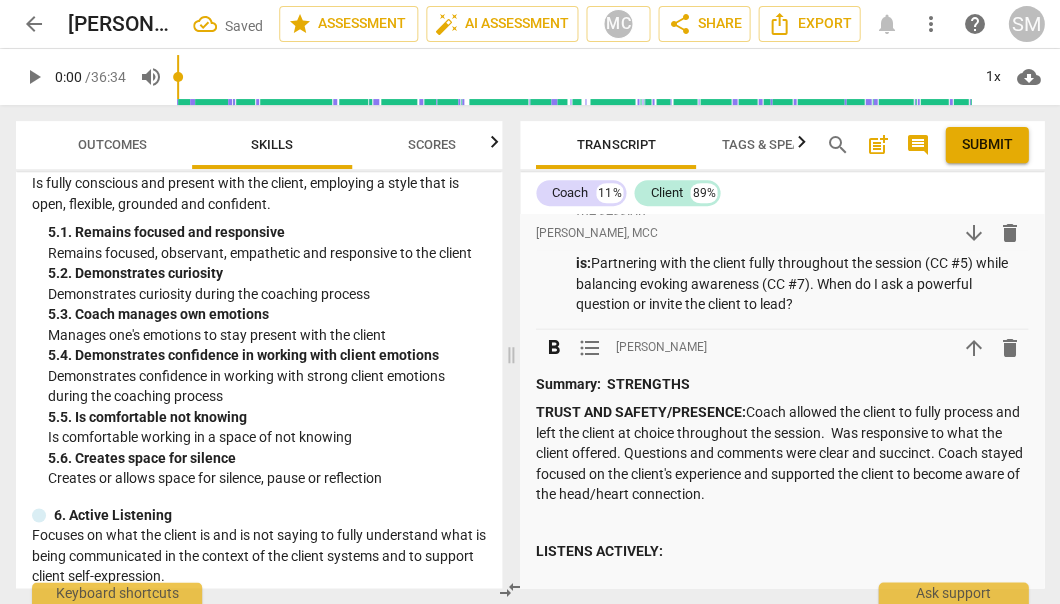 click at bounding box center [782, 522] 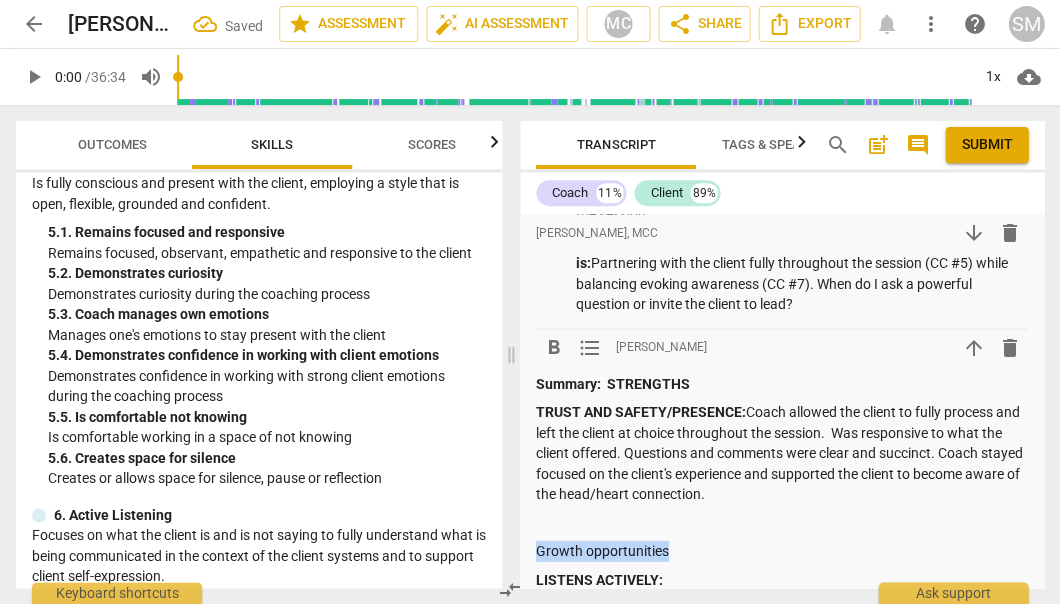 drag, startPoint x: 680, startPoint y: 533, endPoint x: 526, endPoint y: 531, distance: 154.01299 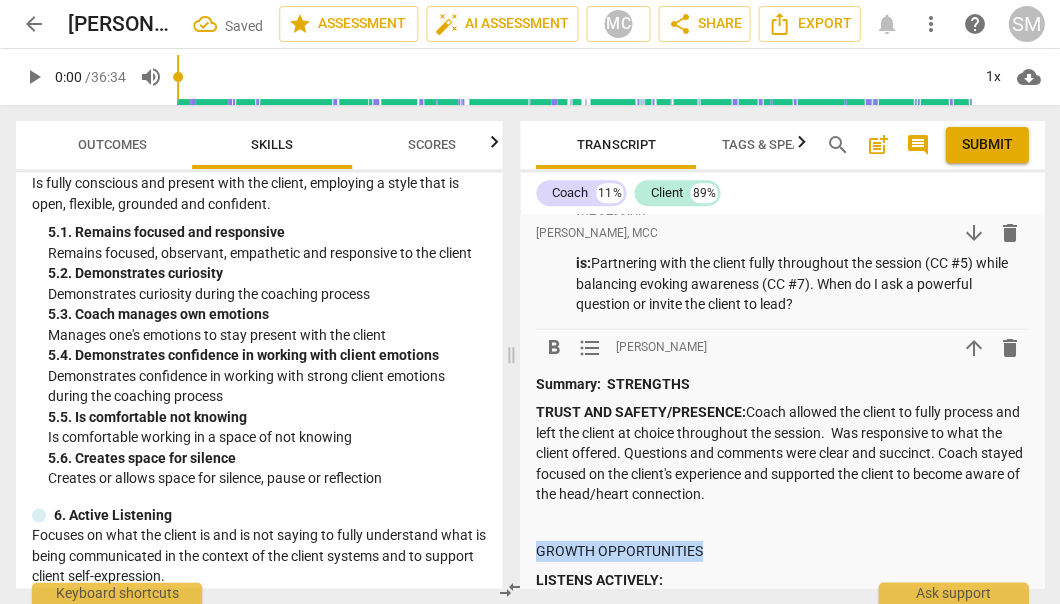 drag, startPoint x: 707, startPoint y: 526, endPoint x: 533, endPoint y: 524, distance: 174.01149 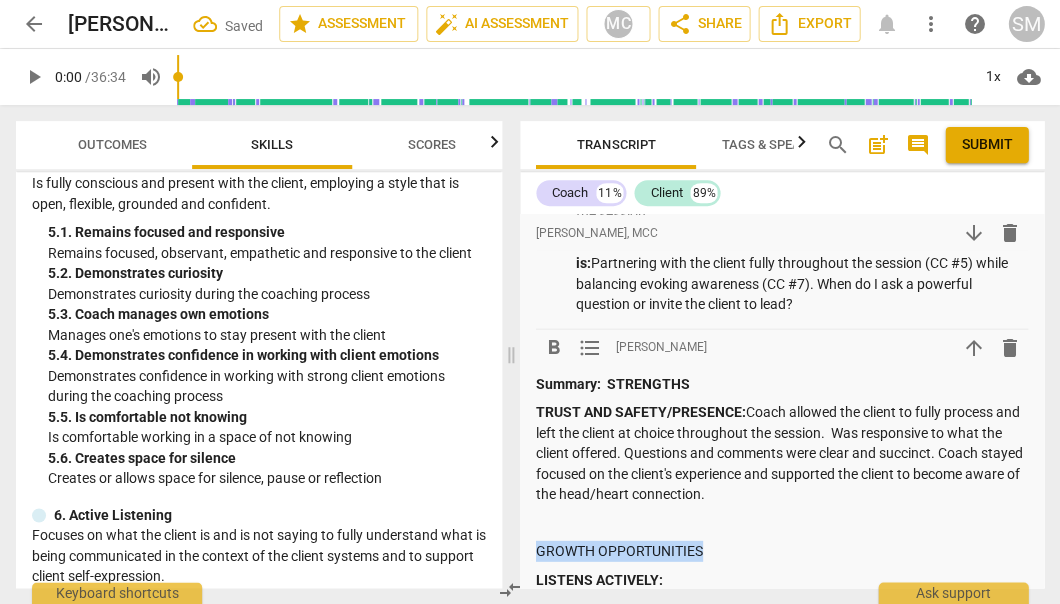 click on "format_bold format_list_bulleted [PERSON_NAME], MCC arrow_downward delete Summary:   TRANSCRIPT:  I have edited what the coach says to verbatim. I have edited most of what the client says to an abridged, clean verbatim, with filler words or redundant phrases removed. My client is in this coaching partnership in order to:  The client featured in this recording is not a regular client with whom I have a regular coaching partnership. At this time, 90% of my clients are in the United States Air Force. Recording the sessions is not an option. The remaining 10% of clients are primarily “job seeking coaching,” which is barely coaching and a niche I really don’t care for, but I AM allowed to record them. However, all of those recordings have been unpleasant and not worthwhile to learn from, but maybe, soon, one will be. In this session, my client desires:  My client is challenged by:  Fear, stories she is making up, worries, and not being good enough. format_bold format_list_bulleted arrow_upward" at bounding box center [782, 82] 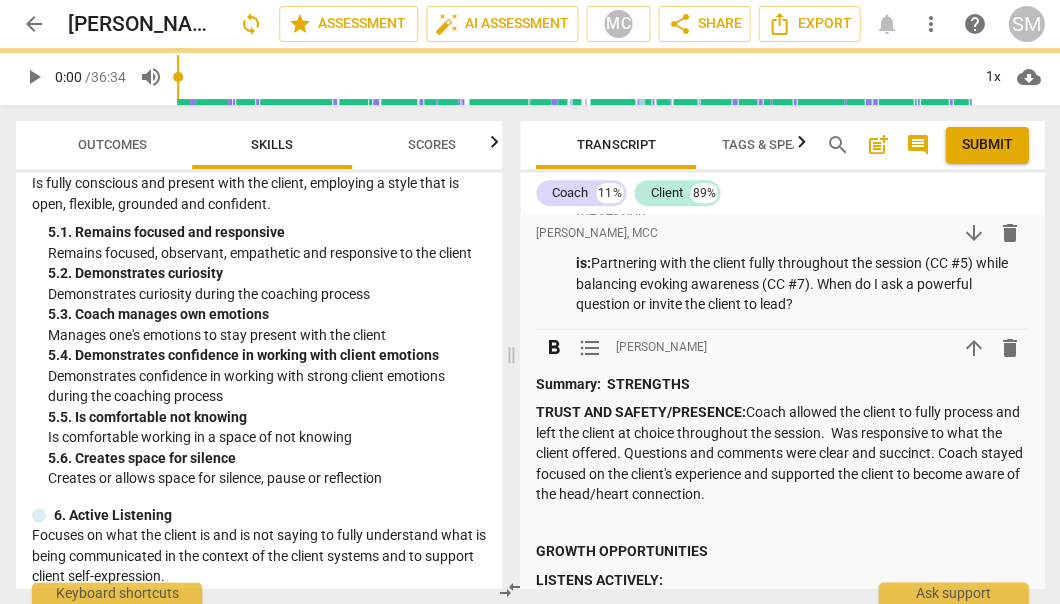 click on "LISTENS ACTIVELY:" at bounding box center (782, 579) 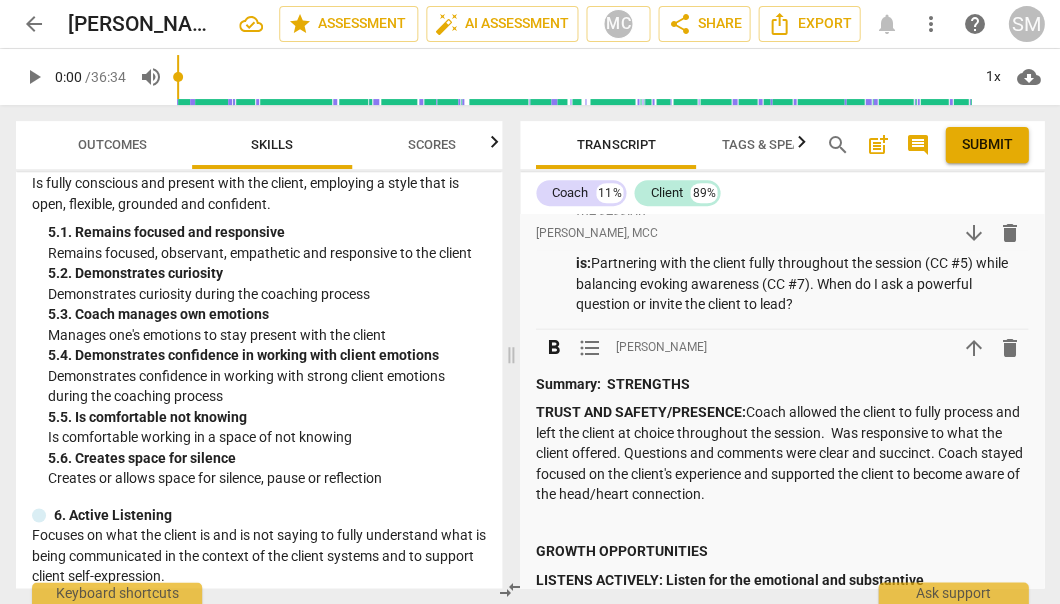 drag, startPoint x: 927, startPoint y: 554, endPoint x: 707, endPoint y: 558, distance: 220.03636 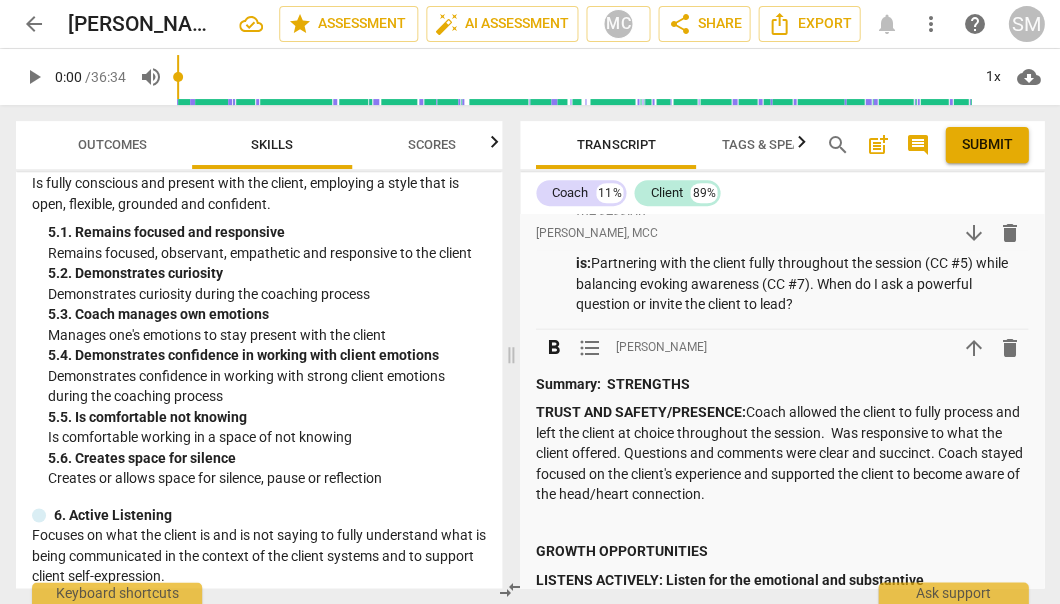 click on "LISTENS ACTIVELY: Listen for the emotional and substantive" at bounding box center (782, 579) 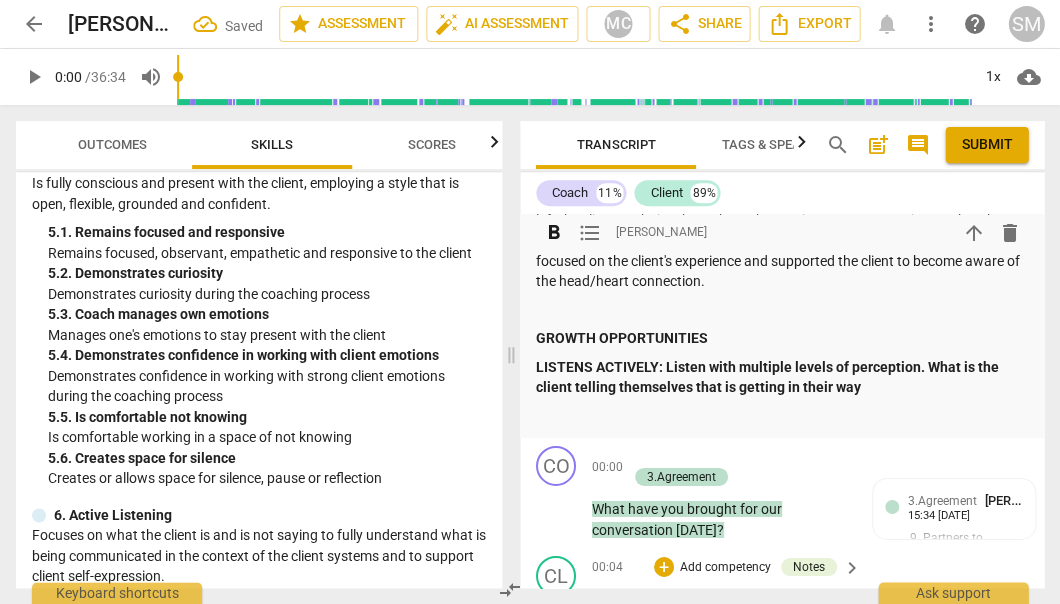 scroll, scrollTop: 899, scrollLeft: 0, axis: vertical 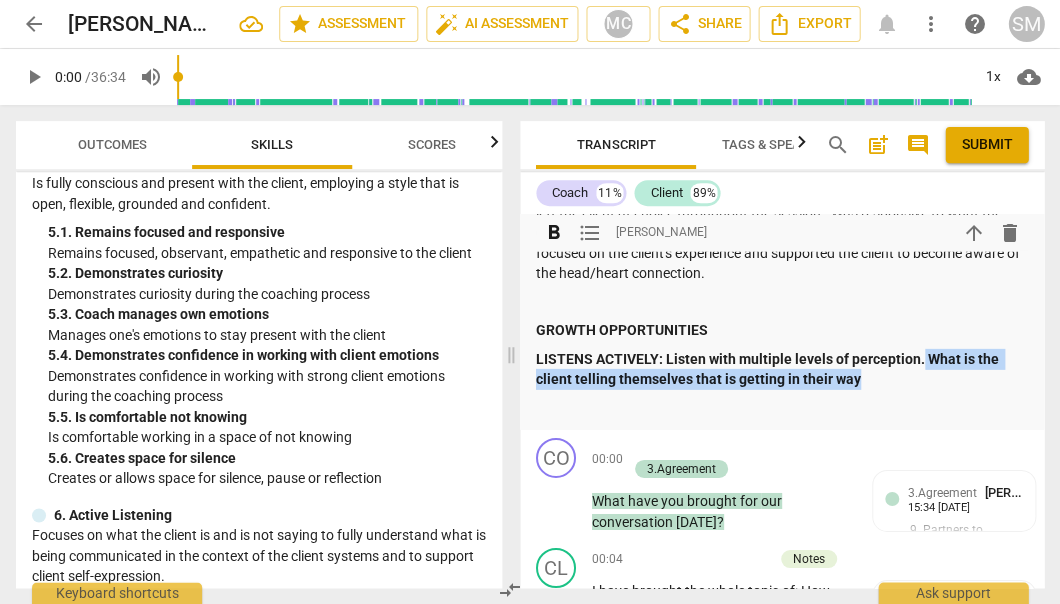 drag, startPoint x: 920, startPoint y: 340, endPoint x: 931, endPoint y: 352, distance: 16.27882 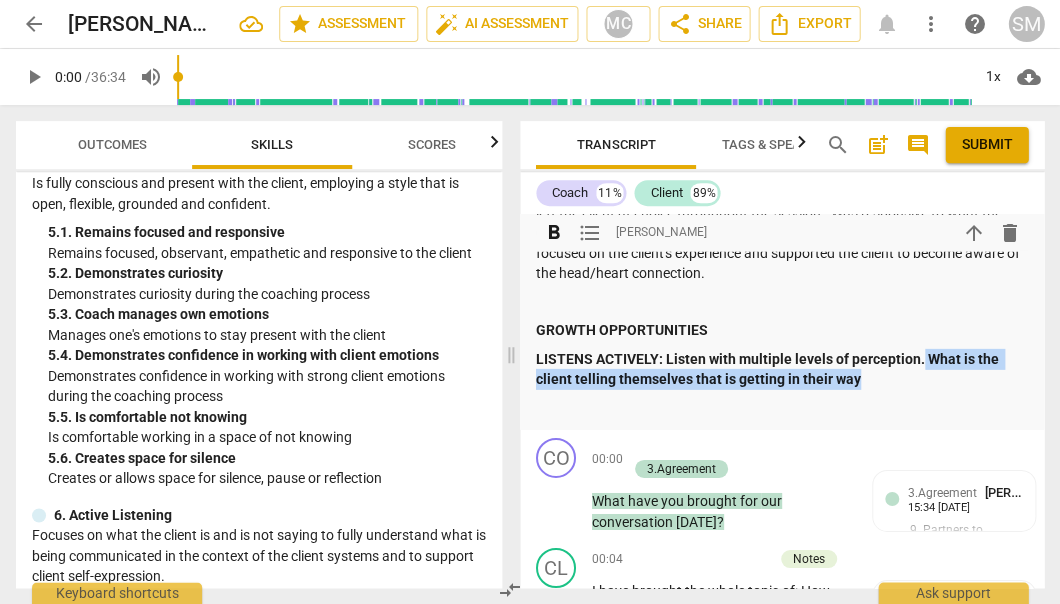 click on "LISTENS ACTIVELY: Listen with multiple levels of perception. What is the client telling themselves that is getting in their way" at bounding box center [782, 369] 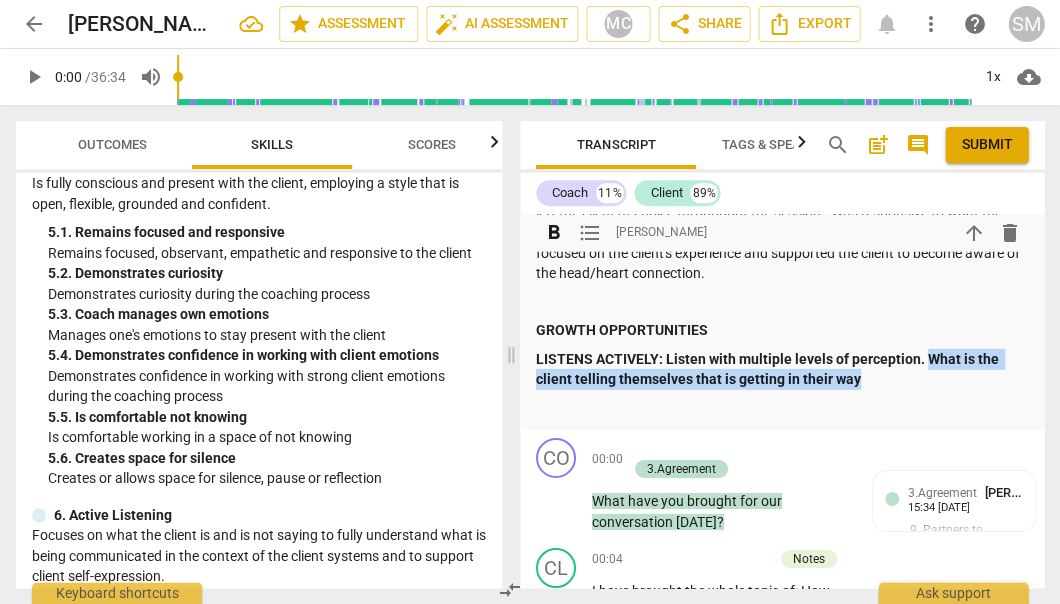 drag, startPoint x: 921, startPoint y: 334, endPoint x: 945, endPoint y: 347, distance: 27.294687 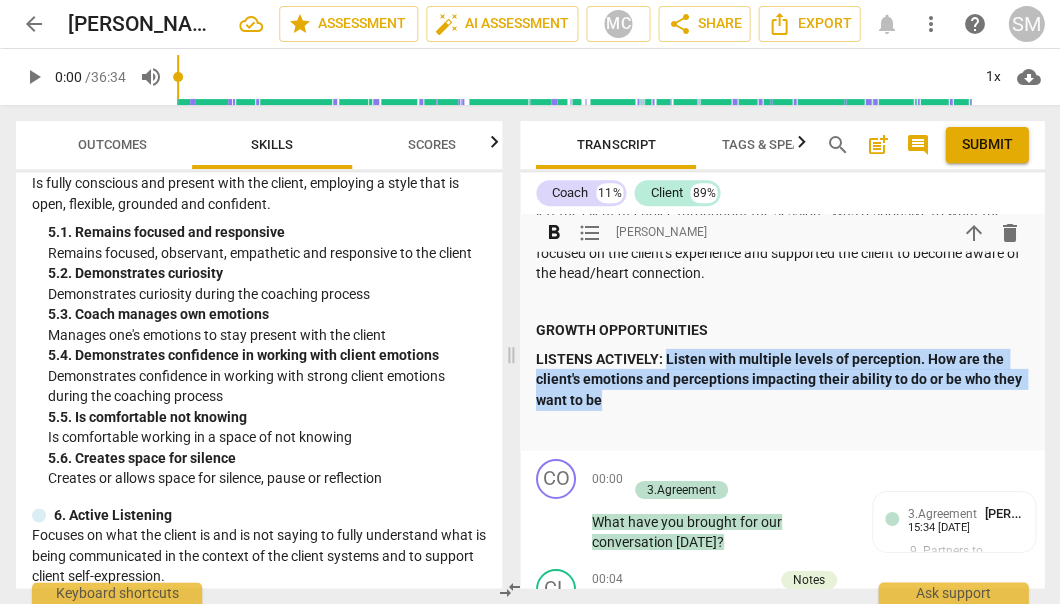 drag, startPoint x: 665, startPoint y: 337, endPoint x: 696, endPoint y: 376, distance: 49.819675 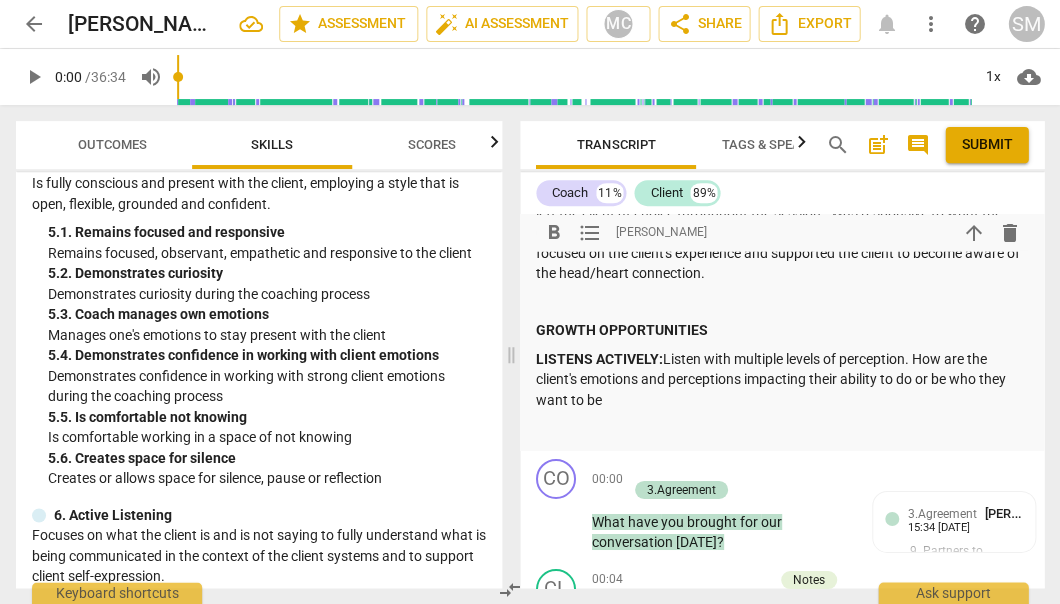 click on "LISTENS ACTIVELY:  Listen with multiple levels of perception. How are the client's emotions and perceptions impacting their ability to do or be who they want to be" at bounding box center (782, 380) 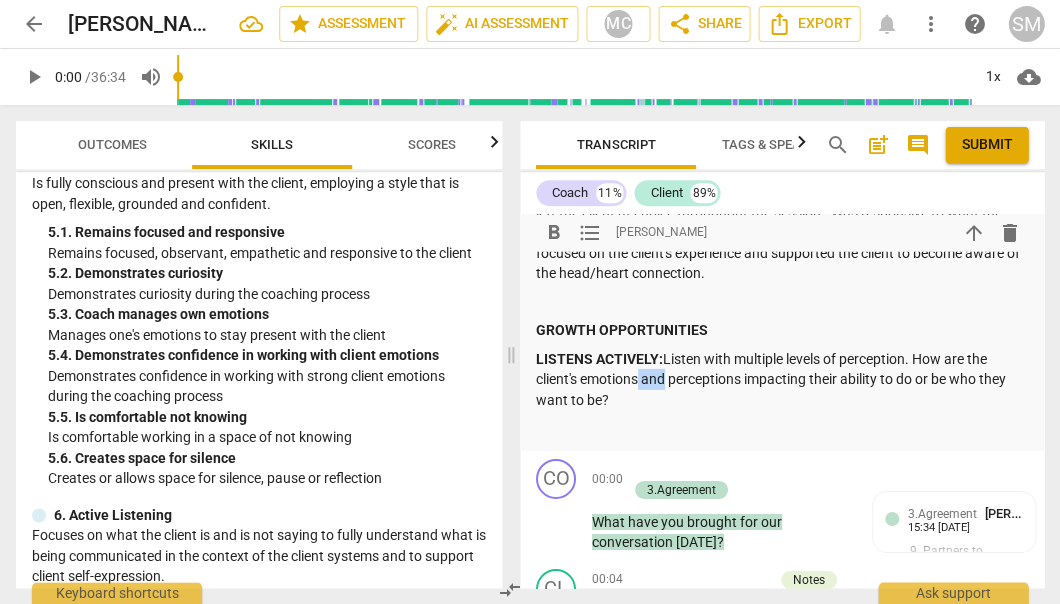 drag, startPoint x: 666, startPoint y: 358, endPoint x: 640, endPoint y: 359, distance: 26.019224 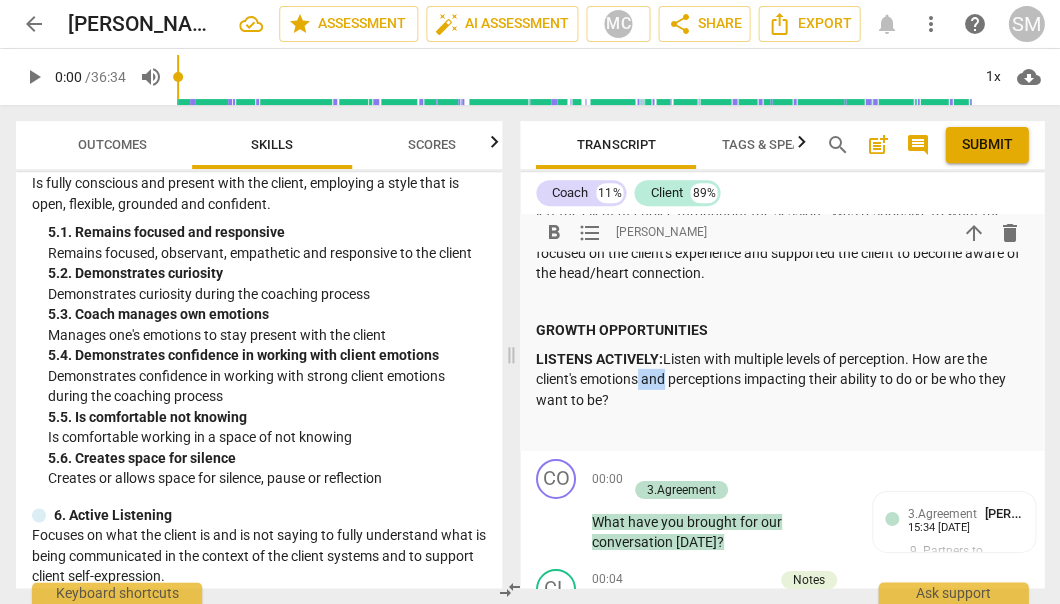 click on "LISTENS ACTIVELY:  Listen with multiple levels of perception. How are the client's emotions and perceptions impacting their ability to do or be who they want to be?" at bounding box center (782, 380) 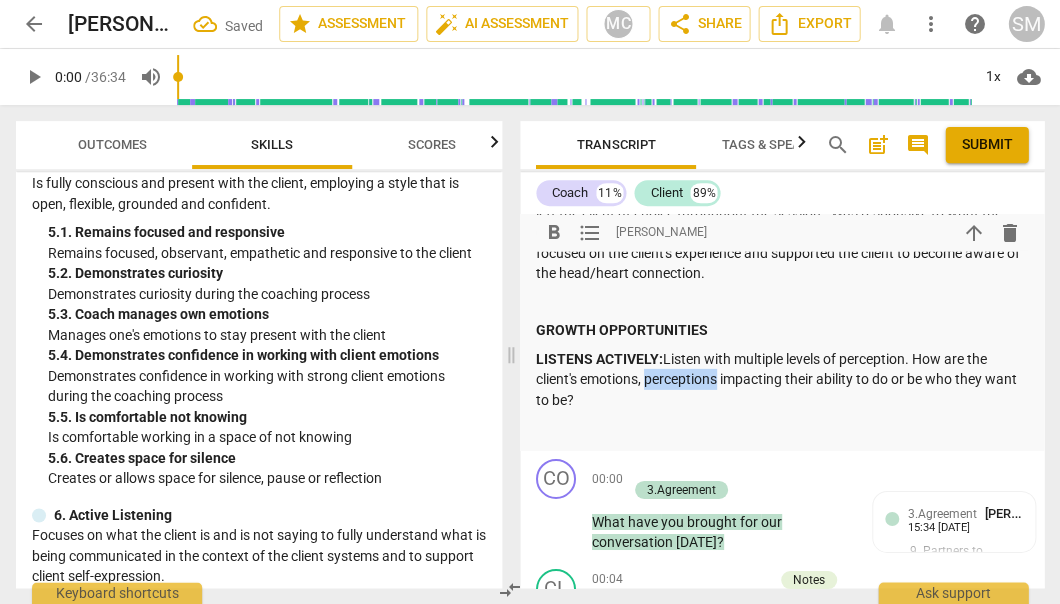drag, startPoint x: 720, startPoint y: 360, endPoint x: 649, endPoint y: 365, distance: 71.17584 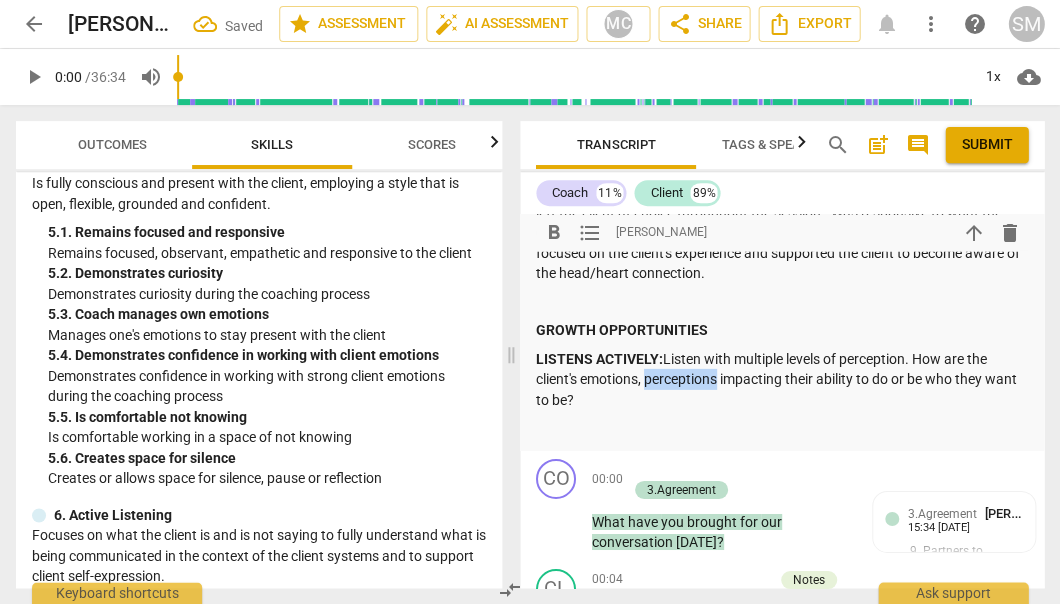 click on "LISTENS ACTIVELY:  Listen with multiple levels of perception. How are the client's emotions, perceptions impacting their ability to do or be who they want to be?" at bounding box center [782, 380] 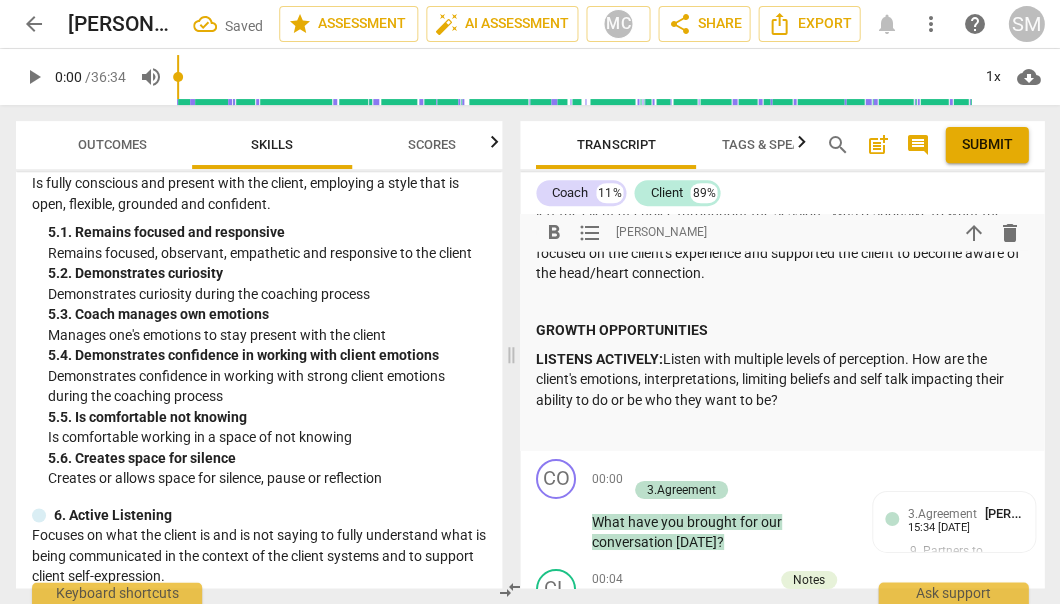 click on "LISTENS ACTIVELY:  Listen with multiple levels of perception. How are the client's emotions, interpretations, limiting beliefs and self talk impacting their ability to do or be who they want to be?" at bounding box center [782, 380] 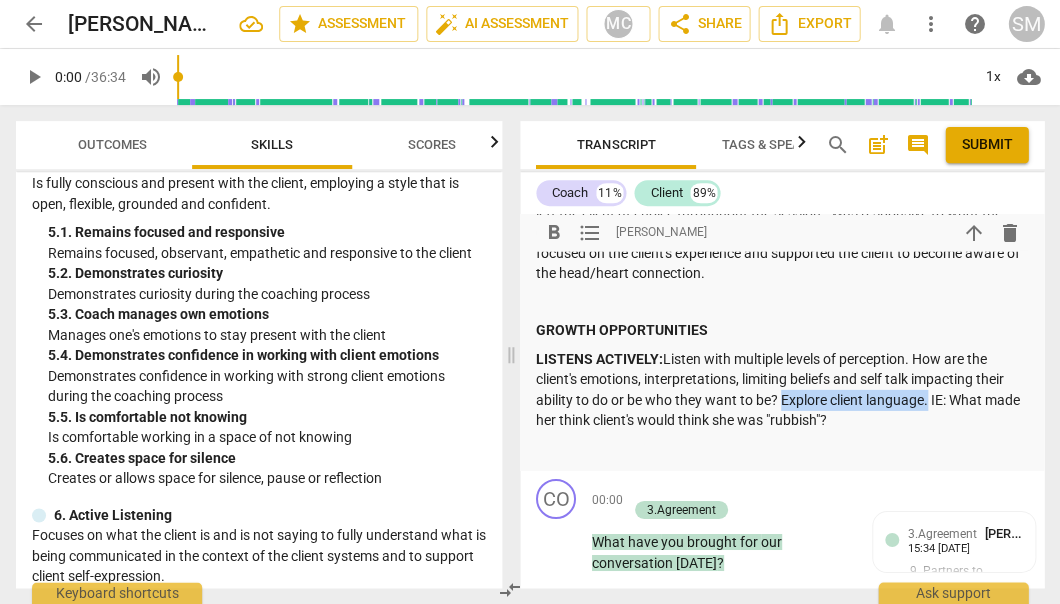 drag, startPoint x: 780, startPoint y: 375, endPoint x: 927, endPoint y: 380, distance: 147.085 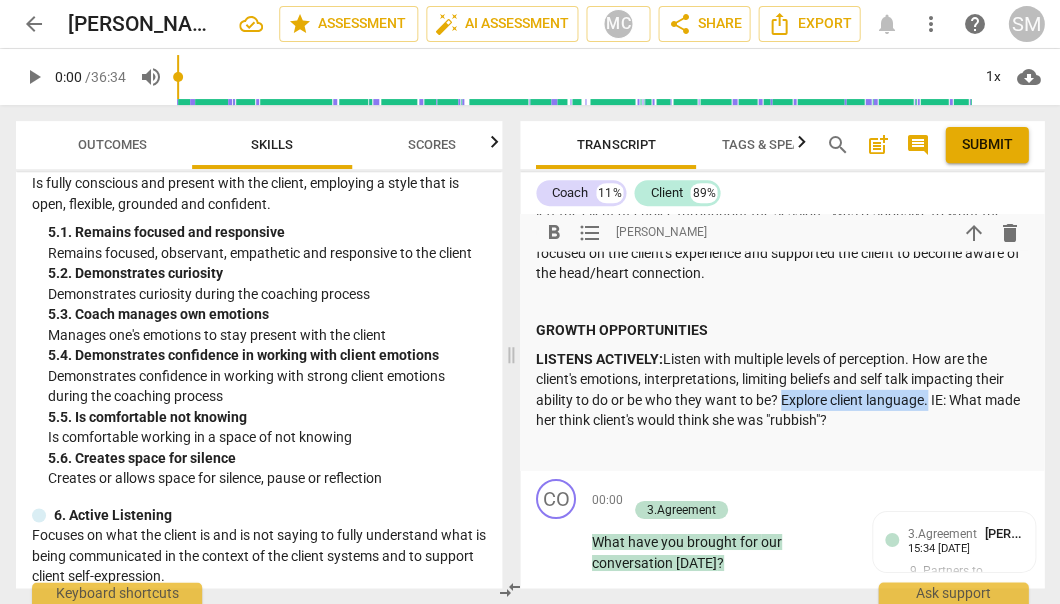 click on "LISTENS ACTIVELY:  Listen with multiple levels of perception. How are the client's emotions, interpretations, limiting beliefs and self talk impacting their ability to do or be who they want to be? Explore client language. IE: What made her think client's would think she was "rubbish"?" at bounding box center (782, 390) 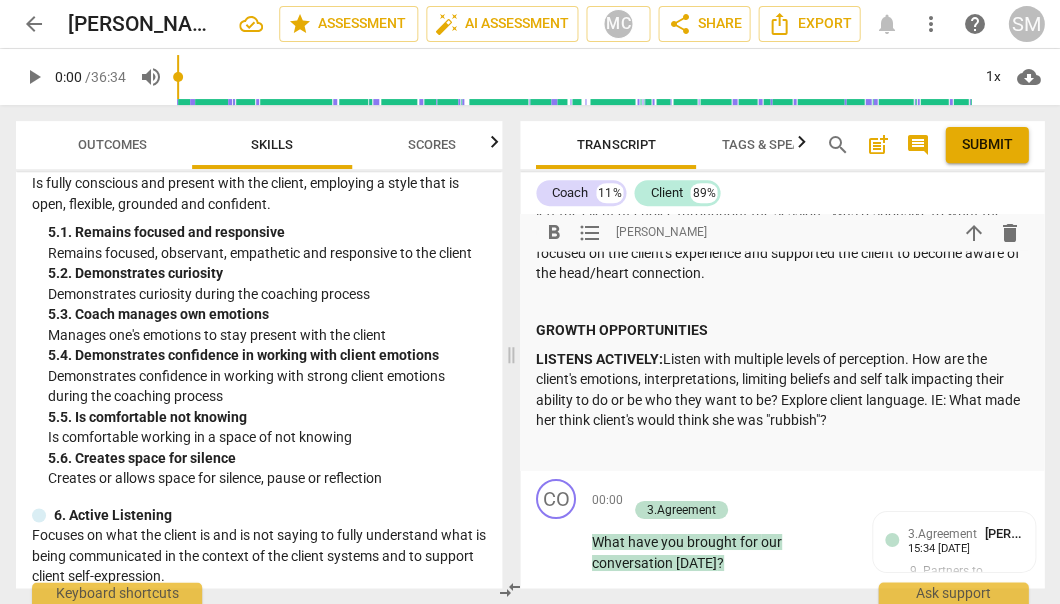 click on "LISTENS ACTIVELY:  Listen with multiple levels of perception. How are the client's emotions, interpretations, limiting beliefs and self talk impacting their ability to do or be who they want to be? Explore client language. IE: What made her think client's would think she was "rubbish"?" at bounding box center [782, 390] 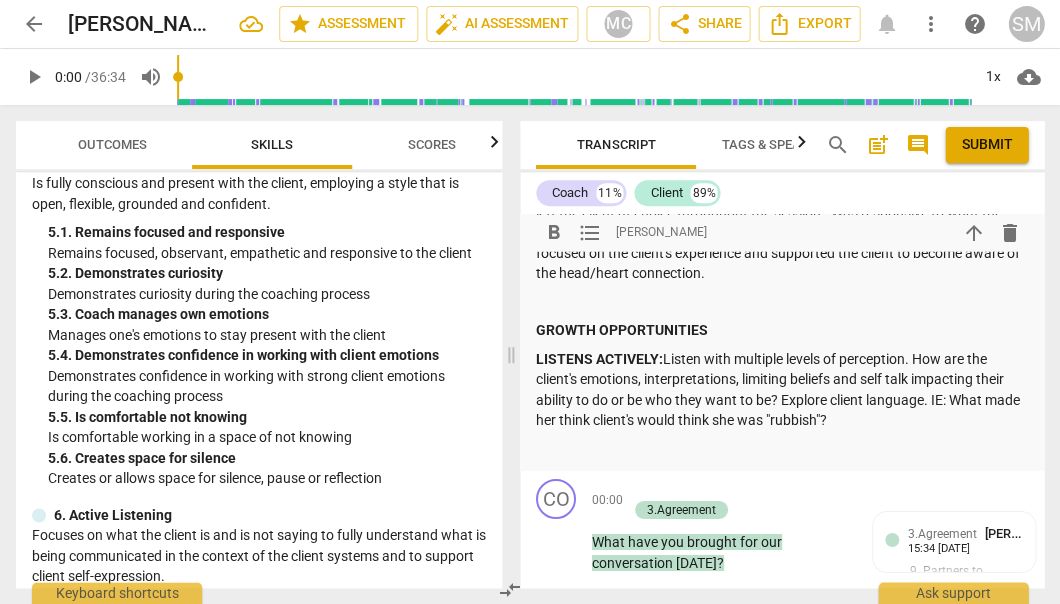 click on "LISTENS ACTIVELY:  Listen with multiple levels of perception. How are the client's emotions, interpretations, limiting beliefs and self talk impacting their ability to do or be who they want to be? Explore client language. IE: What made her think client's would think she was "rubbish"?" at bounding box center (782, 390) 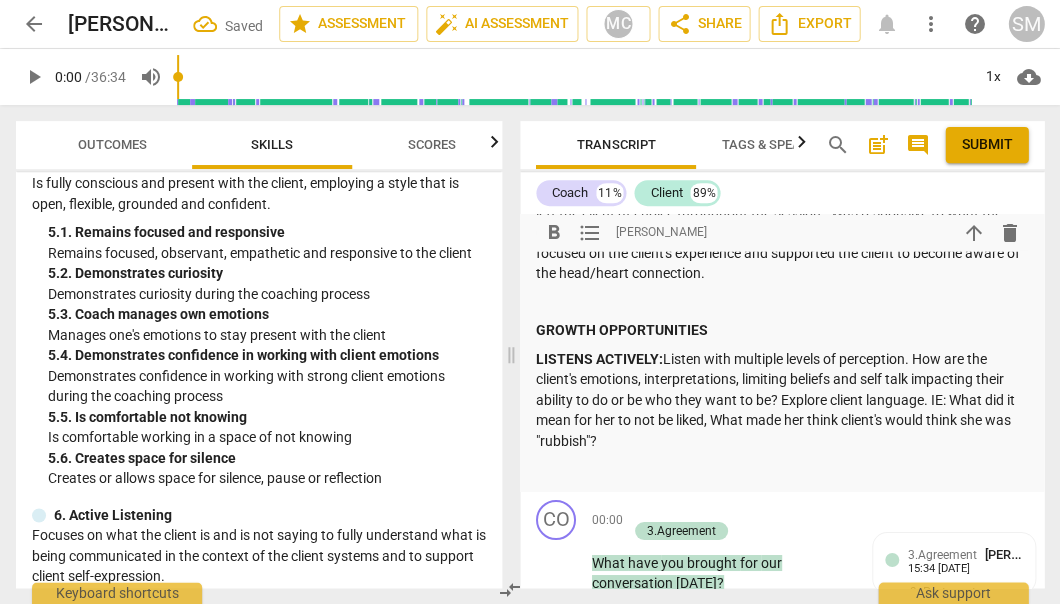 click on "LISTENS ACTIVELY:  Listen with multiple levels of perception. How are the client's emotions, interpretations, limiting beliefs and self talk impacting their ability to do or be who they want to be? Explore client language. IE: What did it mean for her to not be liked, What made her think client's would think she was "rubbish"?" at bounding box center (782, 400) 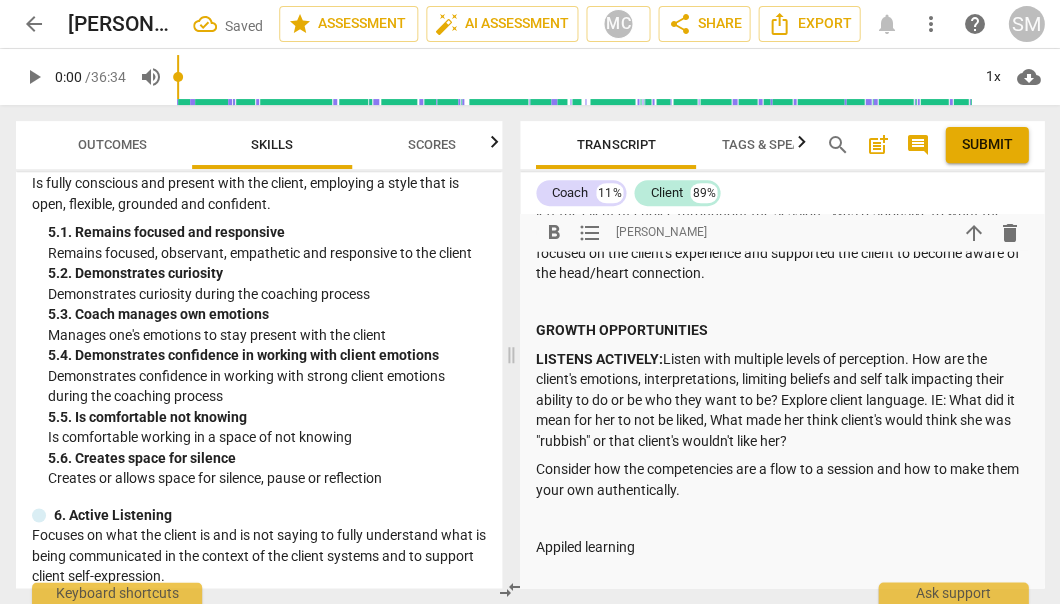 click on "Appiled learning" at bounding box center (782, 547) 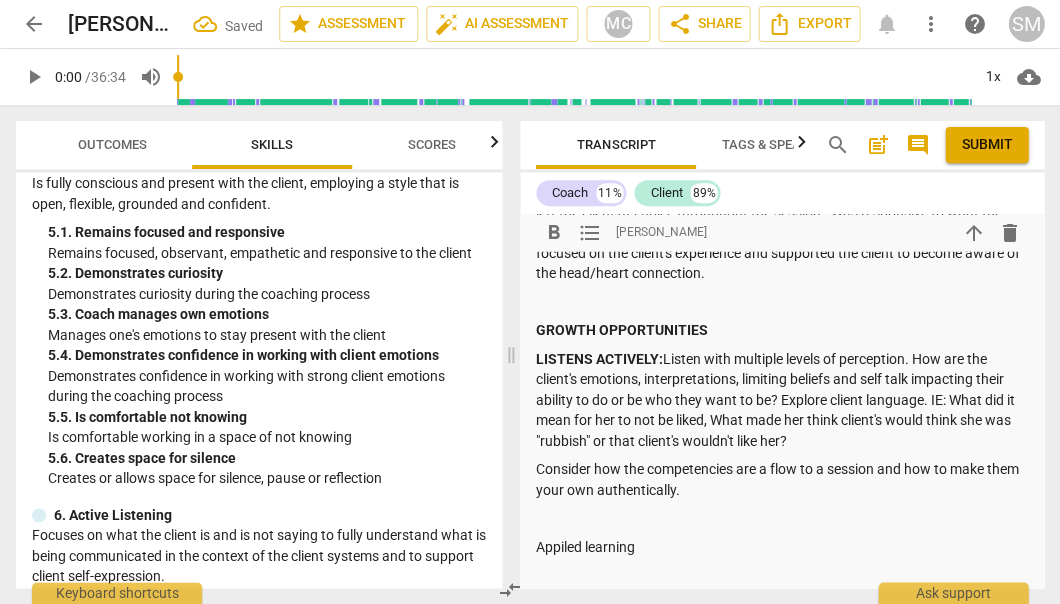 click on "Appiled learning" at bounding box center [782, 547] 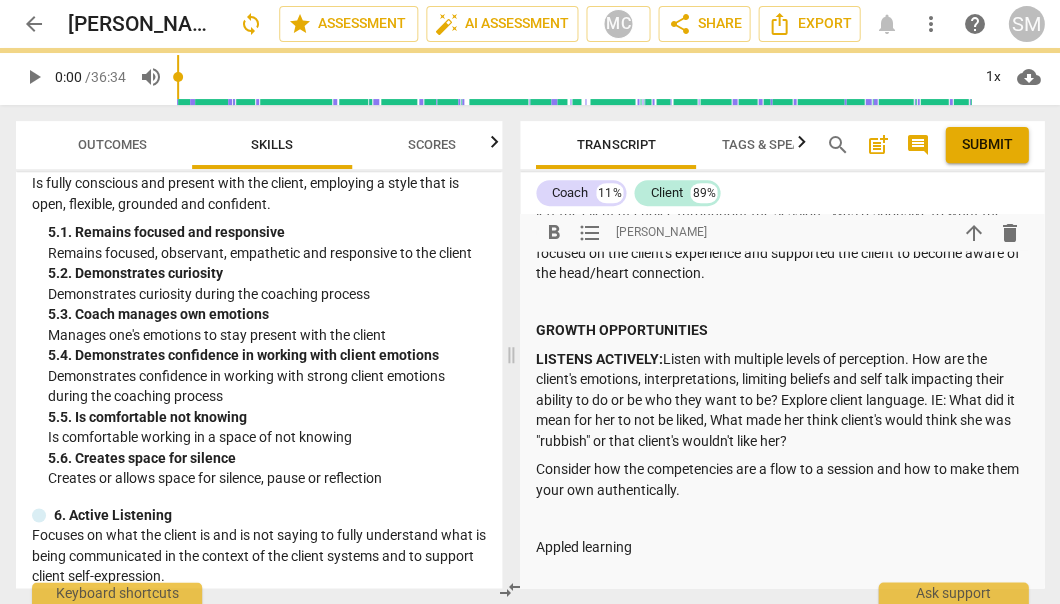 click on "Appled learning" at bounding box center [782, 547] 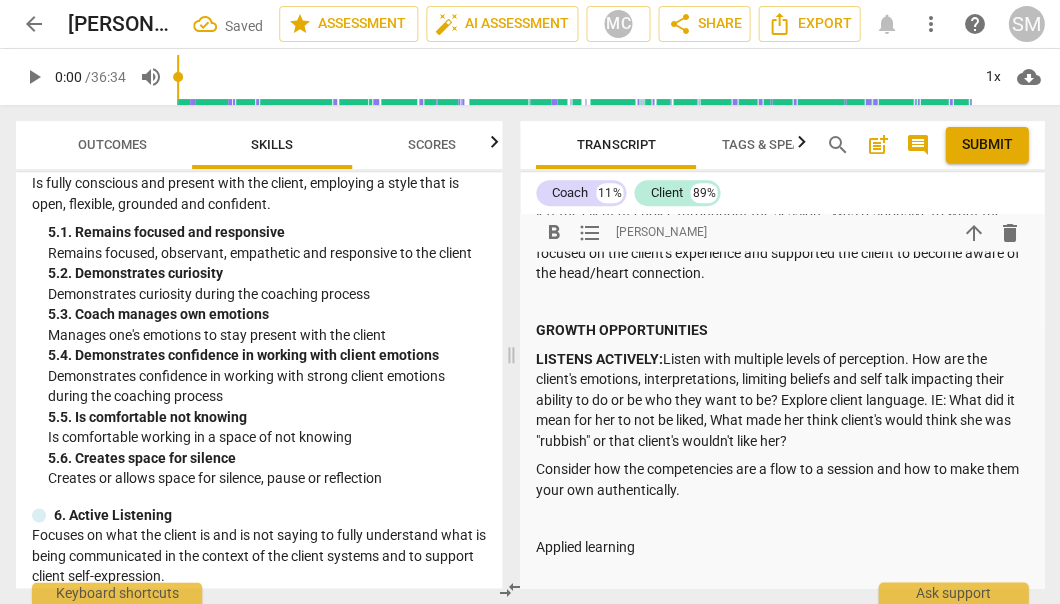 click on "Applied learning" at bounding box center [782, 547] 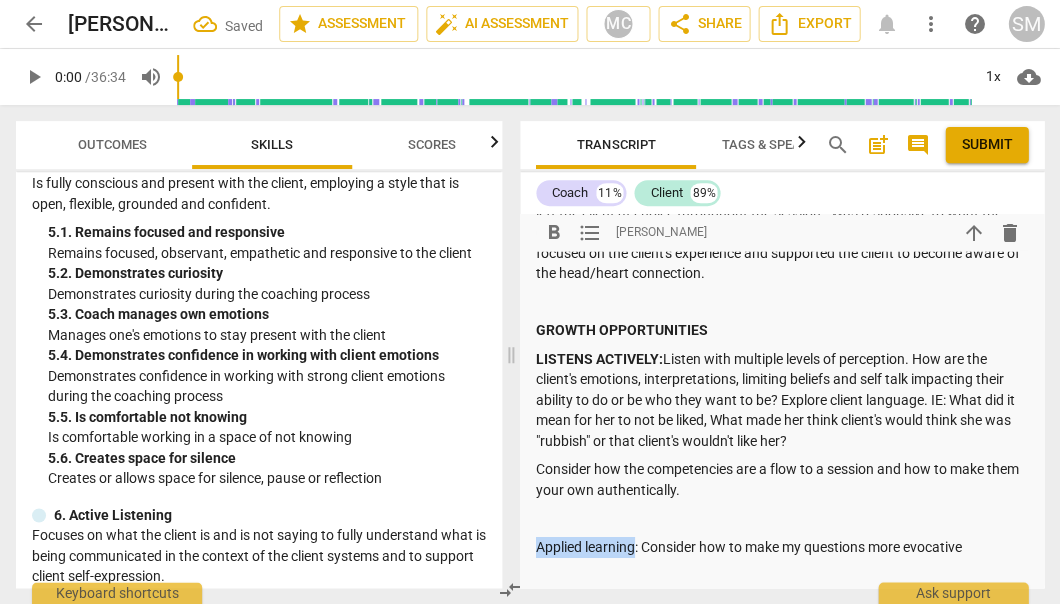 drag, startPoint x: 635, startPoint y: 523, endPoint x: 538, endPoint y: 519, distance: 97.082436 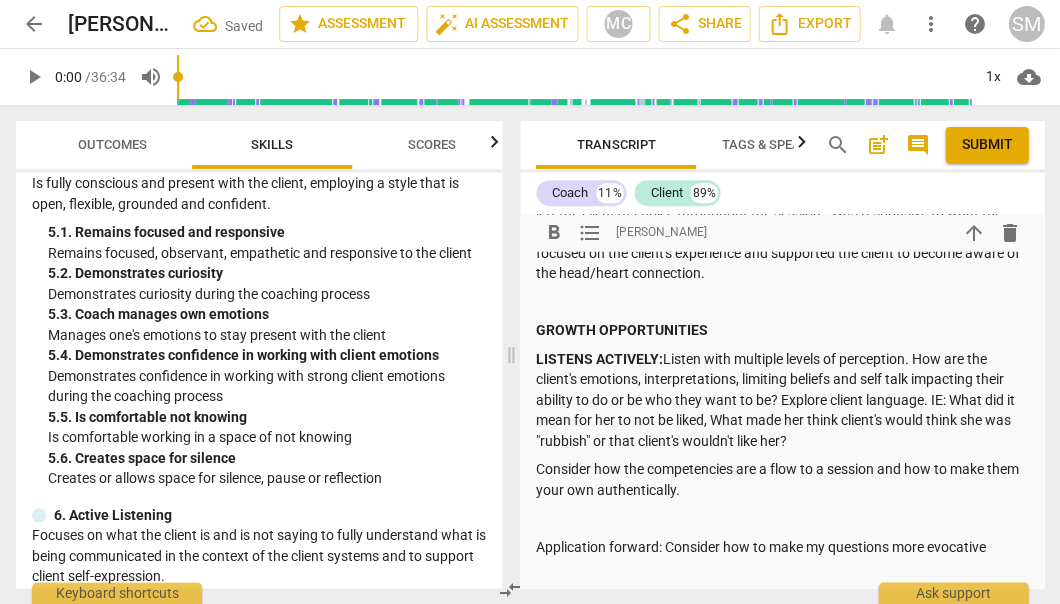 click on "Application forward: Consider how to make my questions more evocative" at bounding box center (782, 547) 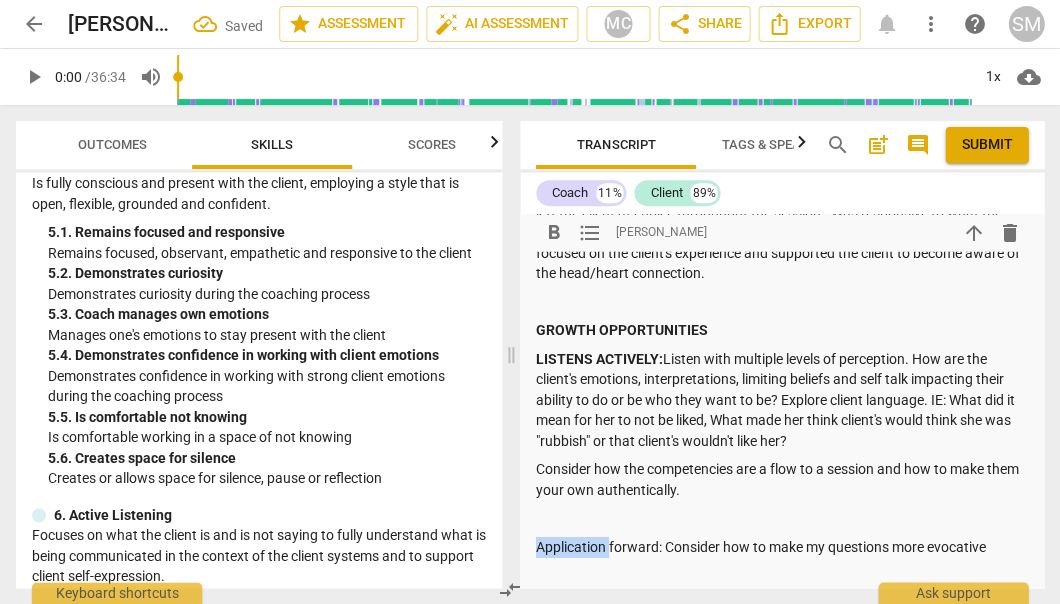 drag, startPoint x: 608, startPoint y: 524, endPoint x: 517, endPoint y: 524, distance: 91 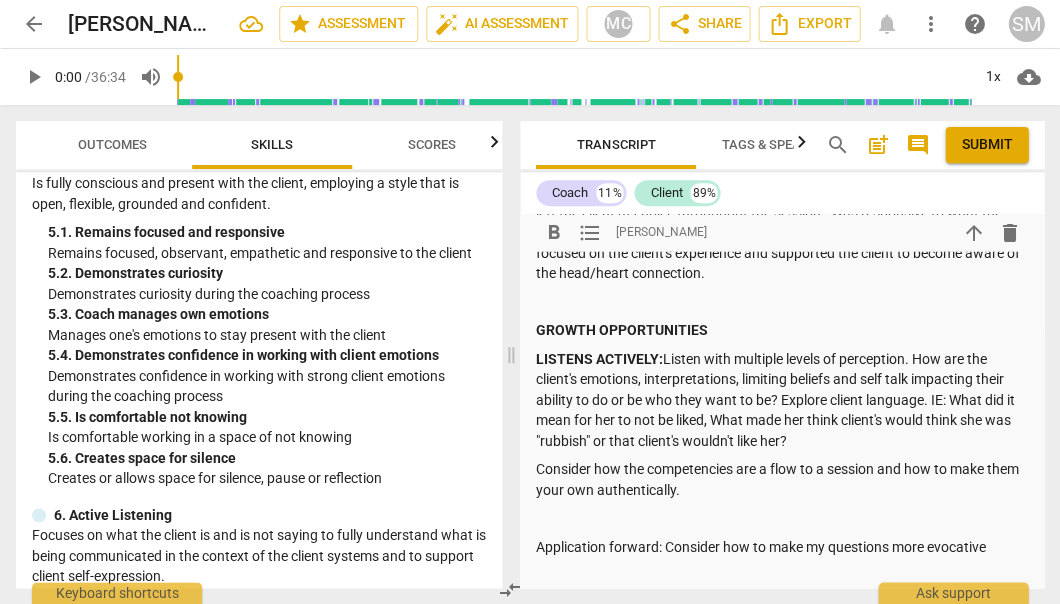 click on "Application forward: Consider how to make my questions more evocative" at bounding box center (782, 547) 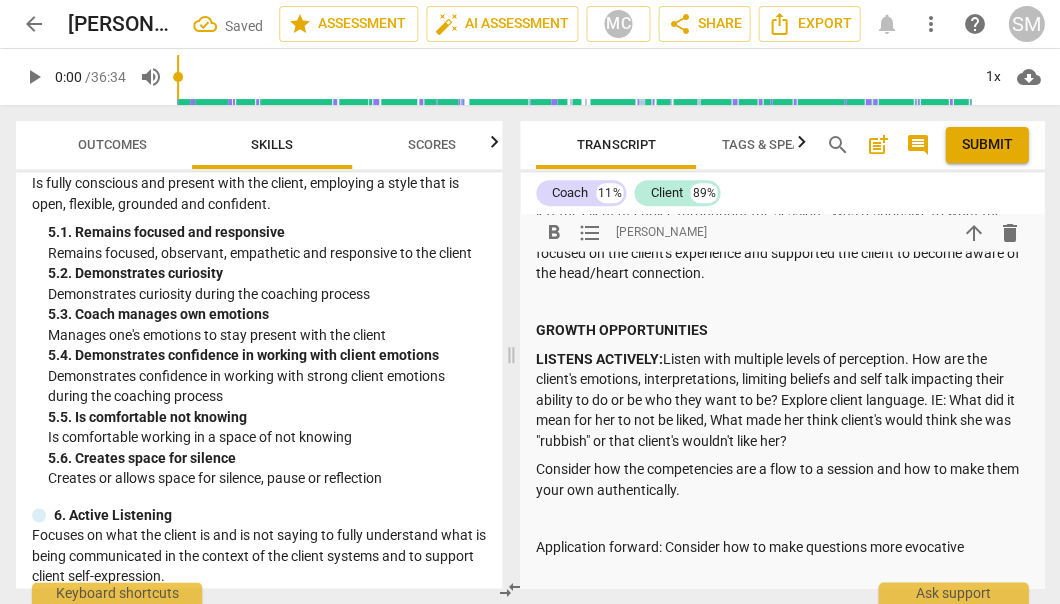 click on "Application forward: Consider how to make questions more evocative" at bounding box center (782, 547) 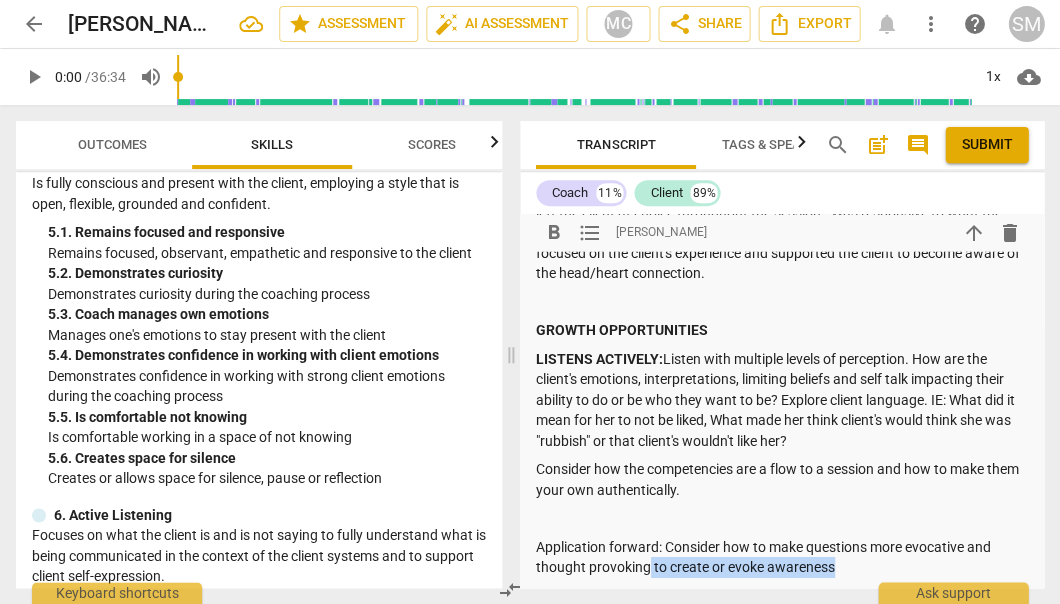 drag, startPoint x: 838, startPoint y: 541, endPoint x: 649, endPoint y: 546, distance: 189.06613 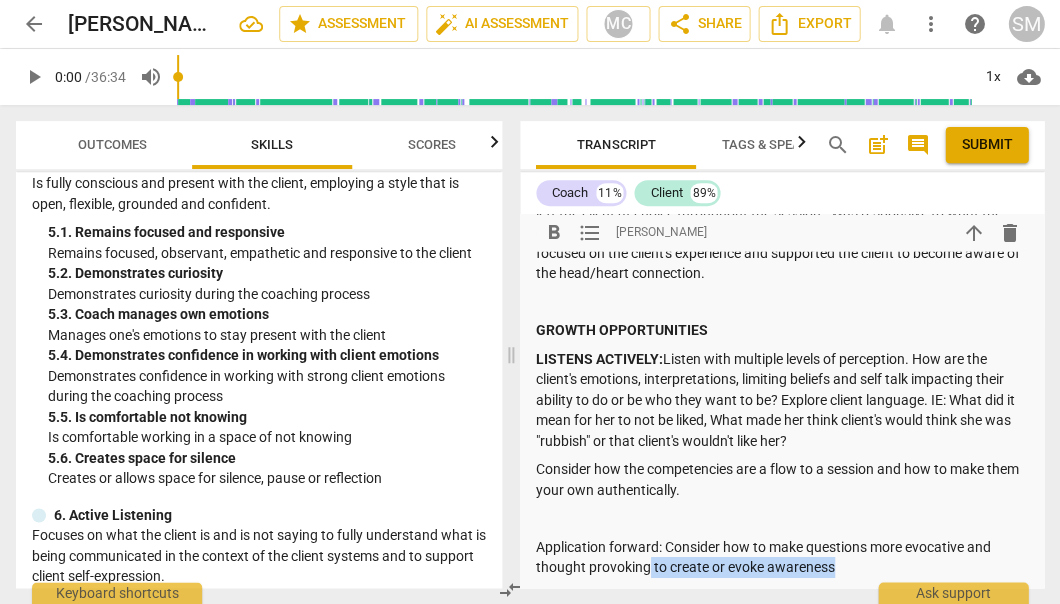 click on "Application forward: Consider how to make questions more evocative and thought provoking to create or evoke awareness" at bounding box center (782, 557) 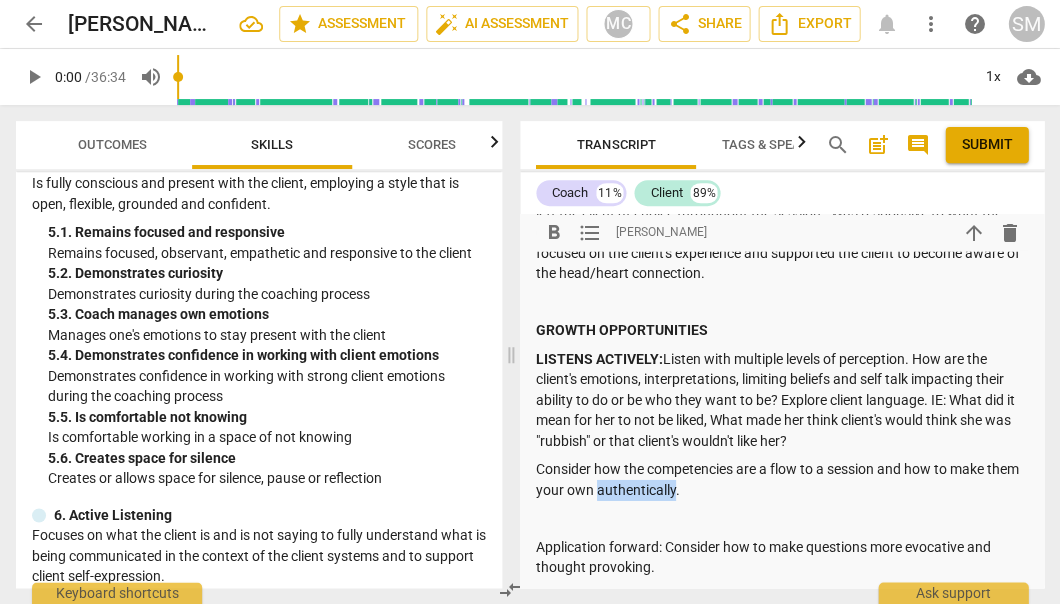 drag, startPoint x: 710, startPoint y: 466, endPoint x: 631, endPoint y: 471, distance: 79.15807 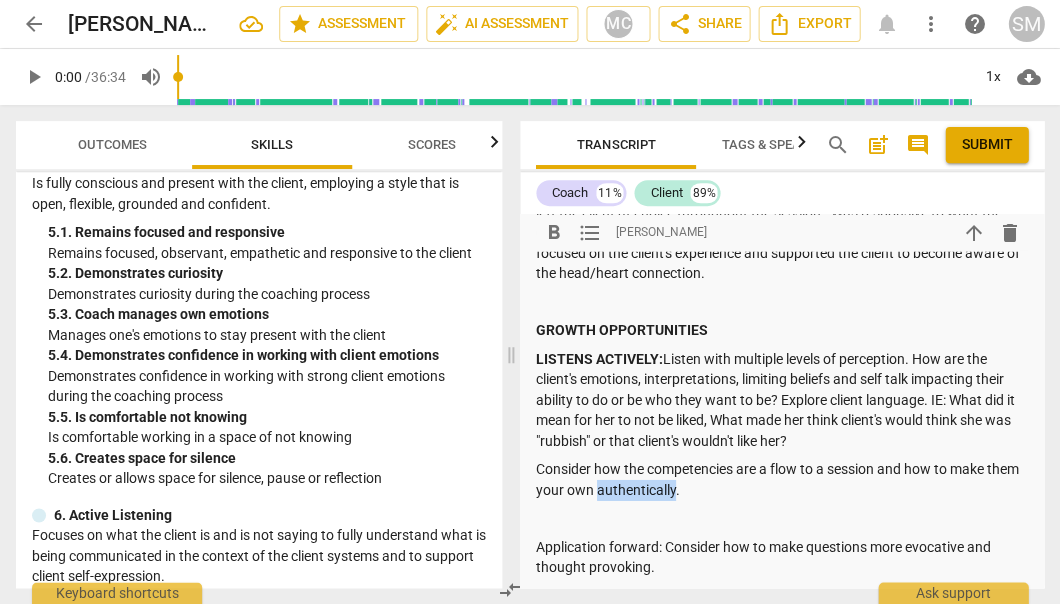 click on "Consider how the competencies are a flow to a session and how to make them your own authentically." at bounding box center (782, 479) 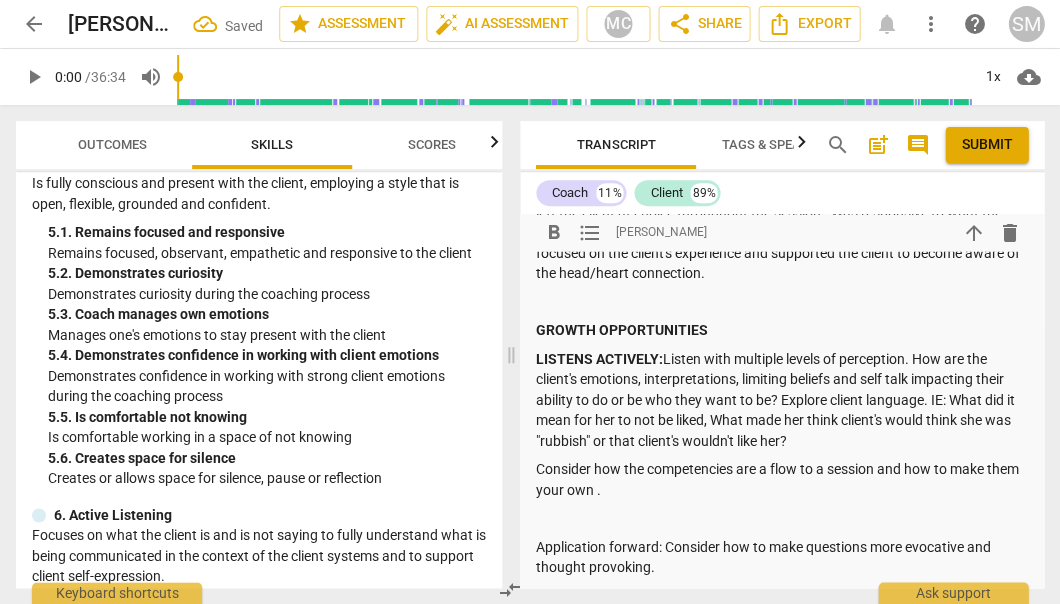 click on "Consider how the competencies are a flow to a session and how to make them your own ." at bounding box center [782, 479] 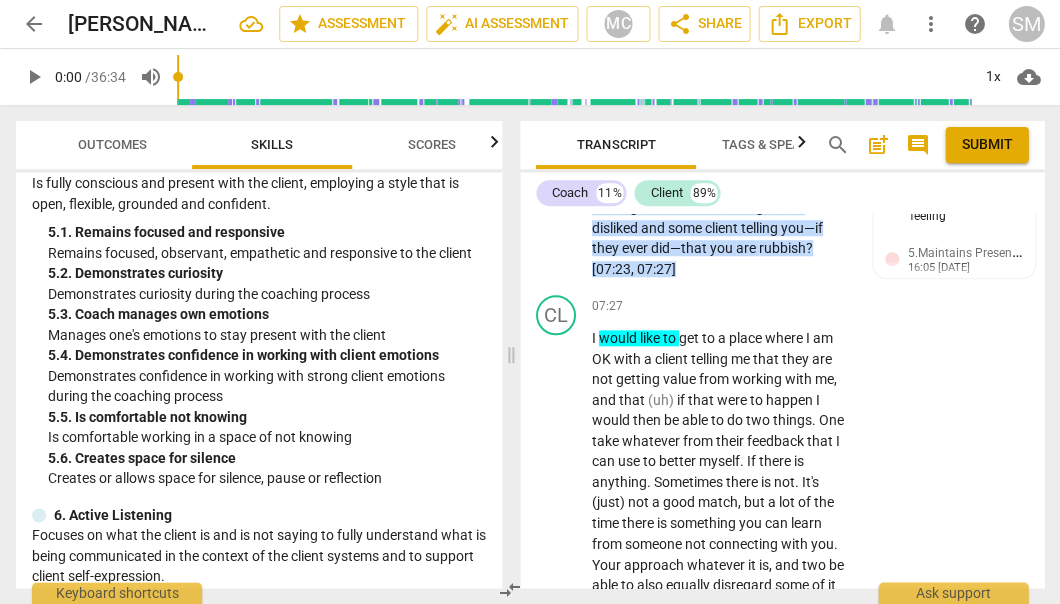 scroll, scrollTop: 5160, scrollLeft: 0, axis: vertical 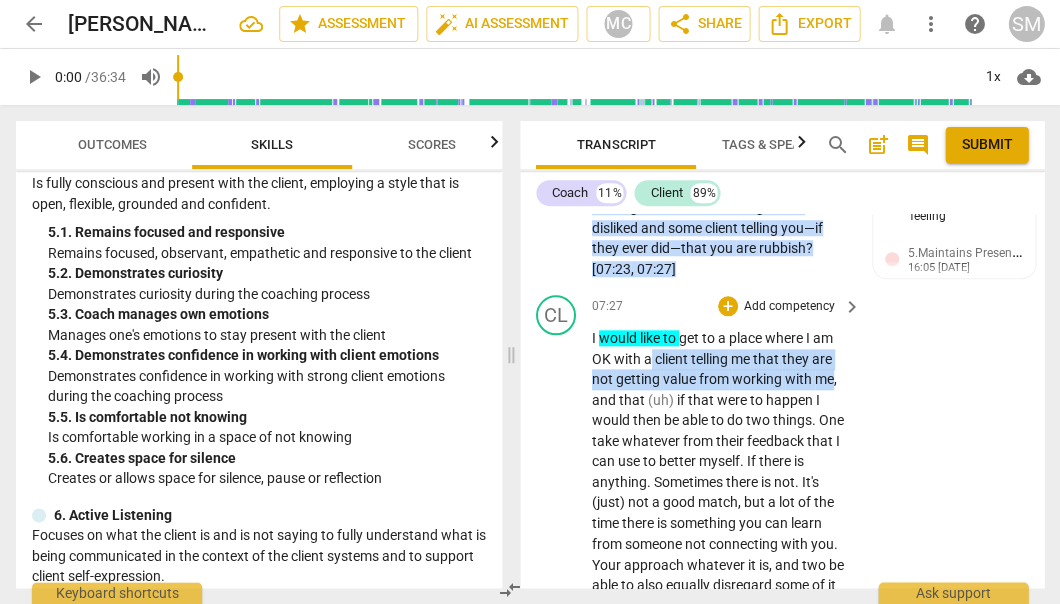 drag, startPoint x: 647, startPoint y: 276, endPoint x: 831, endPoint y: 295, distance: 184.97838 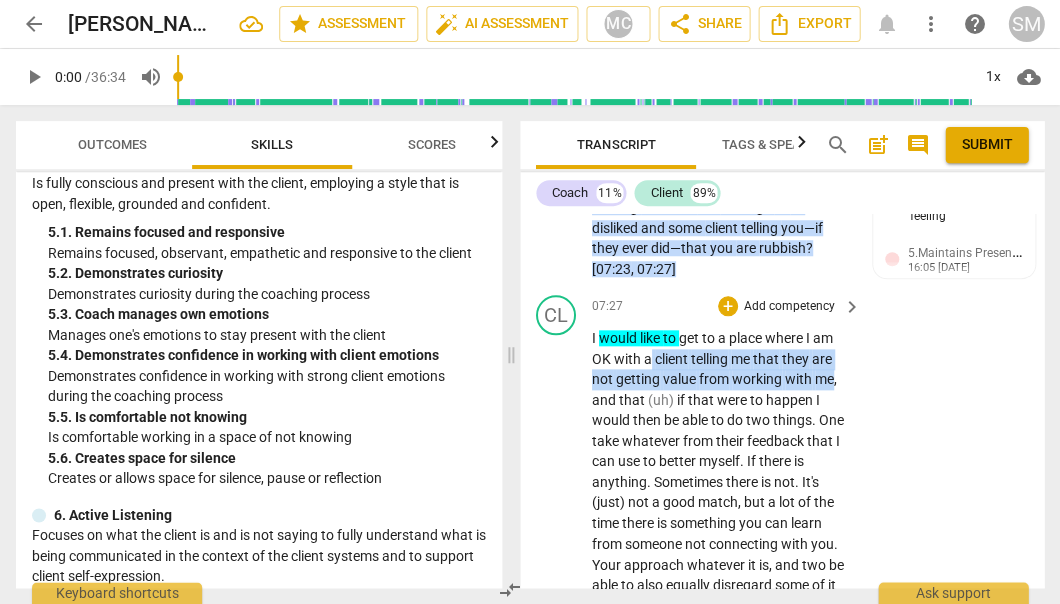 click on "I   would   like   to   get   to   a   place   where   I   am   OK   with   a   client   telling   me   that   they   are   not   getting   value   from   working   with   me ,   and   that   (uh)   if   that   were   to   happen   I   would   then   be   able   to   do   two   things .   One   take   whatever   from   their   feedback   that   I   can   use   to   better   myself .   If   there   is   anything .   Sometimes   there   is   not .   It's   (just)   not   a   good   match ,   but   a   lot   of   the   time   there   is   something   you   can   learn   from   someone   not   connecting   with   you .   Your   approach   whatever   it   is ,   and   two   be   able   to   also   equally   disregard   some   of   it   because   it's   (like)   well   we   are   (just)   not   a   good   match   and   there's   a   better   coach   for   you ,   and   I   know   that   (you   know)   some   of   the   stuff   (like)   the   self   validation   piece ,   so   the   Courage   to   be   Disliked" at bounding box center (721, 615) 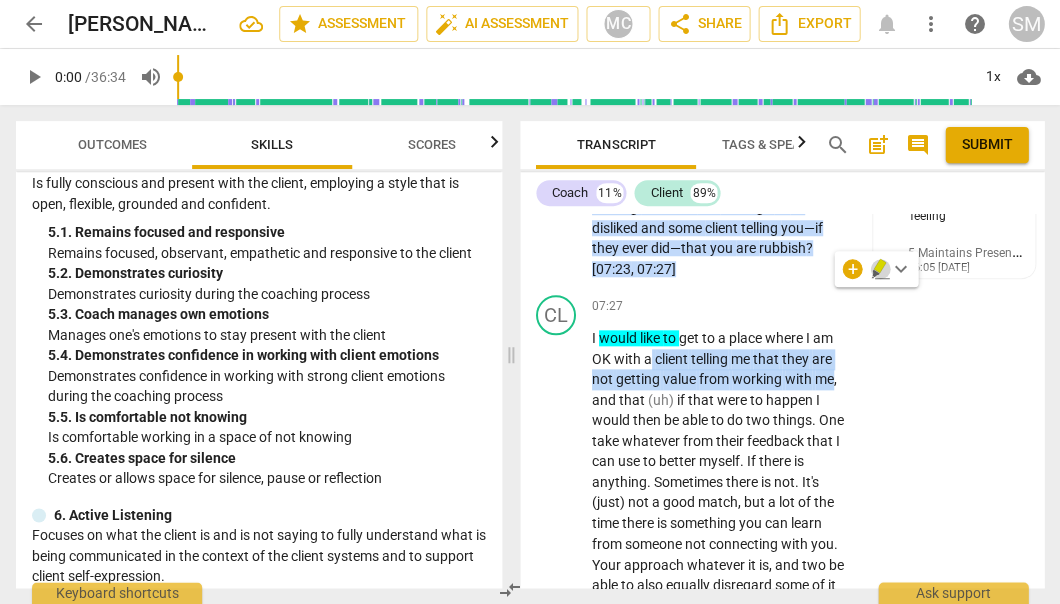 click 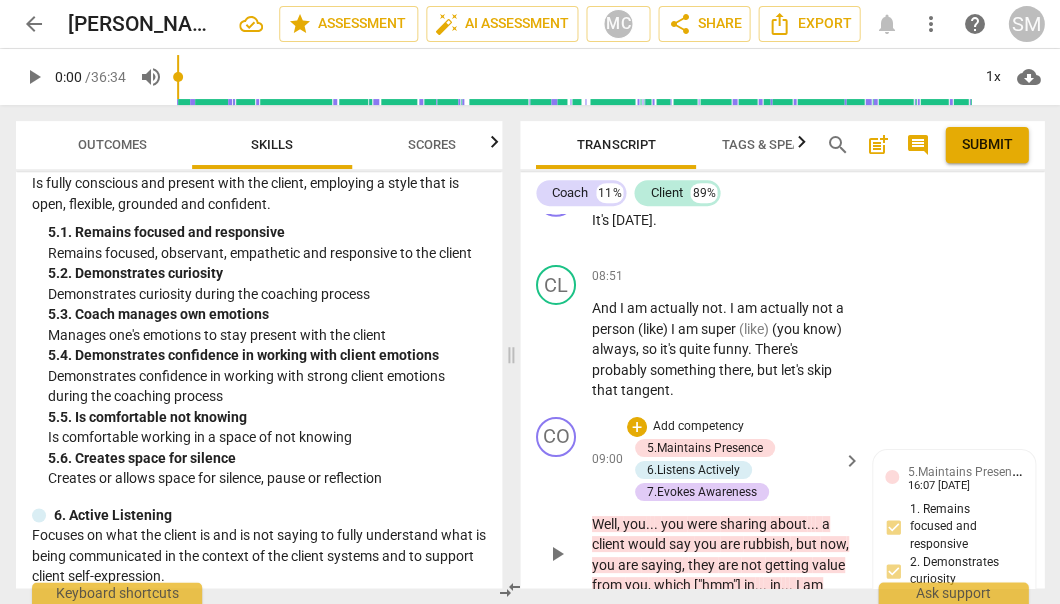 scroll, scrollTop: 5895, scrollLeft: 0, axis: vertical 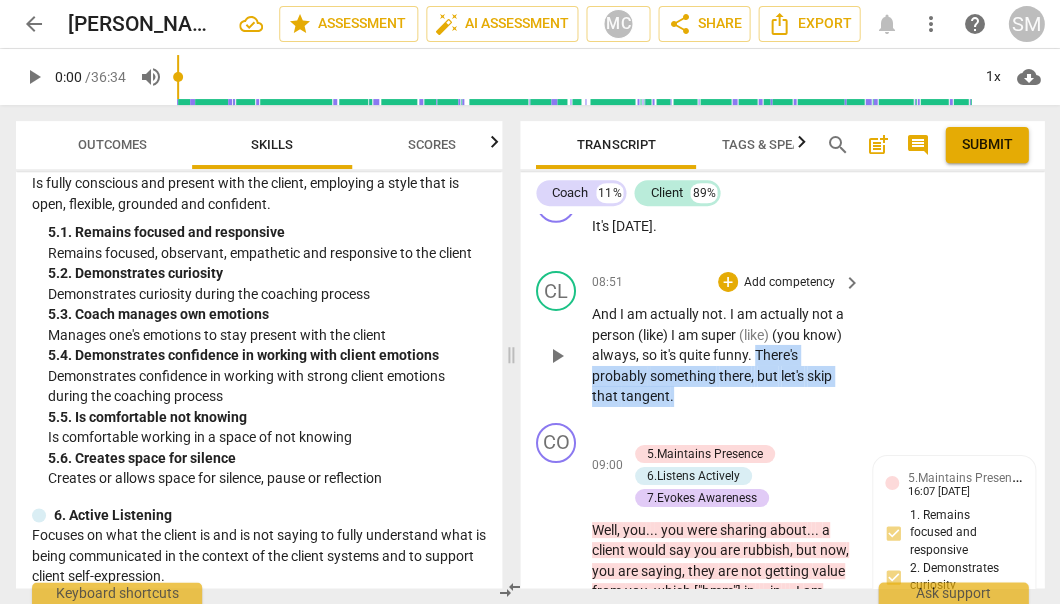 drag, startPoint x: 755, startPoint y: 253, endPoint x: 833, endPoint y: 292, distance: 87.20665 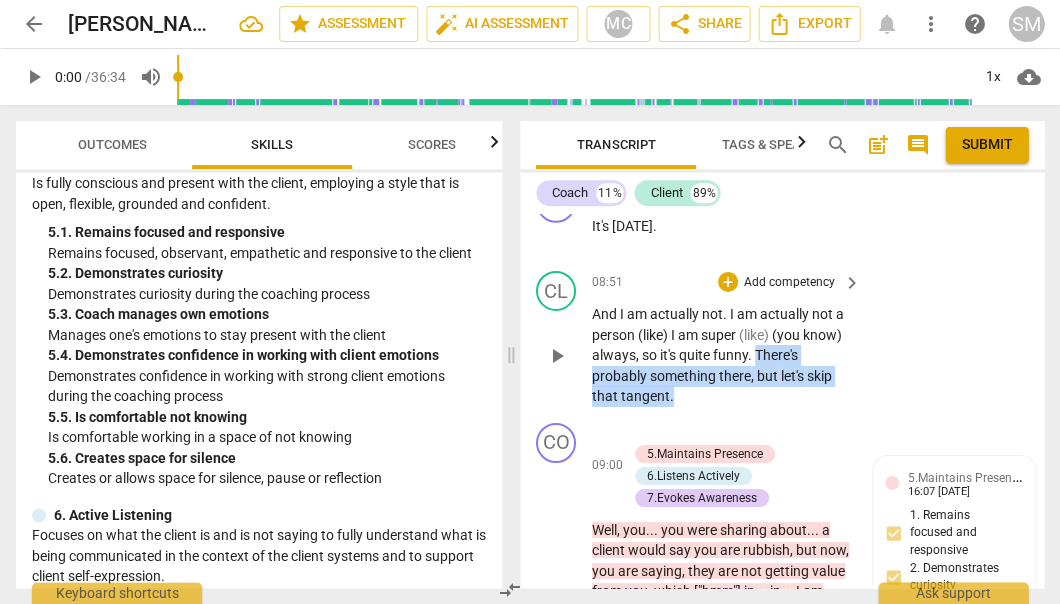 click on "And   I   am   actually   not .   I   am   actually   not   a   person   (like)   I   am   super   (like)   (you   know)   always ,   so   it's   quite   funny .   There's   probably   something   there ,   but   let's   skip   that   tangent ." at bounding box center (721, 355) 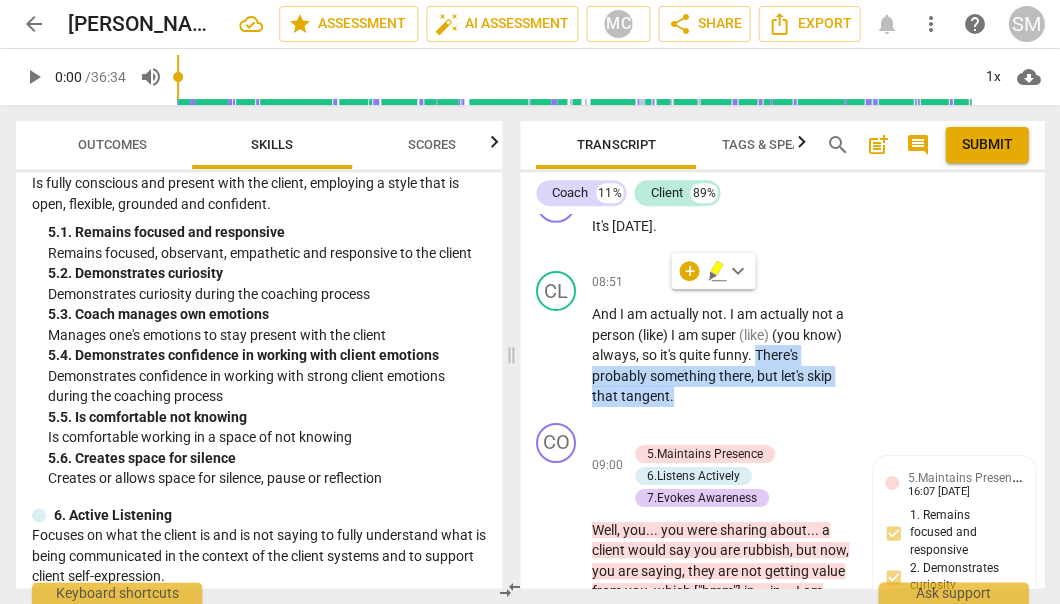 click 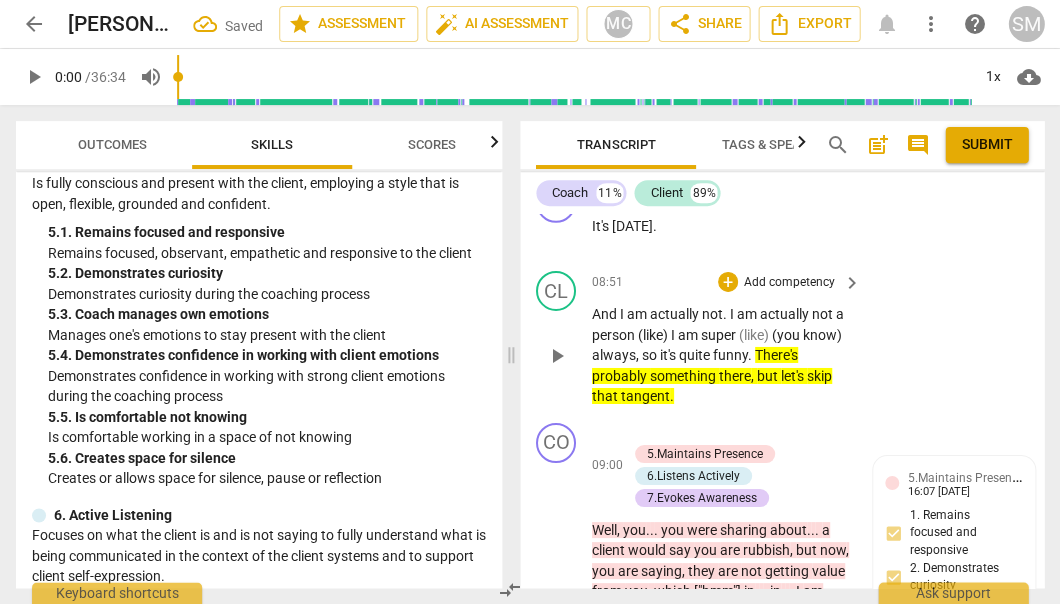 scroll, scrollTop: 0, scrollLeft: 0, axis: both 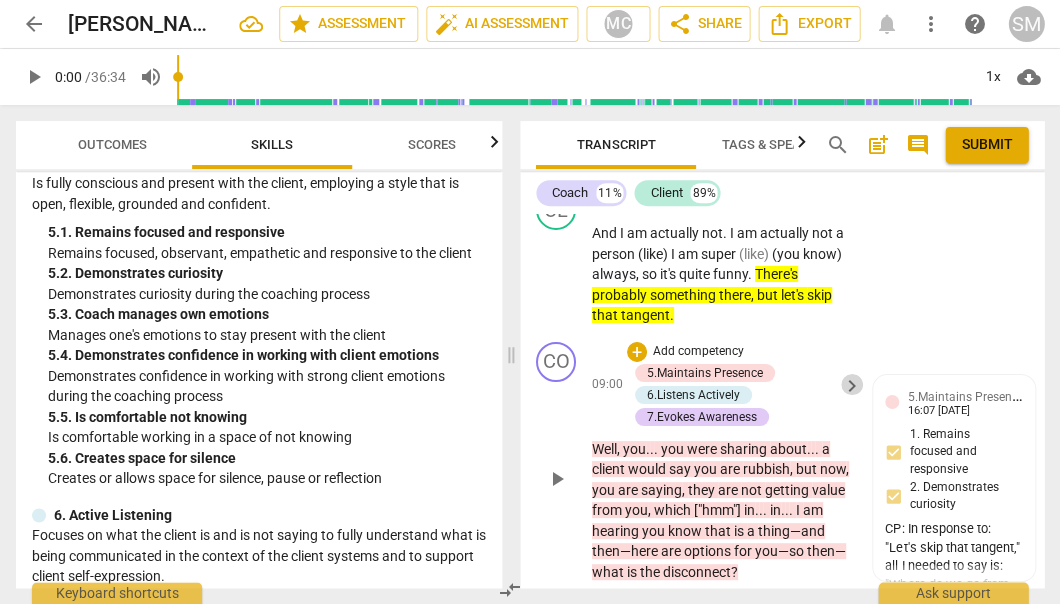 click on "keyboard_arrow_right" at bounding box center [852, 386] 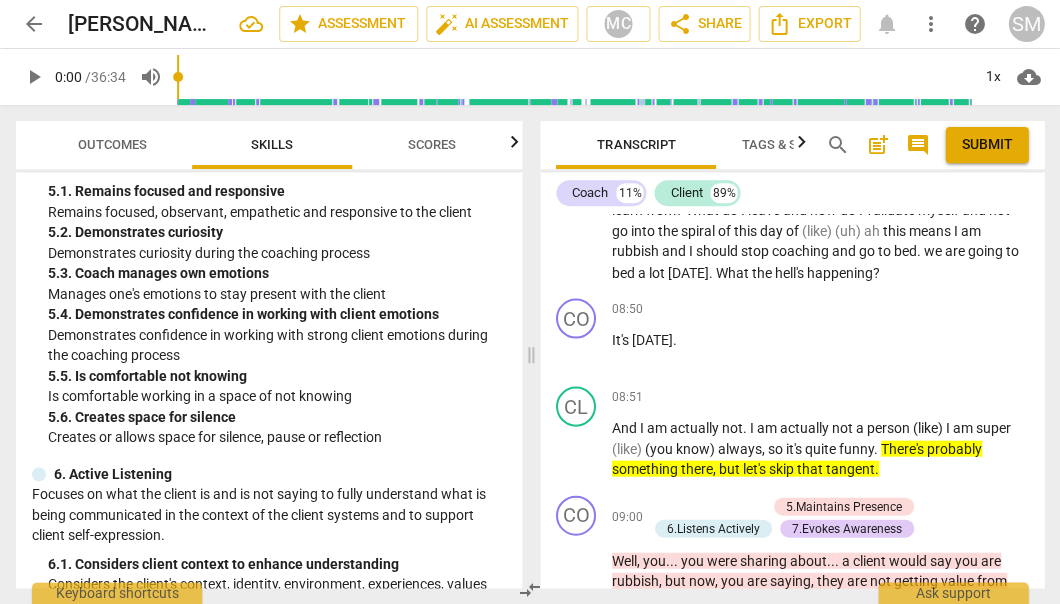 scroll, scrollTop: 4232, scrollLeft: 0, axis: vertical 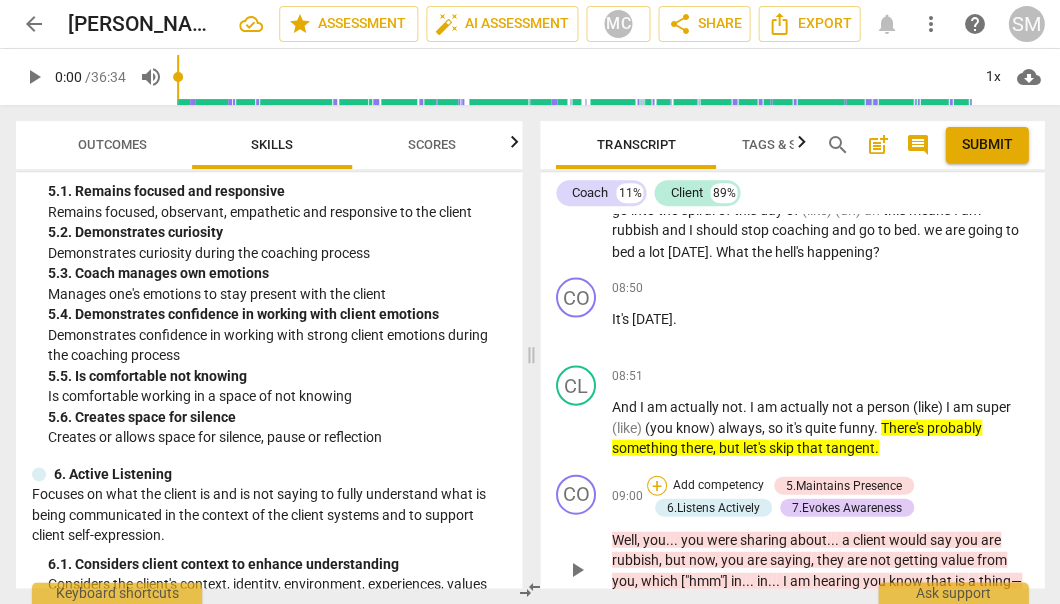 click on "+" at bounding box center (657, 485) 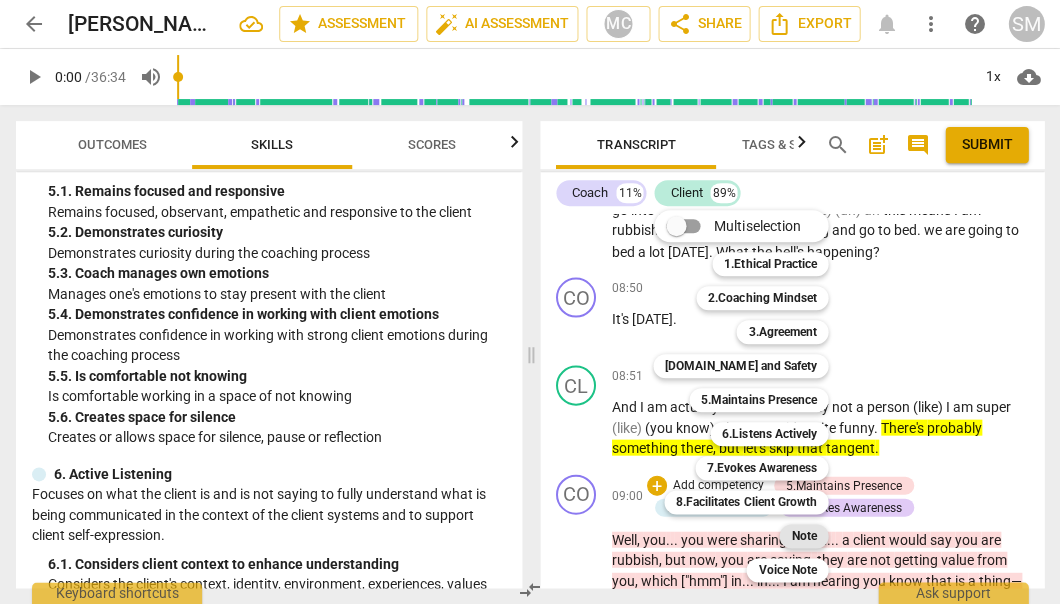 click on "Note" at bounding box center (803, 536) 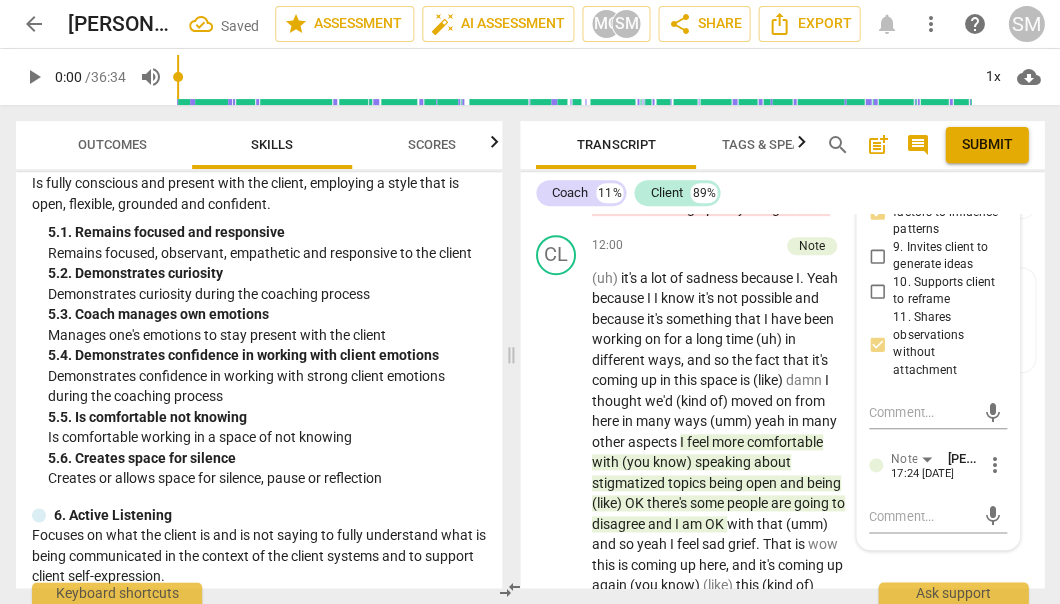 scroll, scrollTop: 7533, scrollLeft: 0, axis: vertical 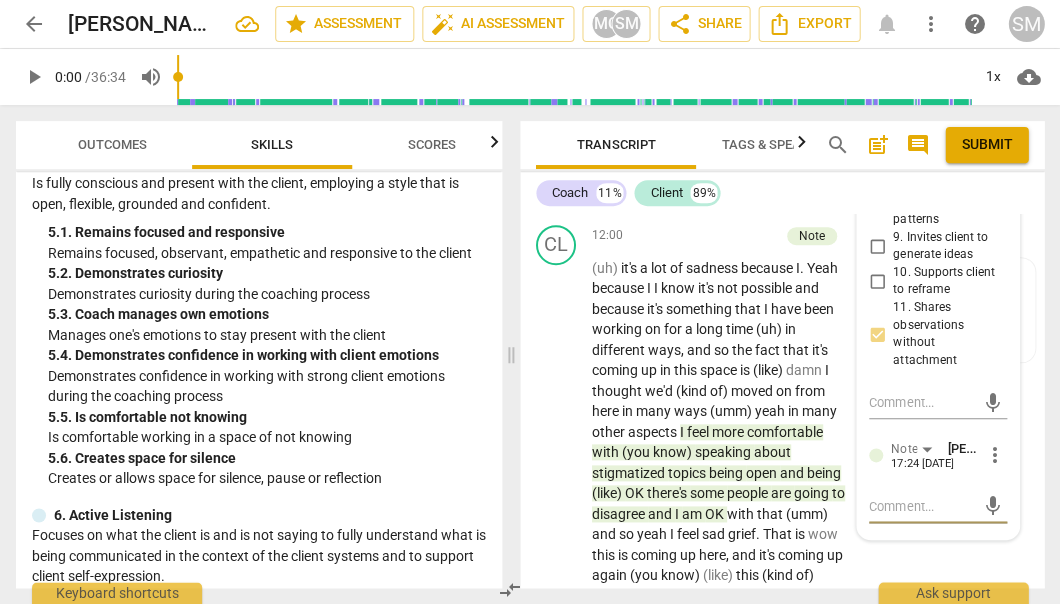 click at bounding box center (922, 506) 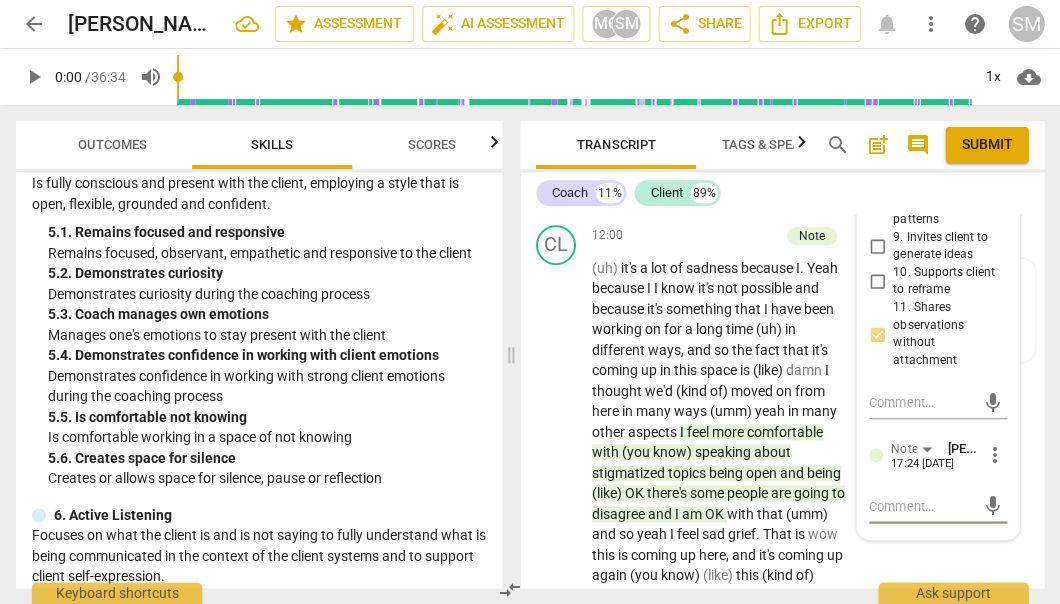 type on "G" 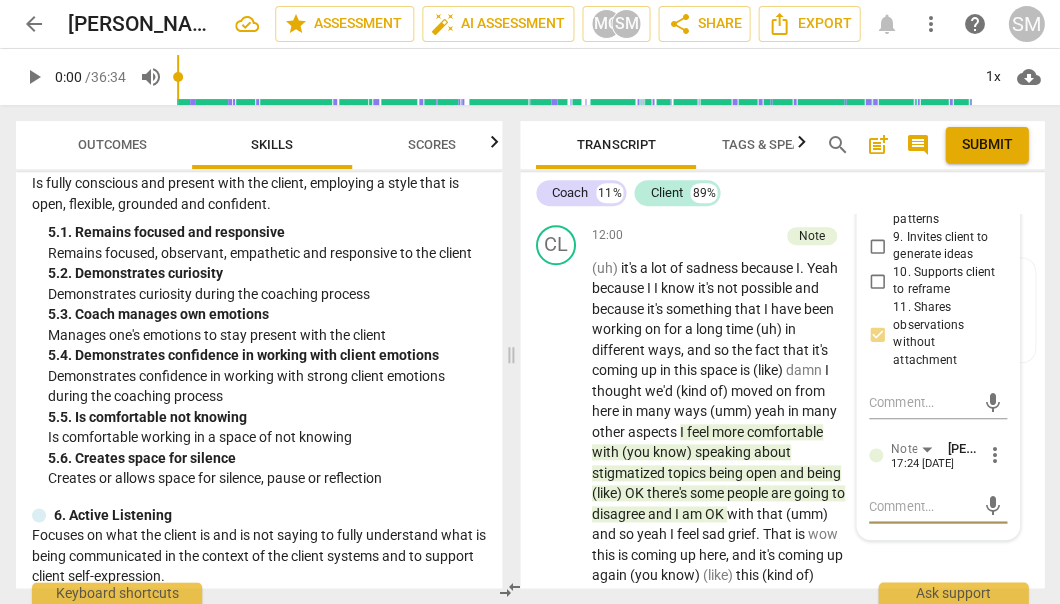type on "G" 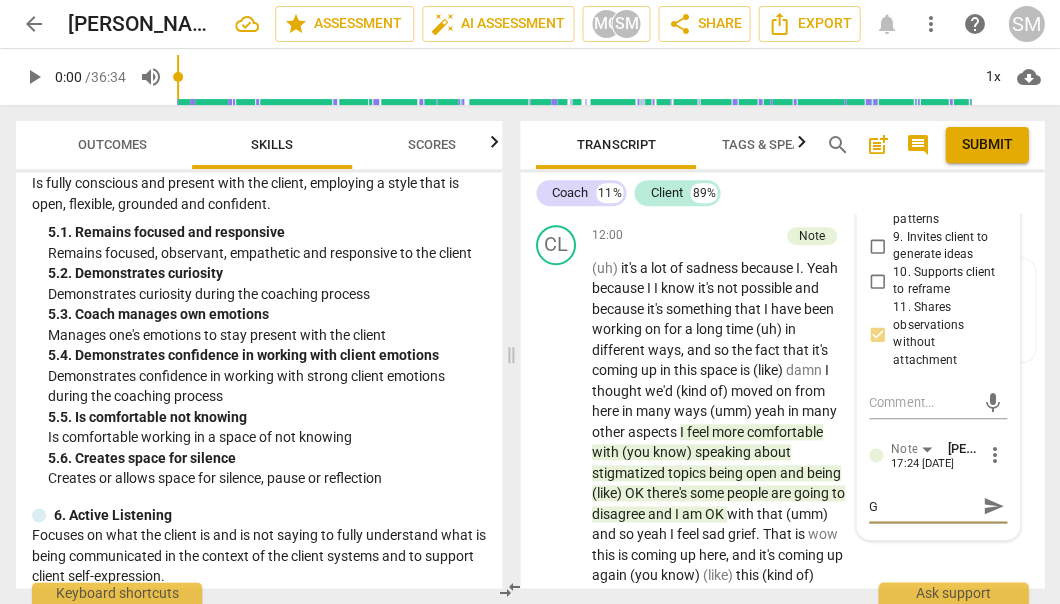 type on "Go" 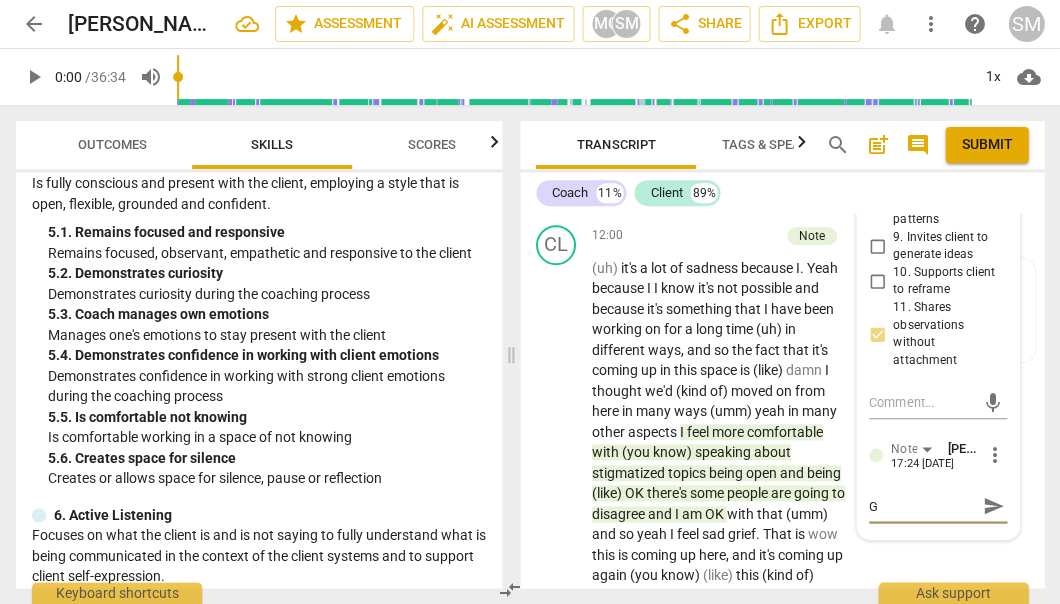 type on "Go" 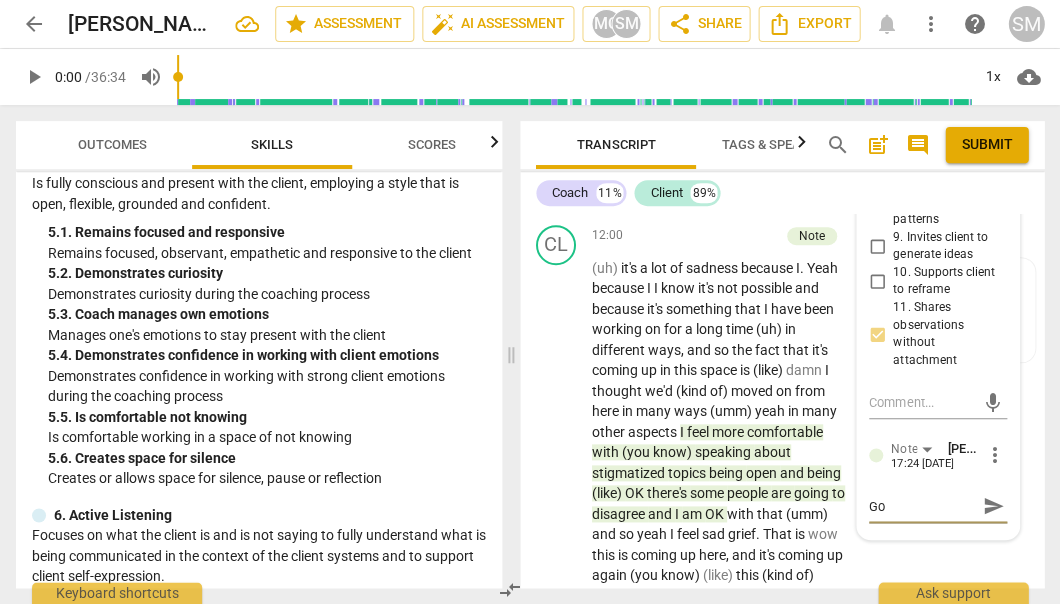 type on "Goo" 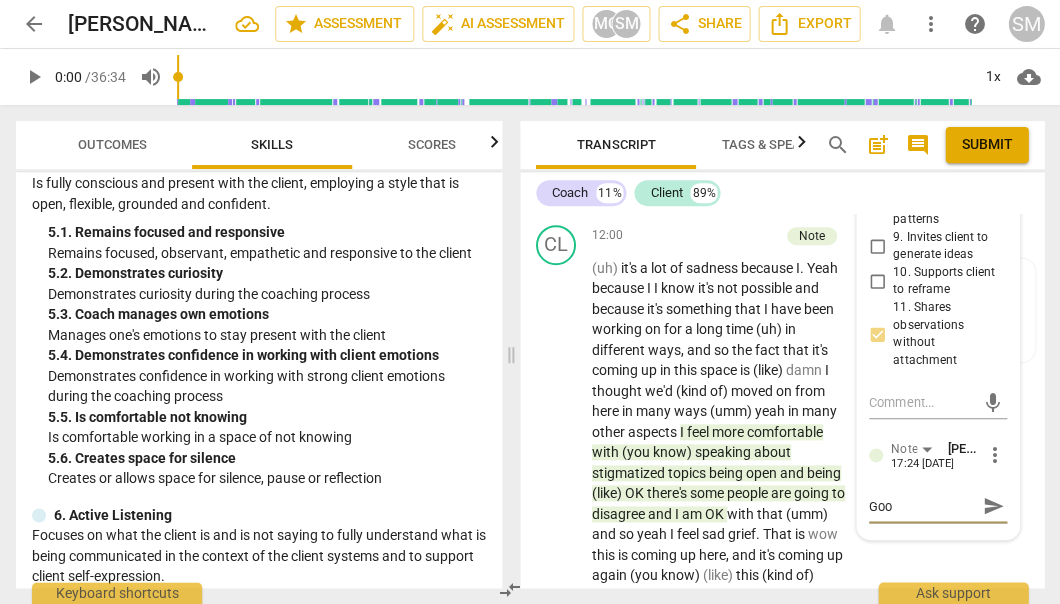 type on "Good" 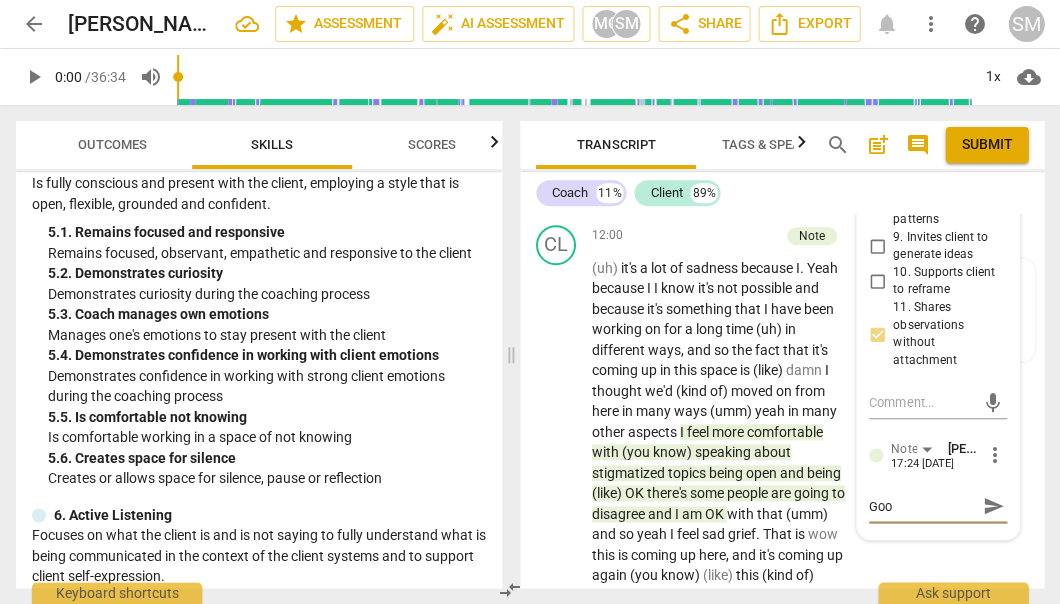 type on "Good" 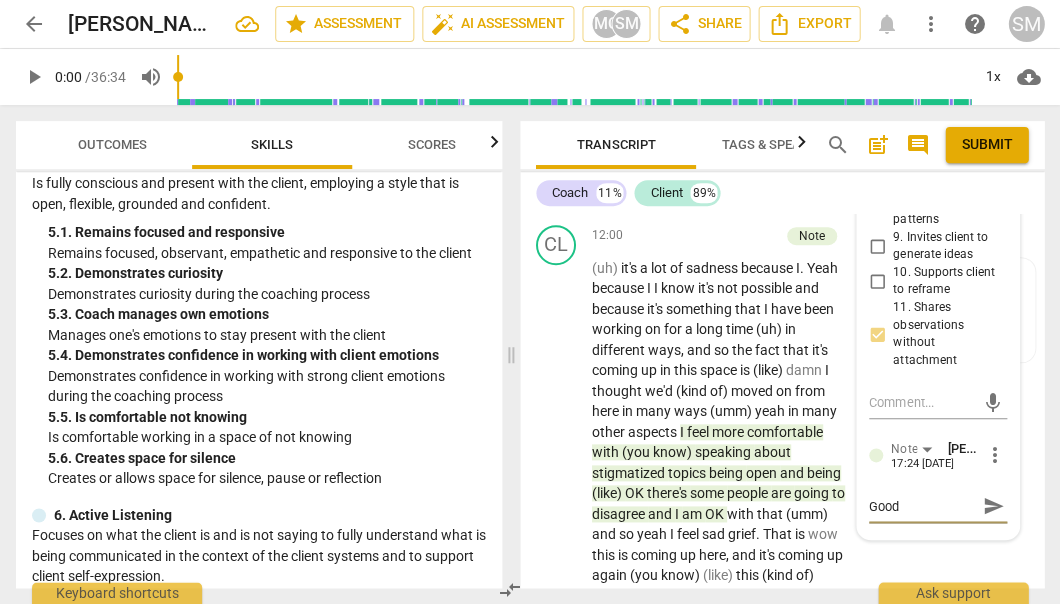 type on "Good" 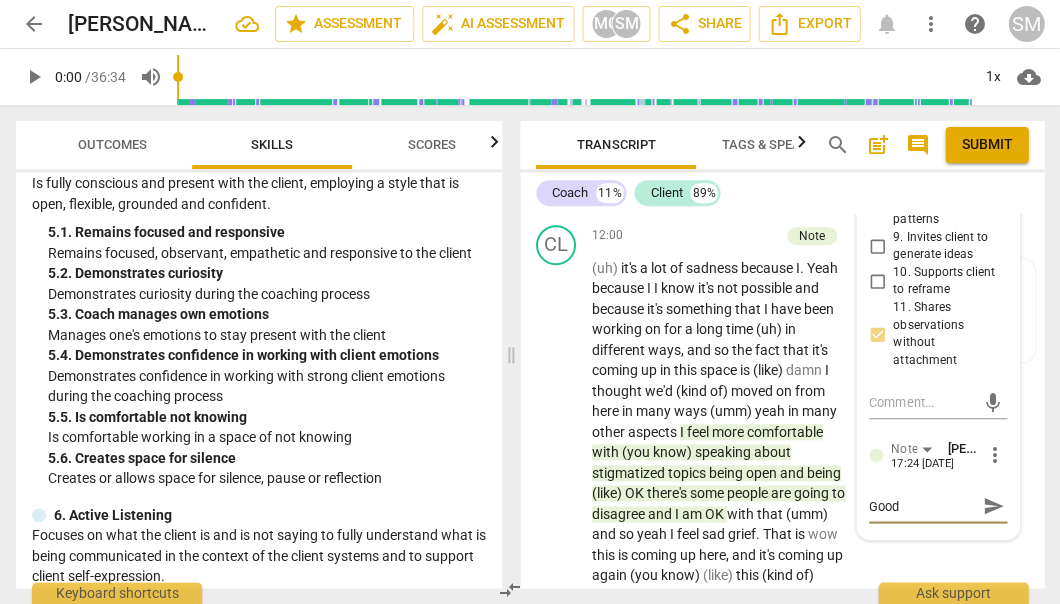 type on "Good n" 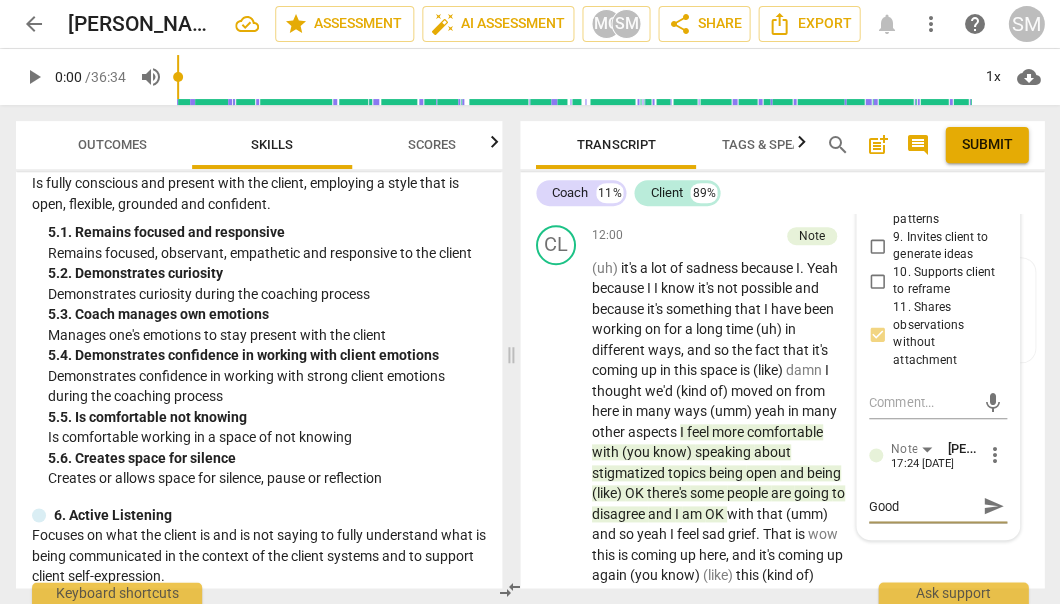 type on "Good n" 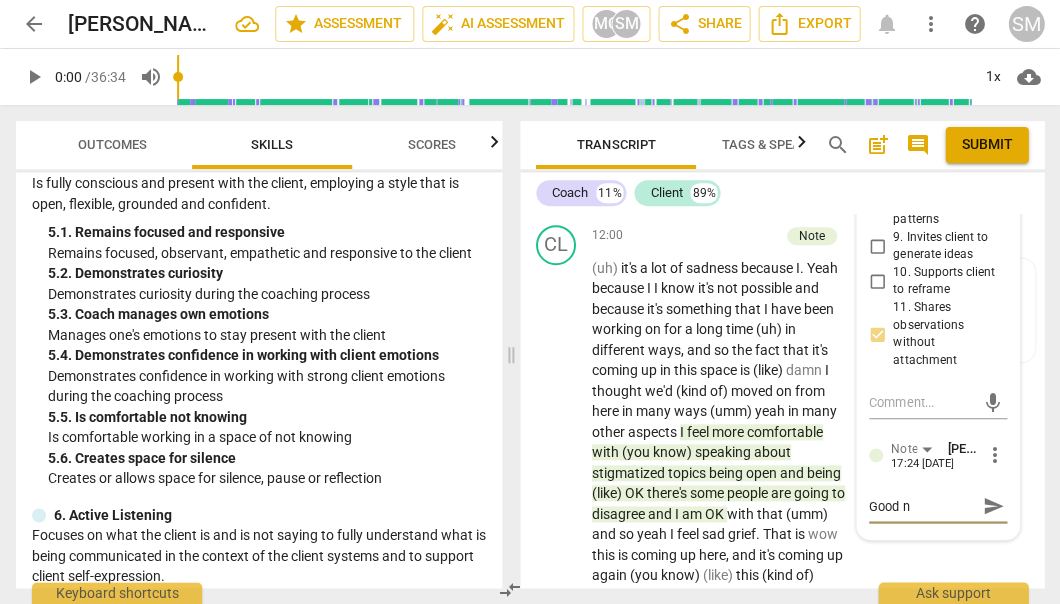 type on "Good no" 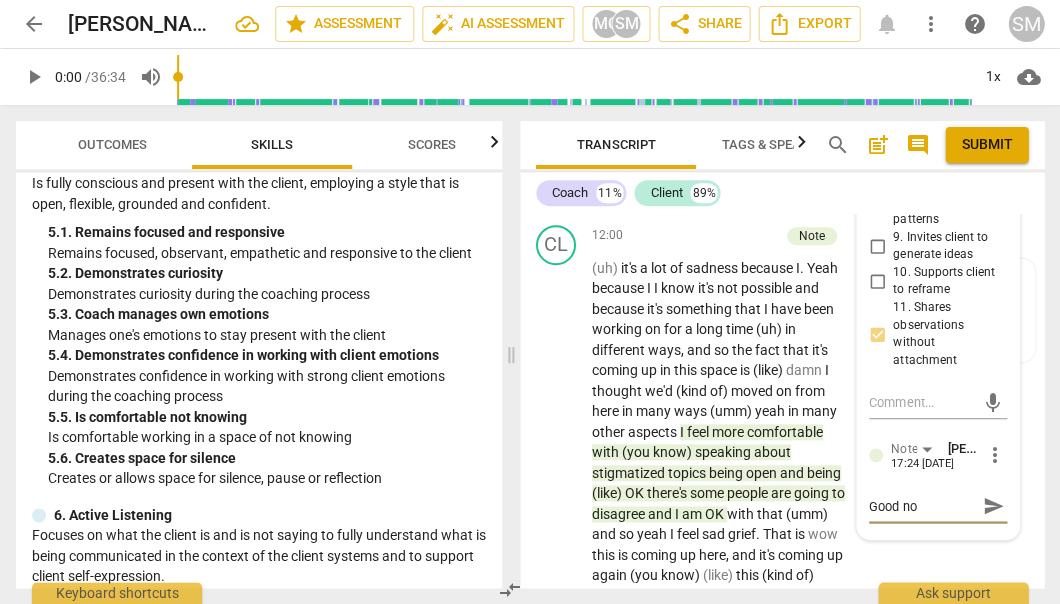type on "Good not" 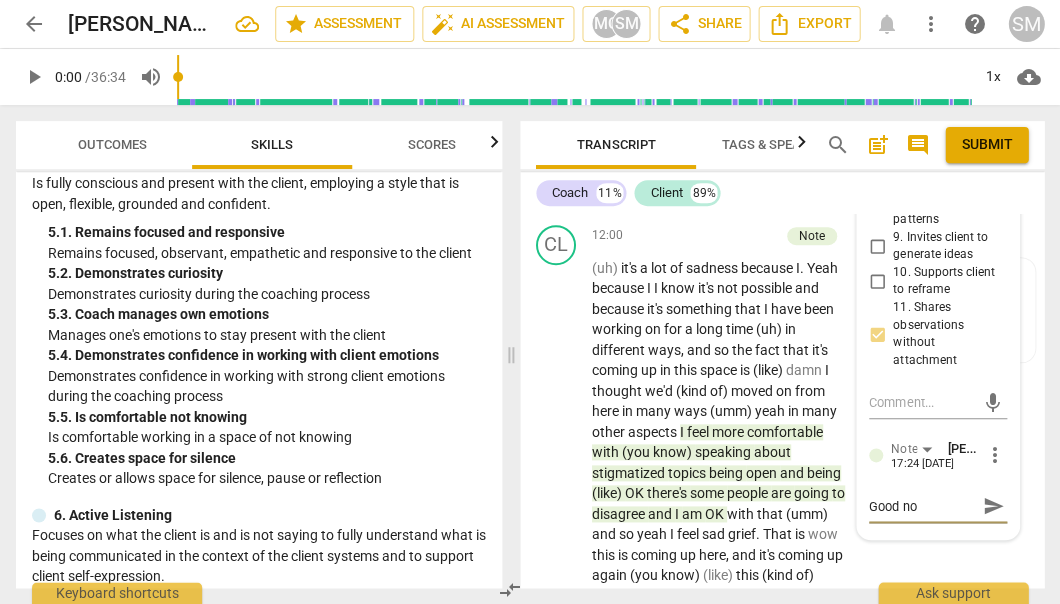 type on "Good not" 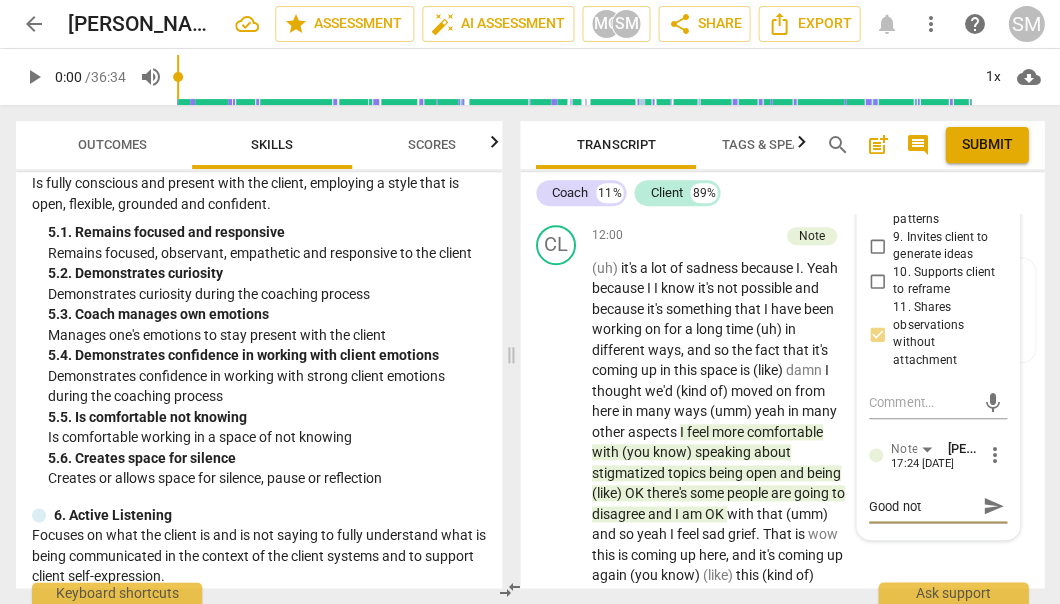 type on "Good noti" 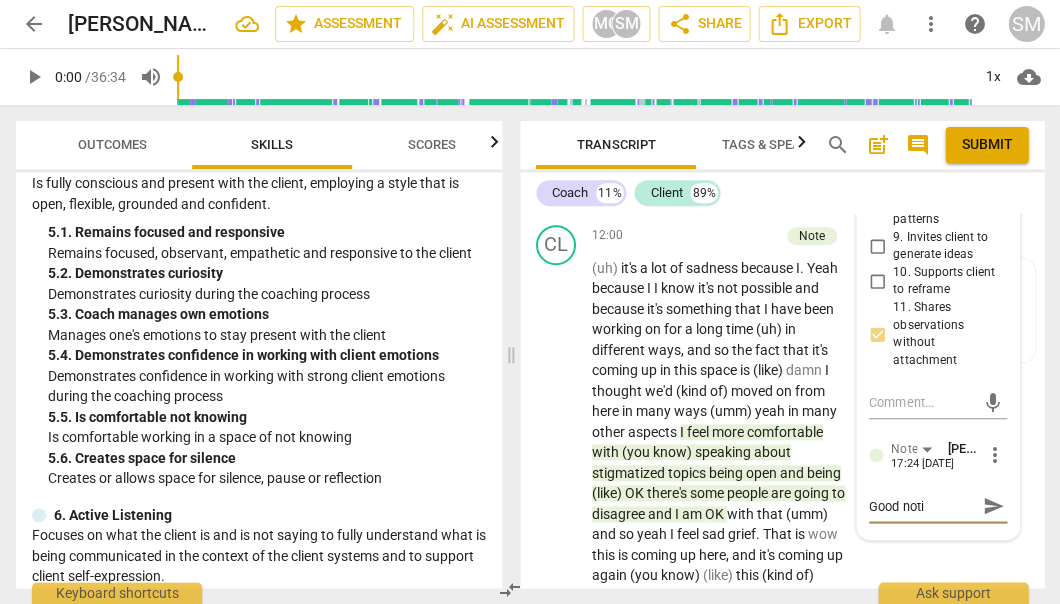 type on "Good notic" 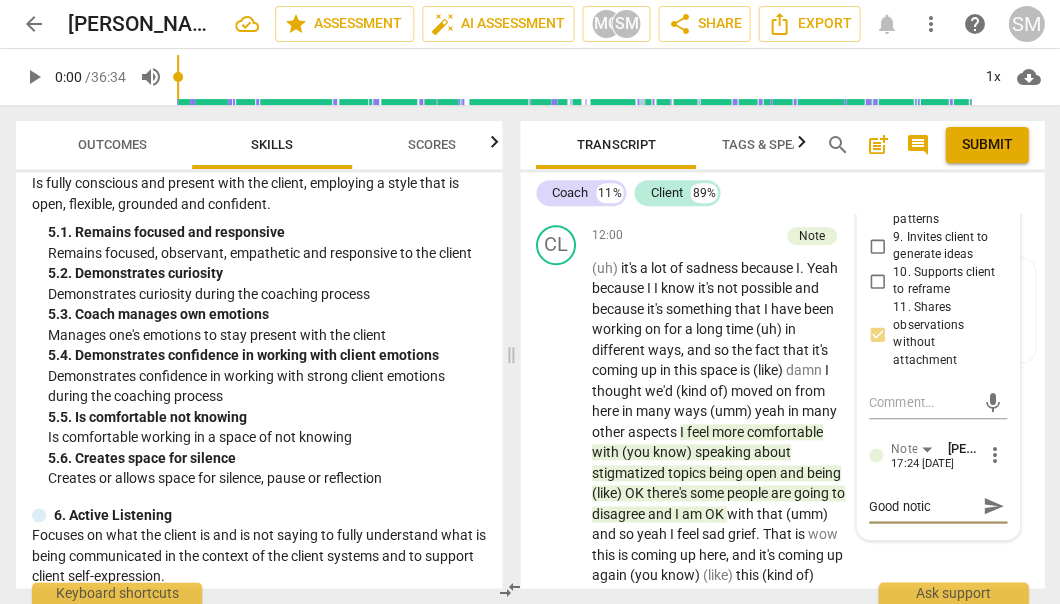 type on "Good notici" 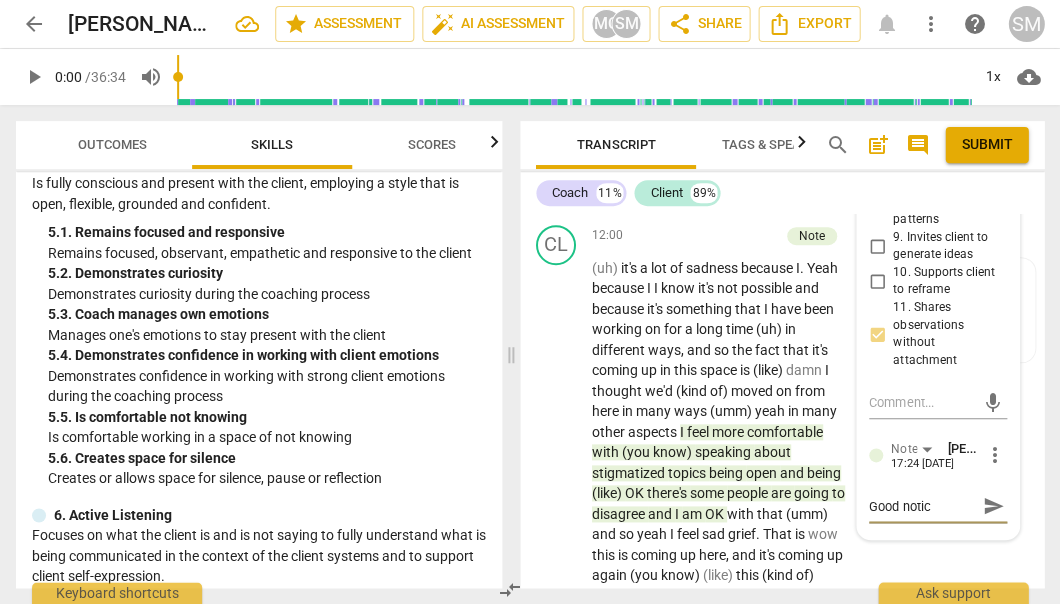 type on "Good notici" 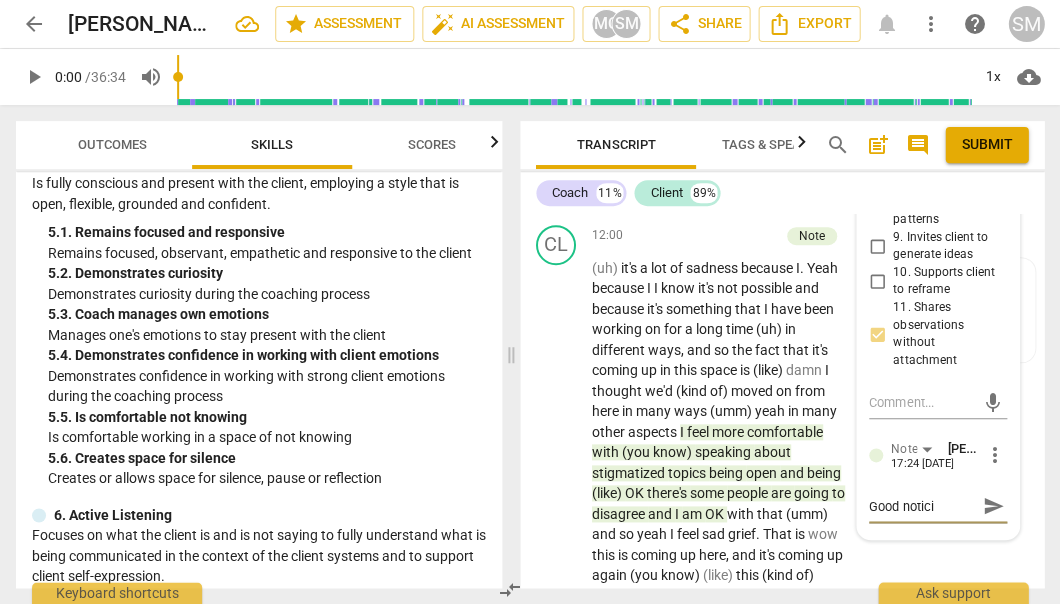 type on "Good noticin" 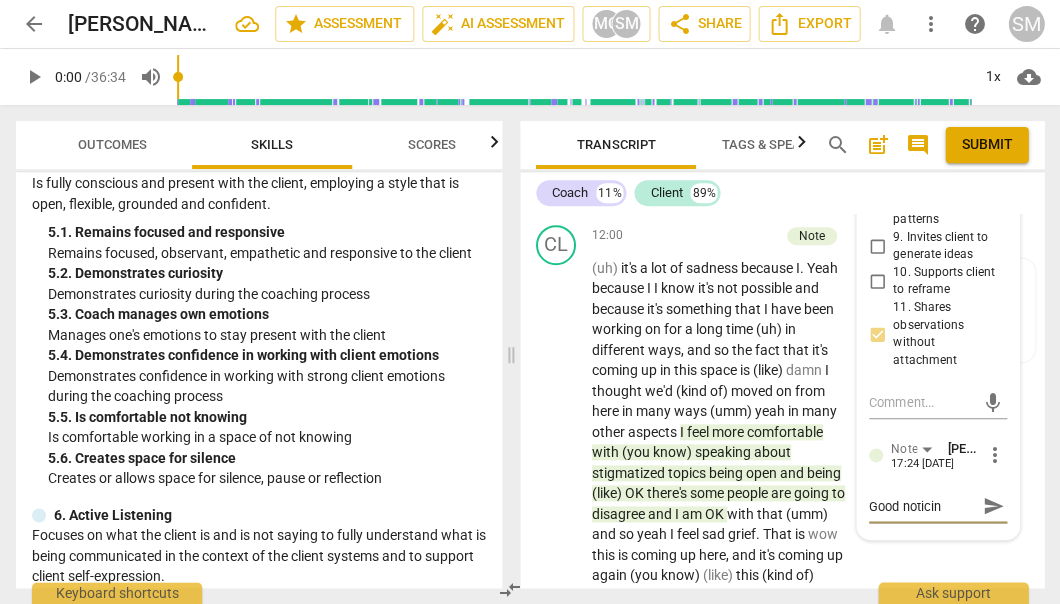 type on "Good noticing" 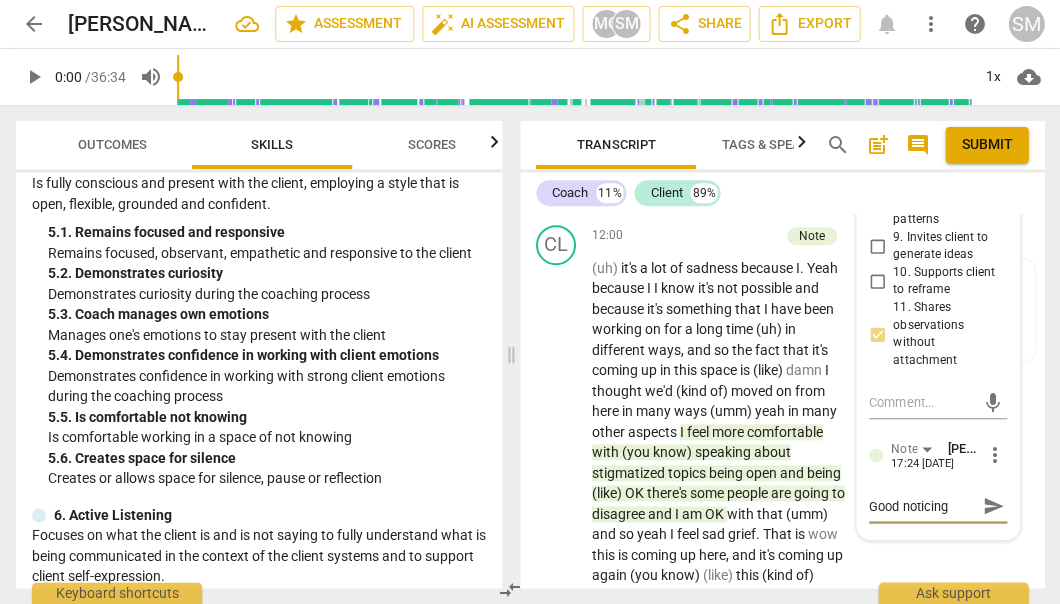 type on "Good noticing" 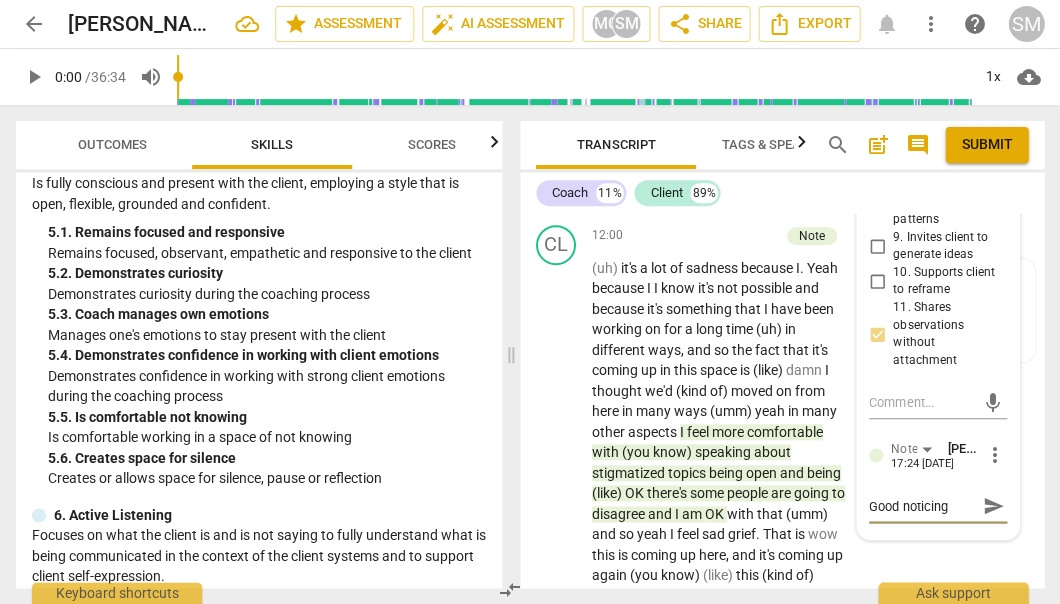 type on "Good noticing w" 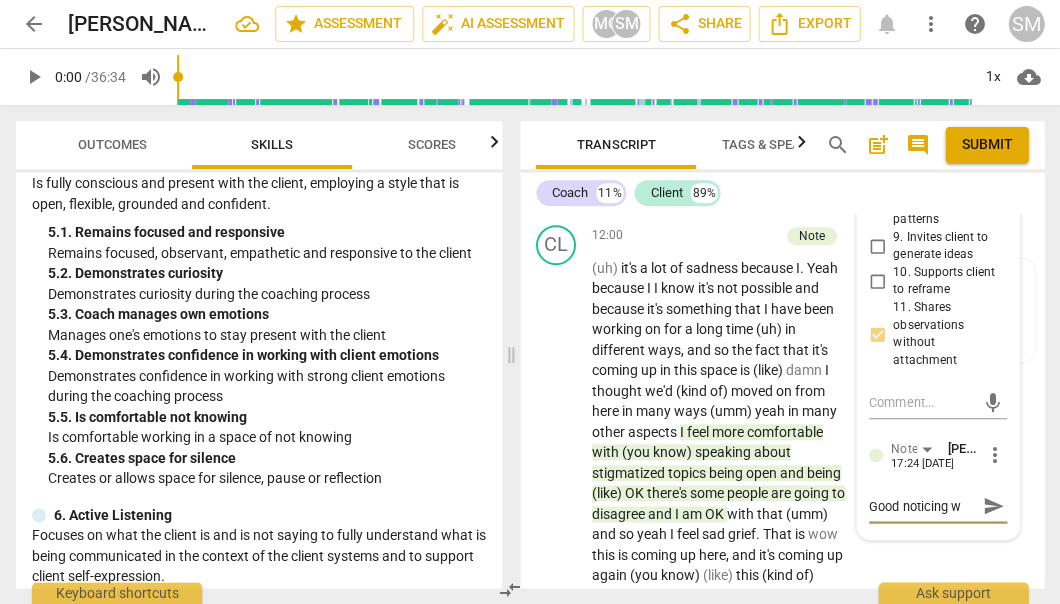 type on "Good noticing wh" 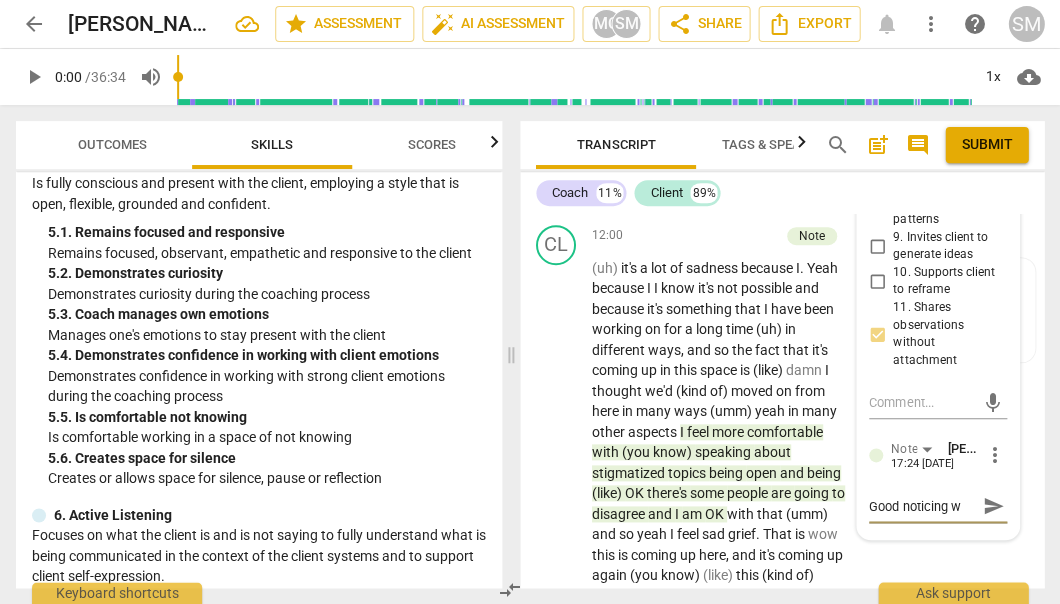 type on "Good noticing wh" 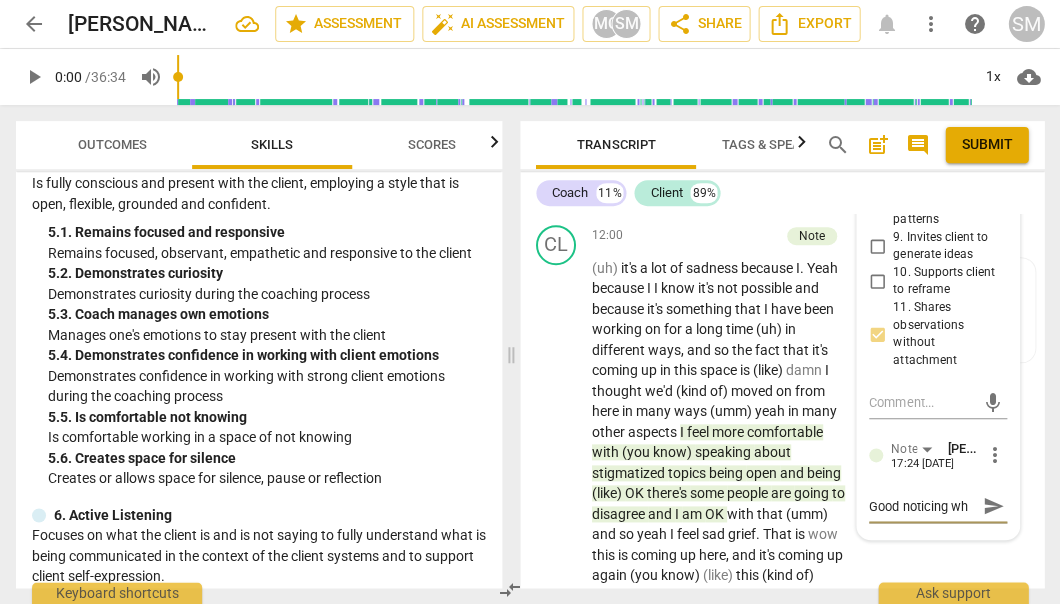 type on "Good noticing whe" 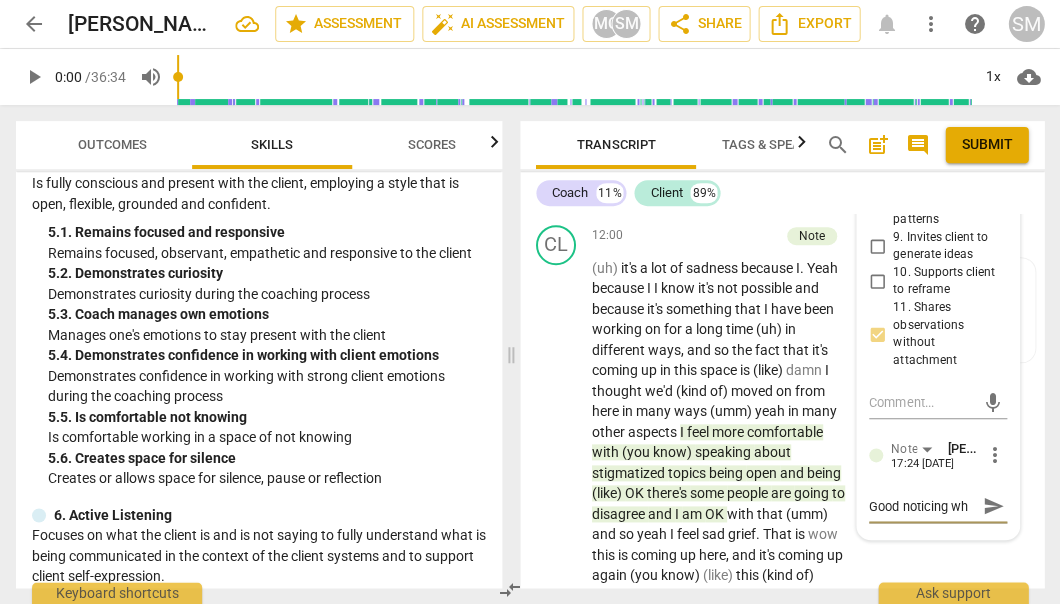 type on "Good noticing whe" 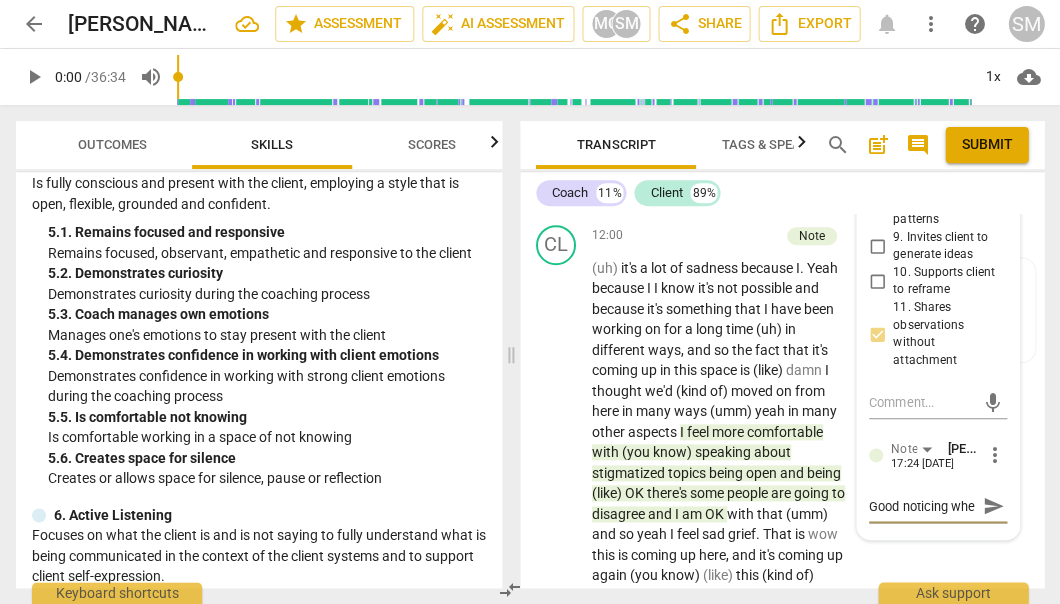 scroll, scrollTop: 17, scrollLeft: 0, axis: vertical 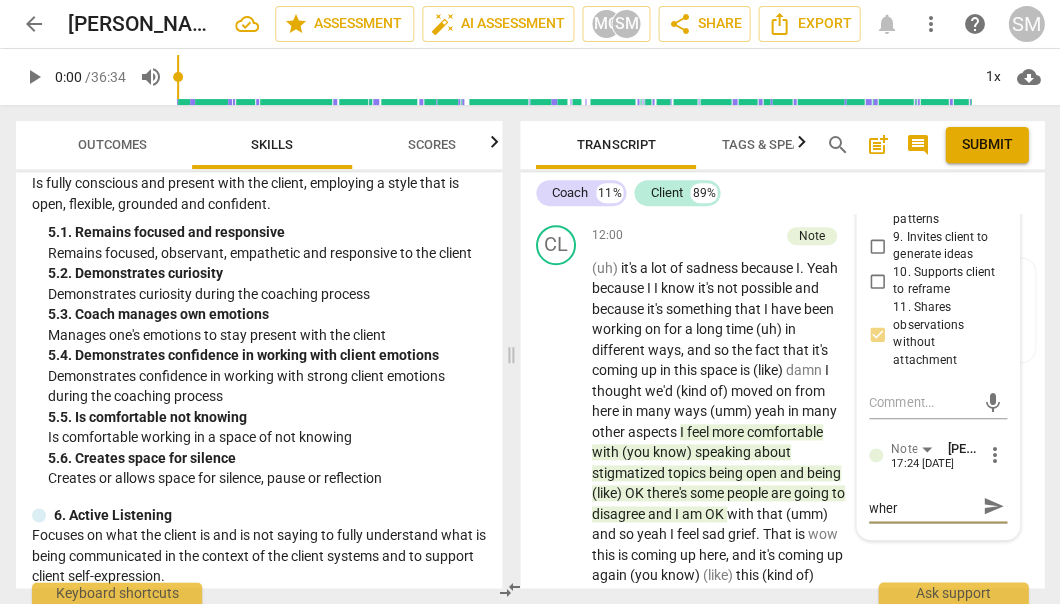 type on "Good noticing where" 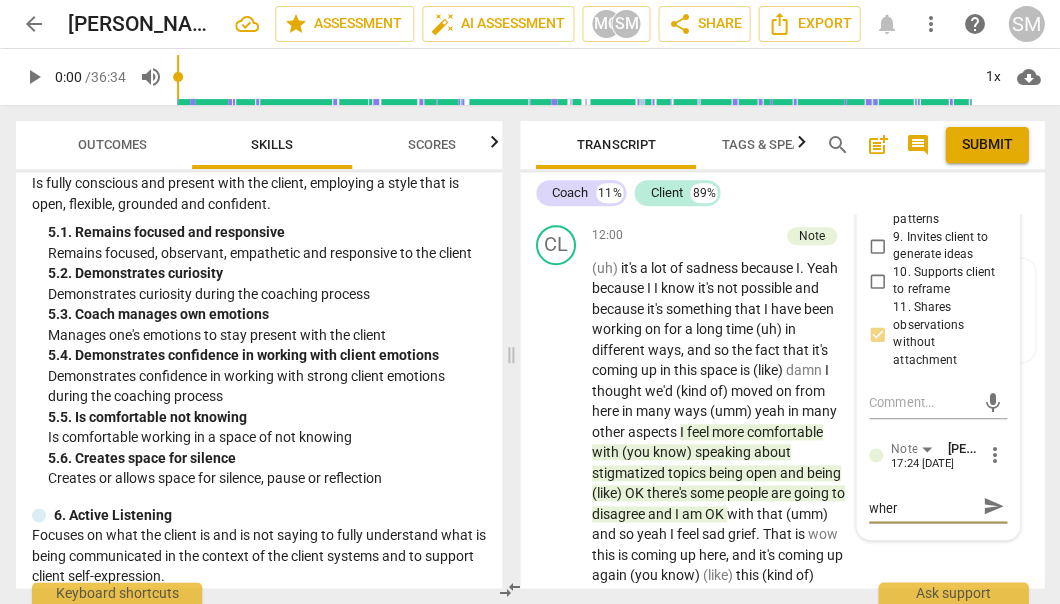 type on "Good noticing where" 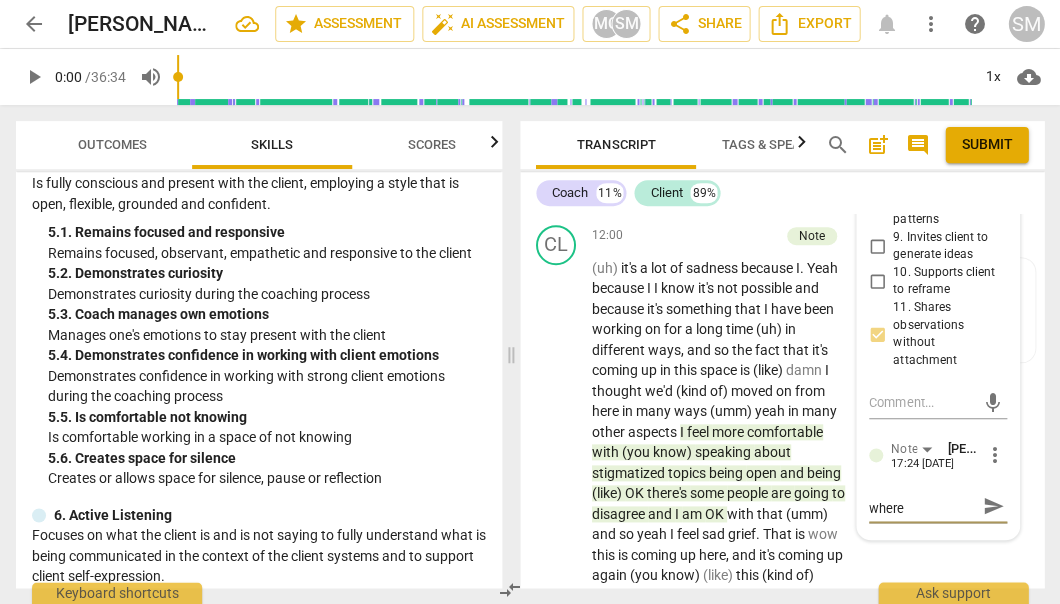 type on "Good noticing where" 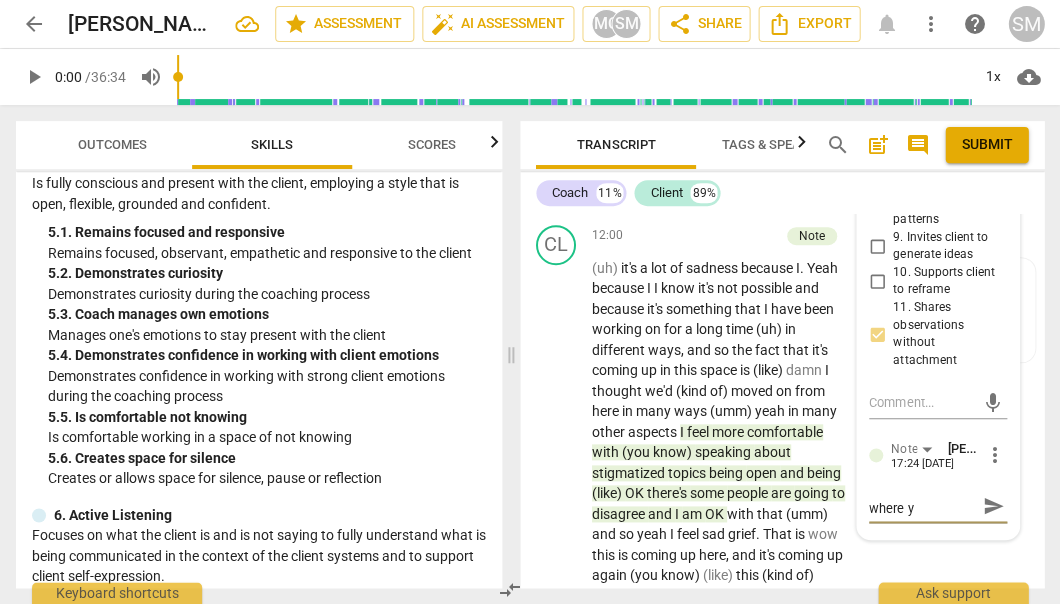 type on "Good noticing where yo" 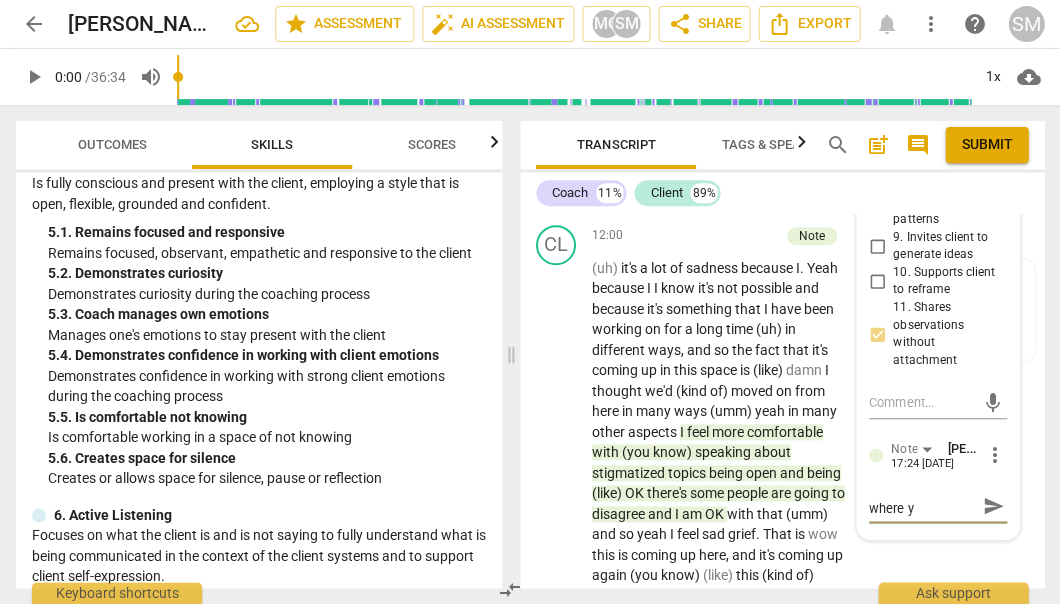 type on "Good noticing where yo" 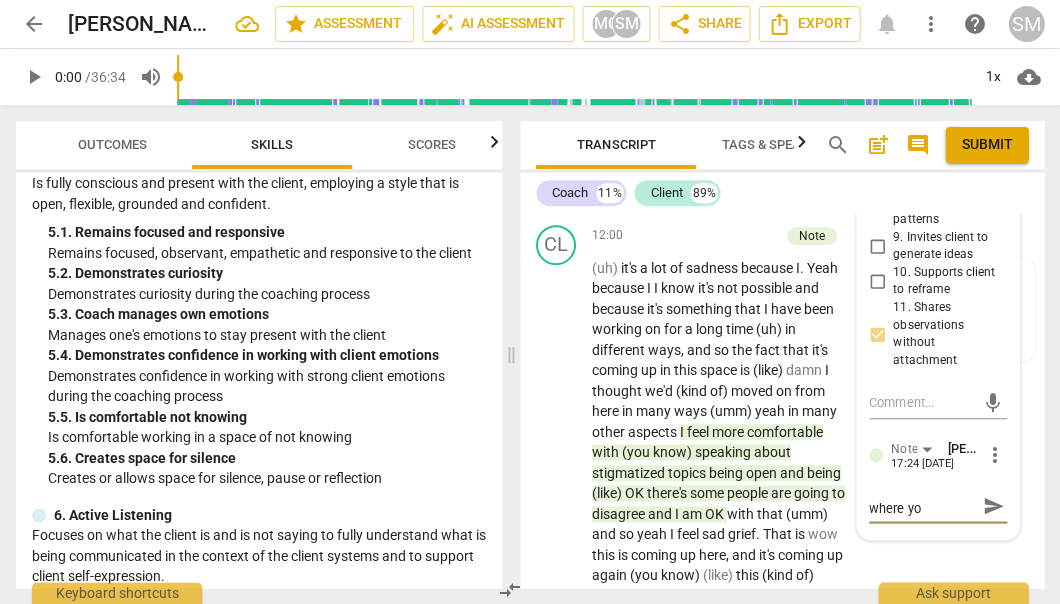 type on "Good noticing where you" 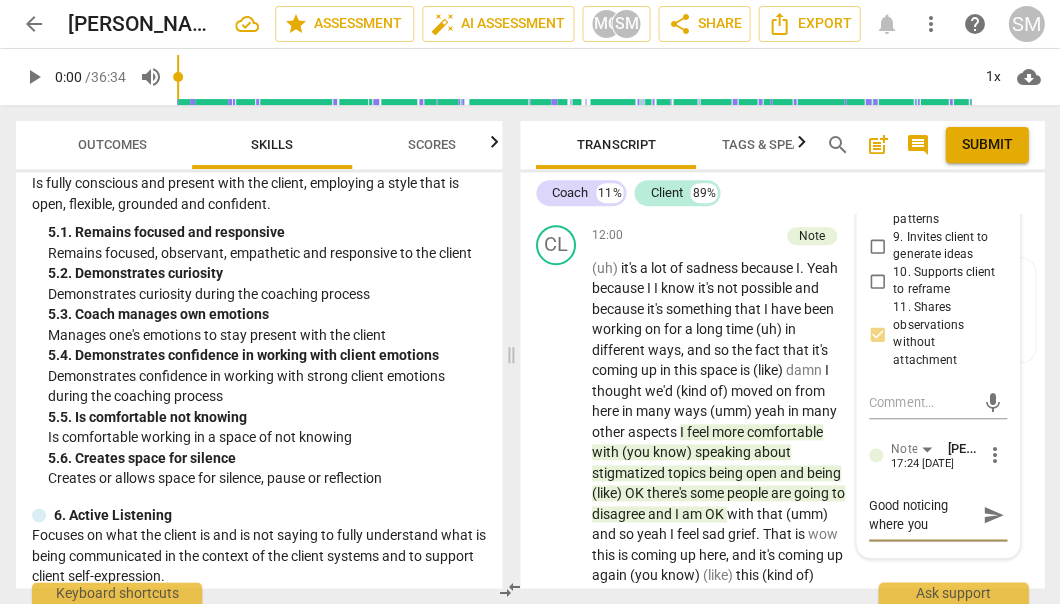 scroll, scrollTop: 0, scrollLeft: 0, axis: both 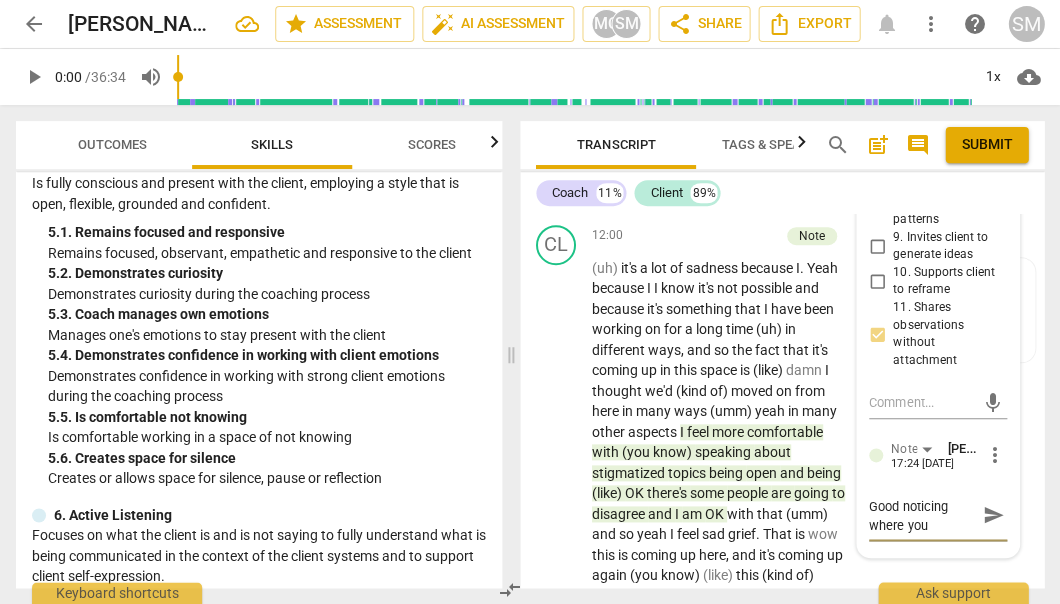 type on "Good noticing where you" 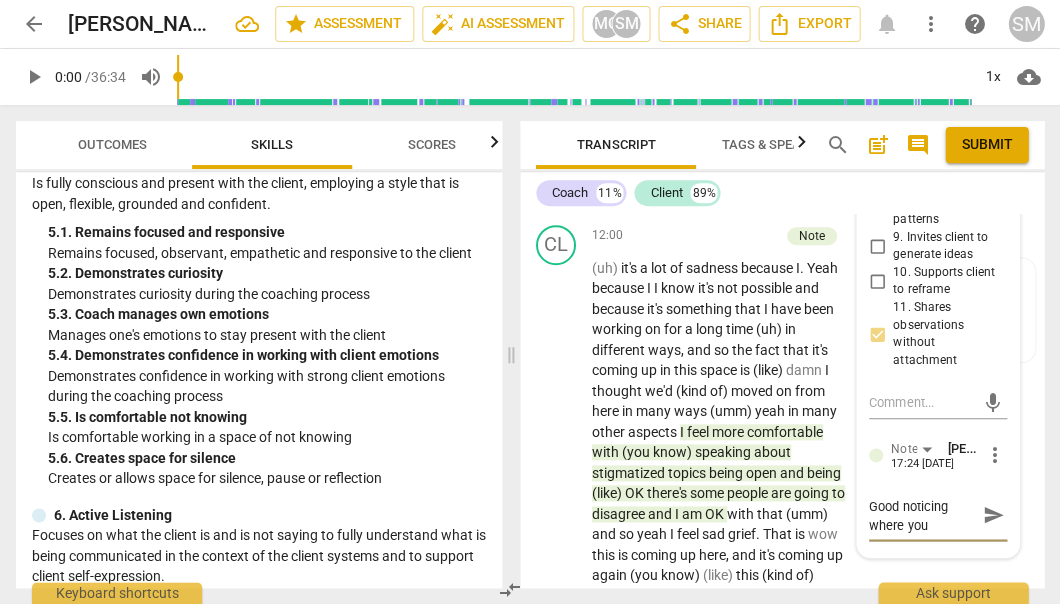type on "Good noticing where you m" 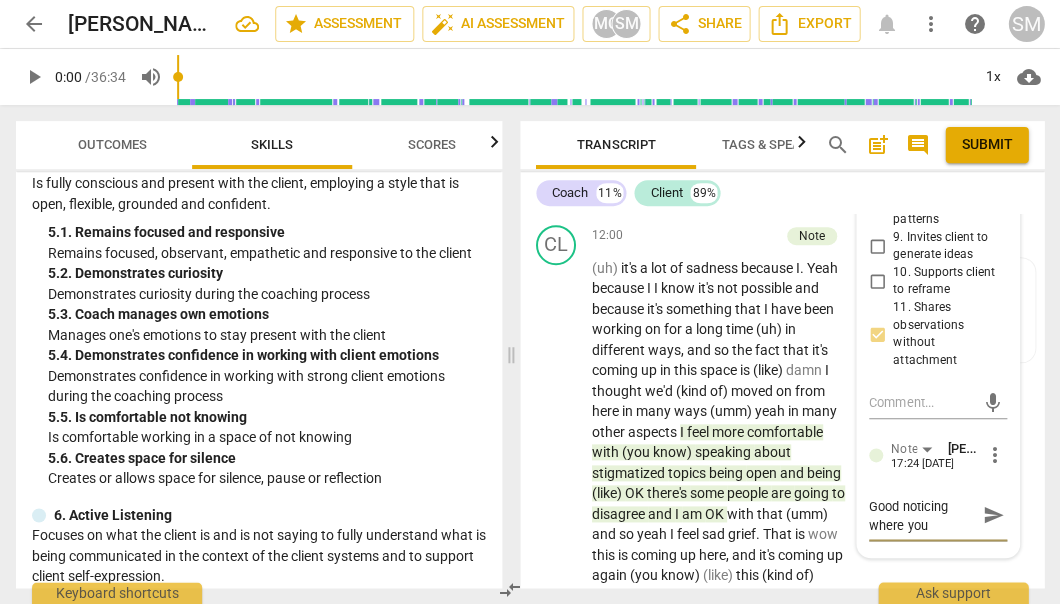 type on "Good noticing where you m" 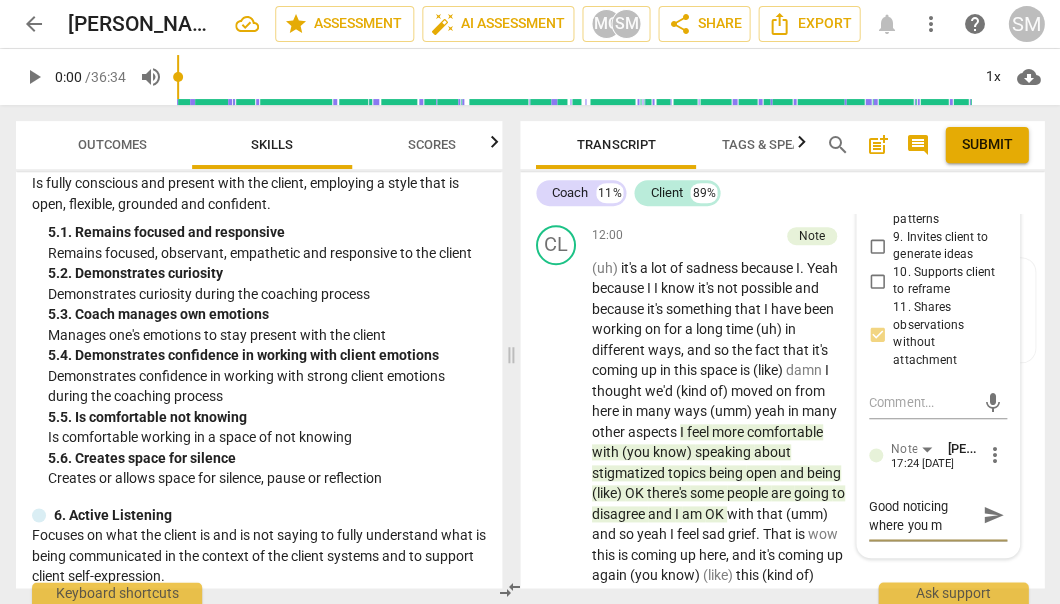 type on "Good noticing where you ma" 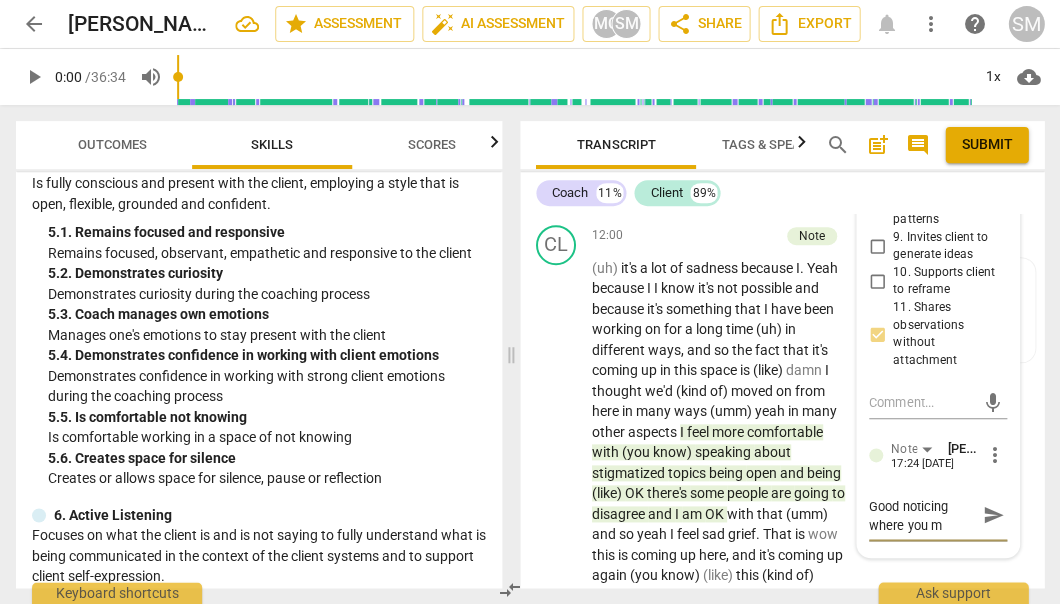 type on "Good noticing where you ma" 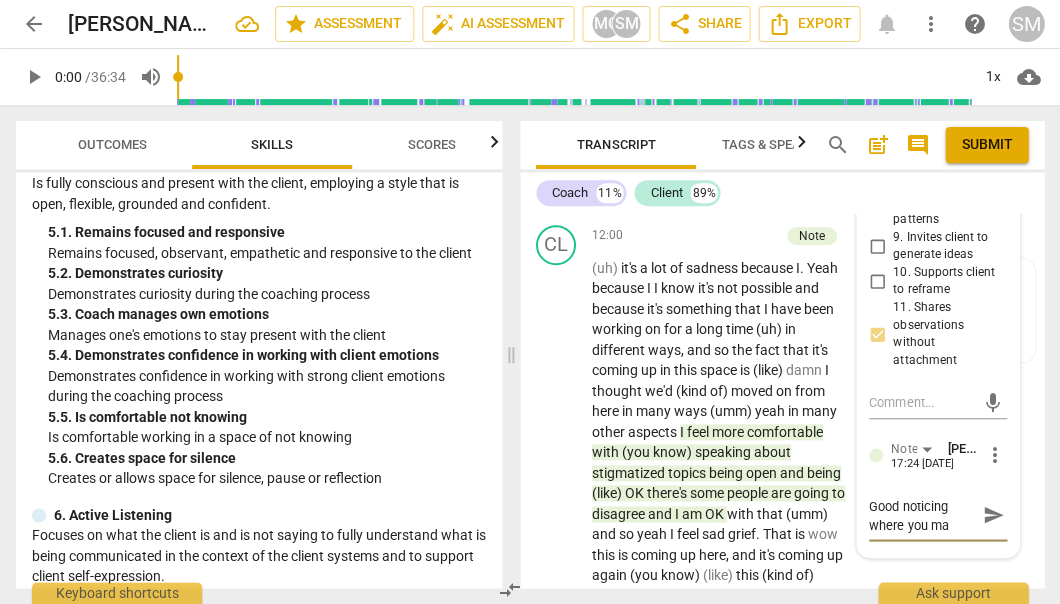 type on "Good noticing where you may" 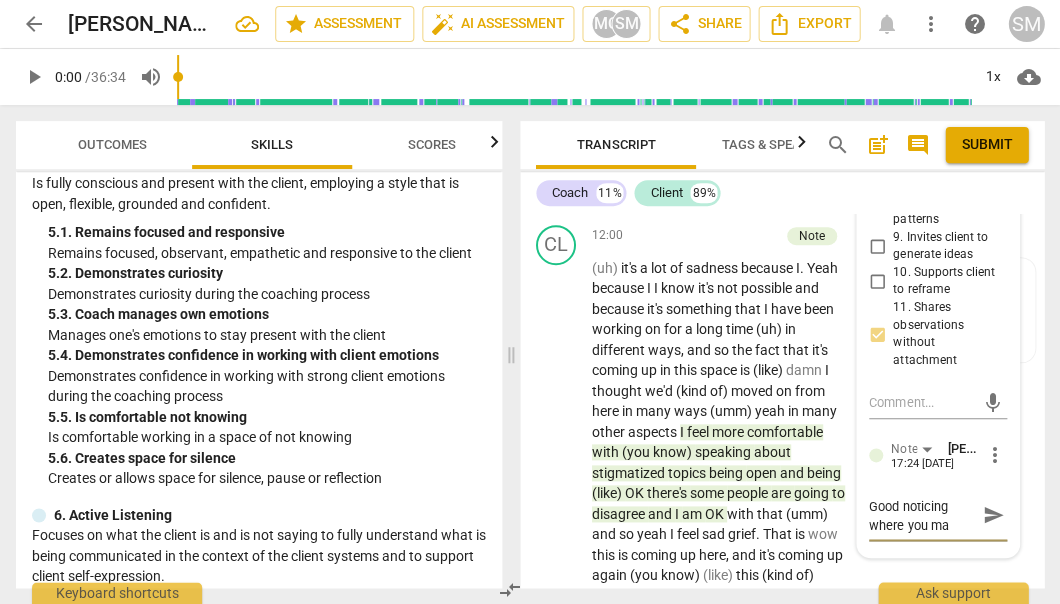 type on "Good noticing where you may" 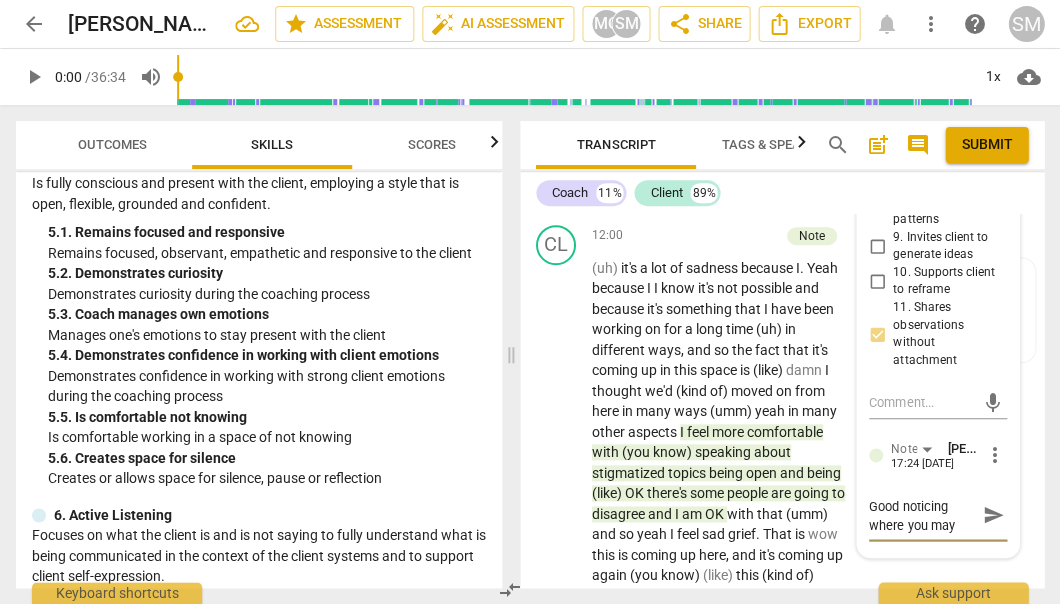 type on "Good noticing where you may" 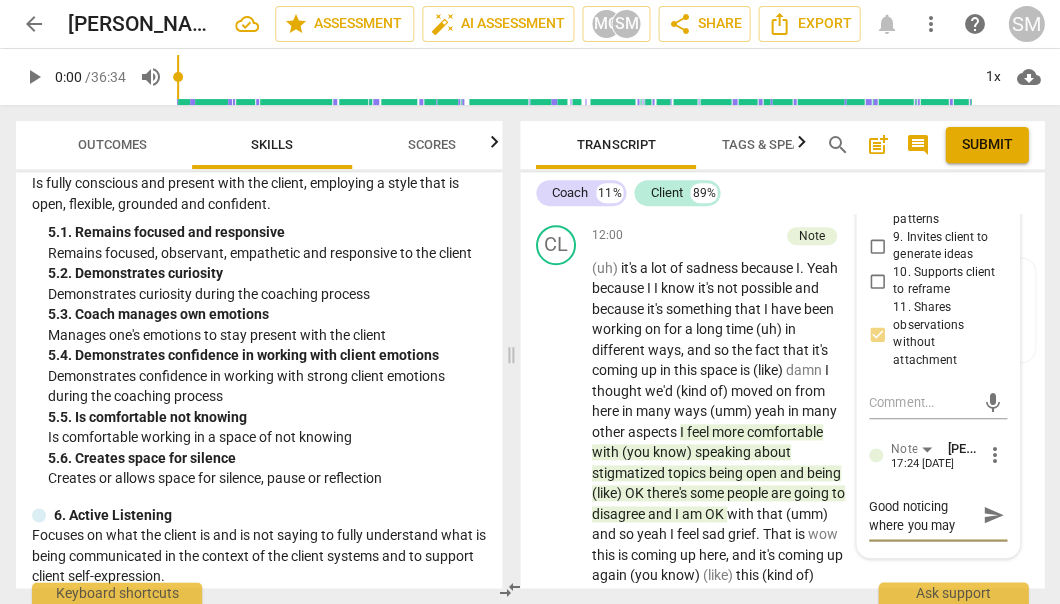type on "Good noticing where you may" 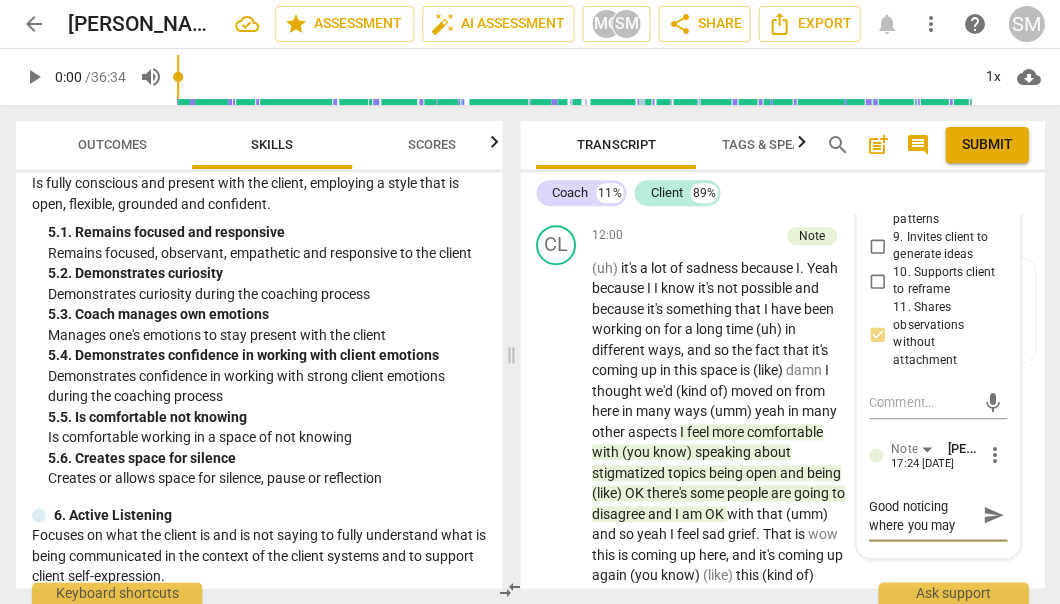 type on "Good noticing where you may h" 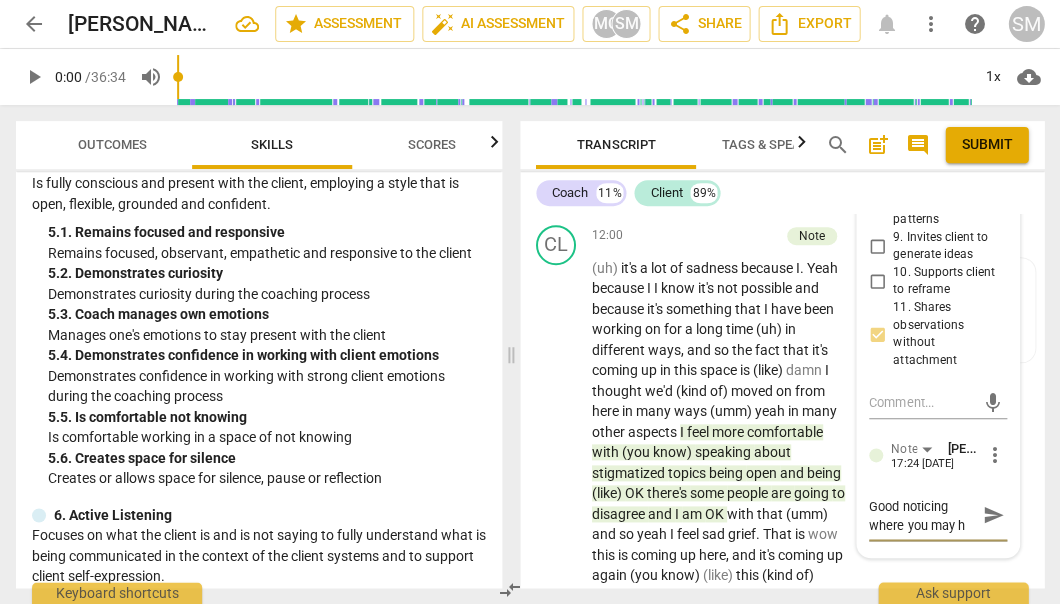 type on "Good noticing where you may ha" 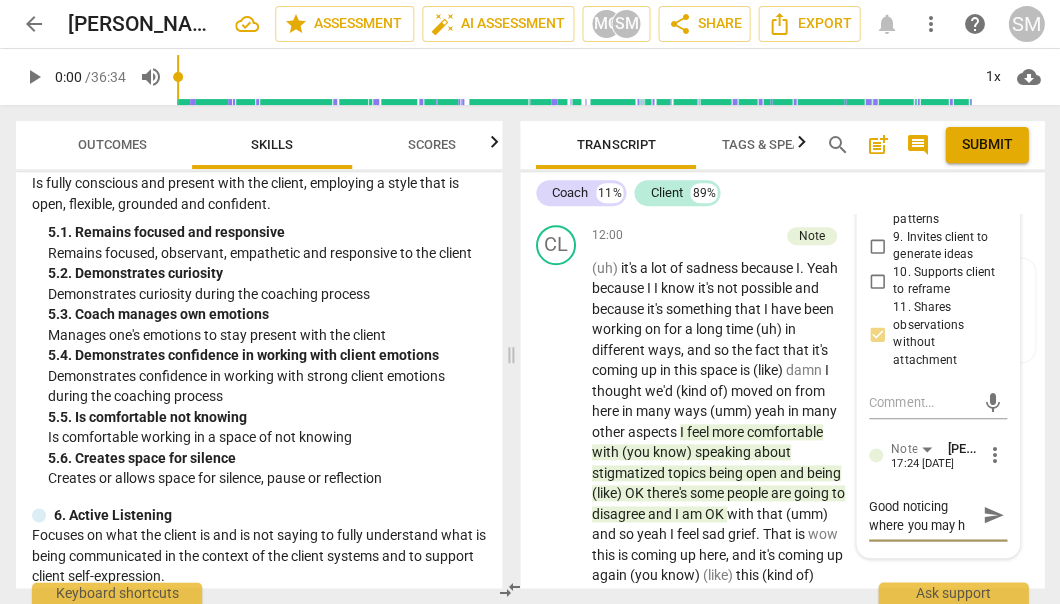 type on "Good noticing where you may ha" 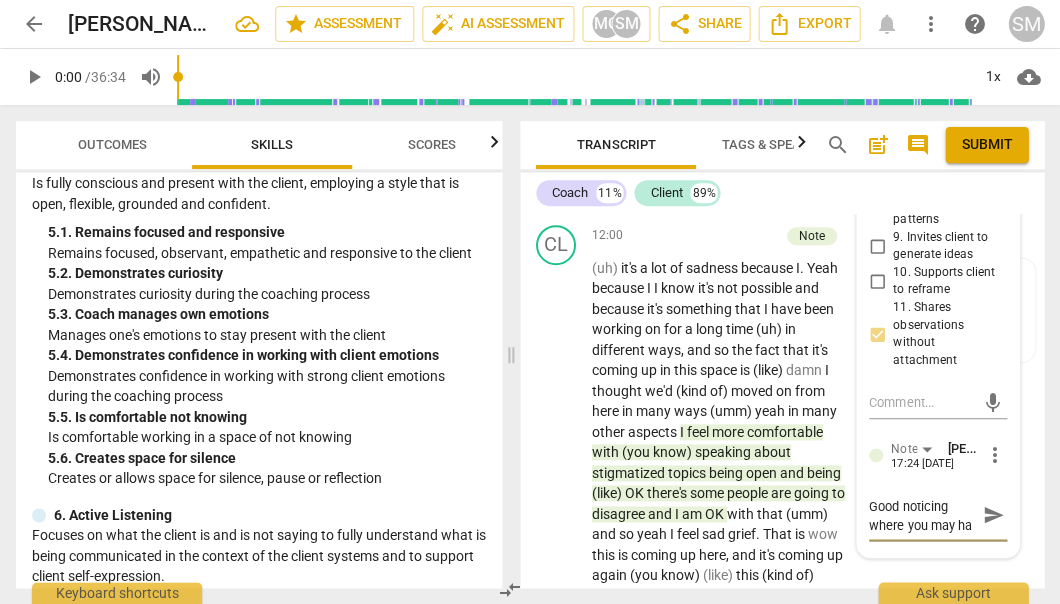 type on "Good noticing where you may hav" 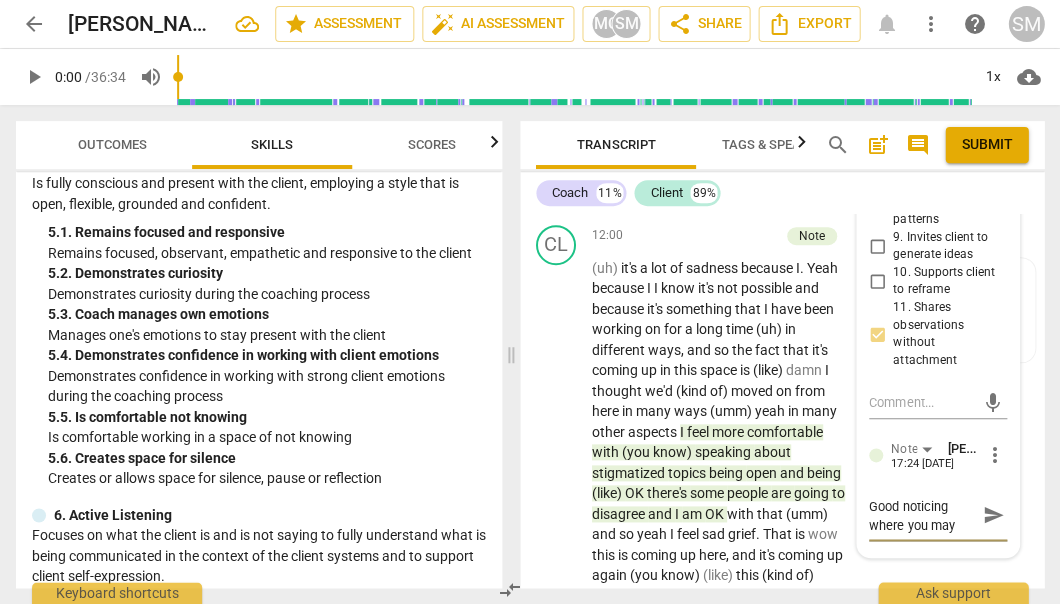 scroll, scrollTop: 17, scrollLeft: 0, axis: vertical 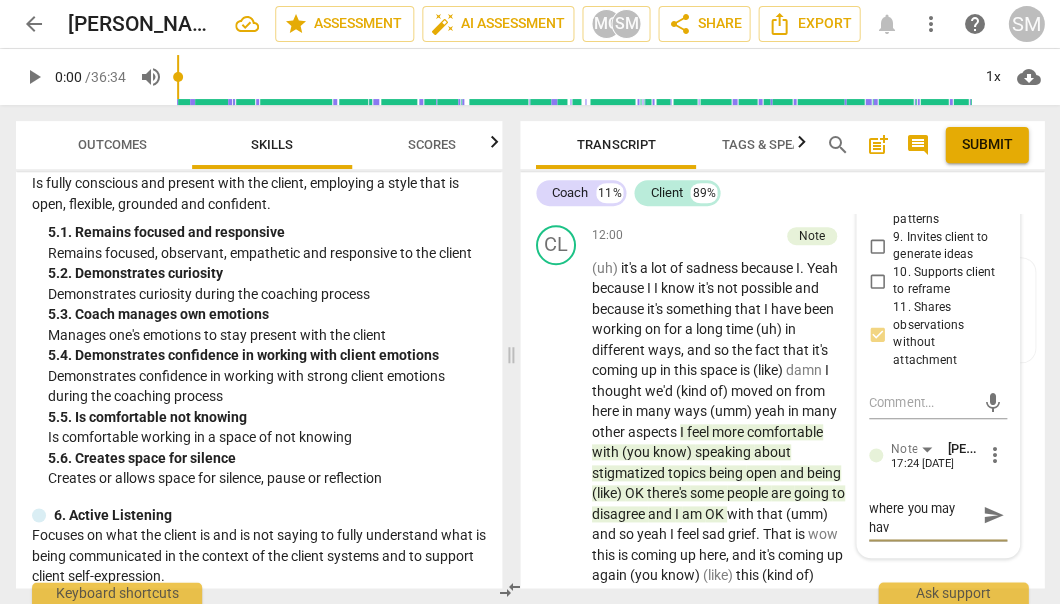 type on "Good noticing where you may have" 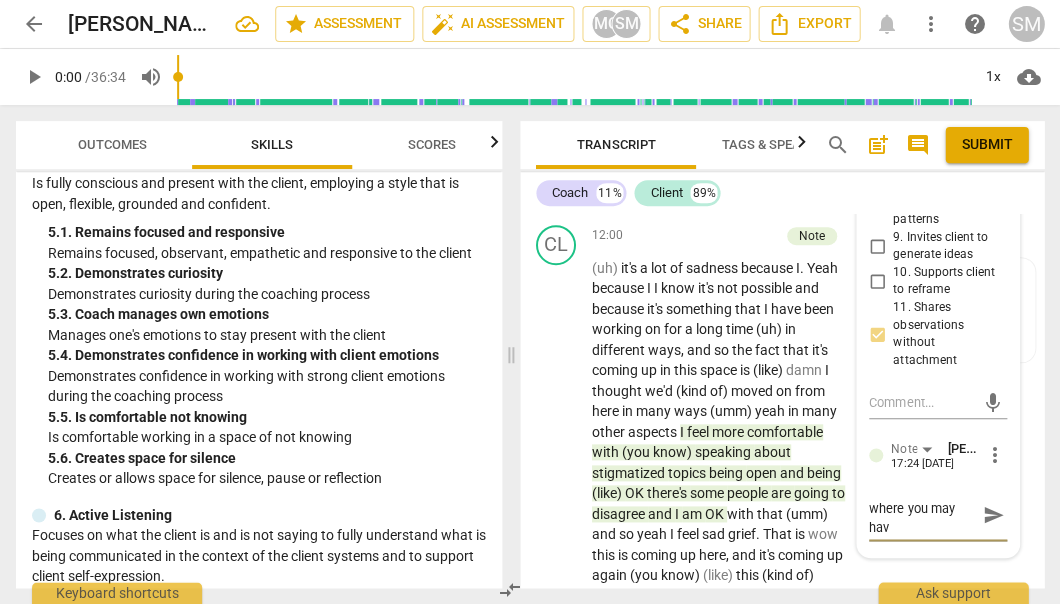 type on "Good noticing where you may have" 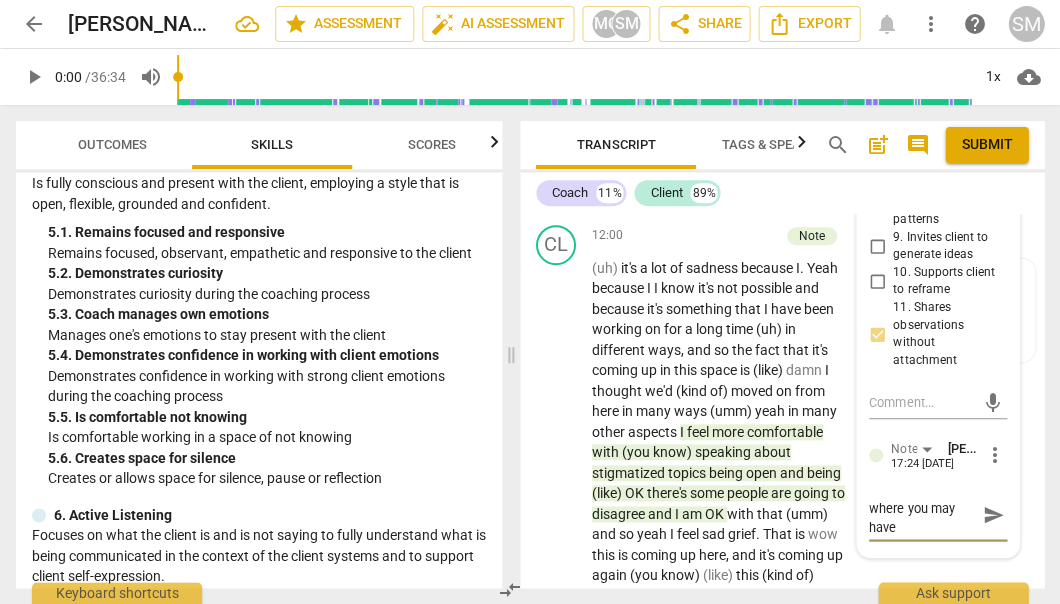 type on "Good noticing where you may have" 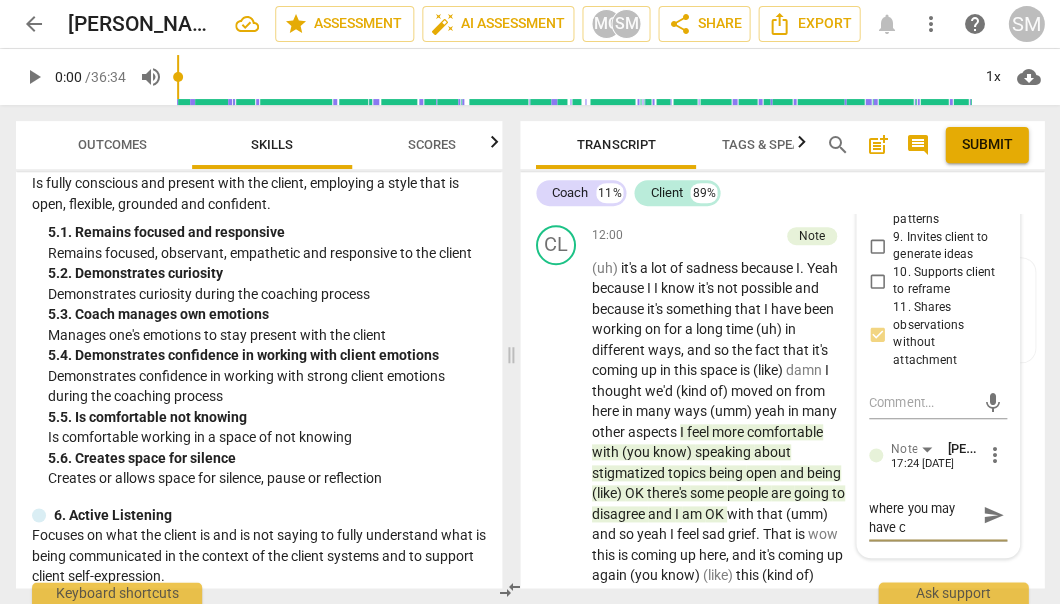 type on "Good noticing where you may have co" 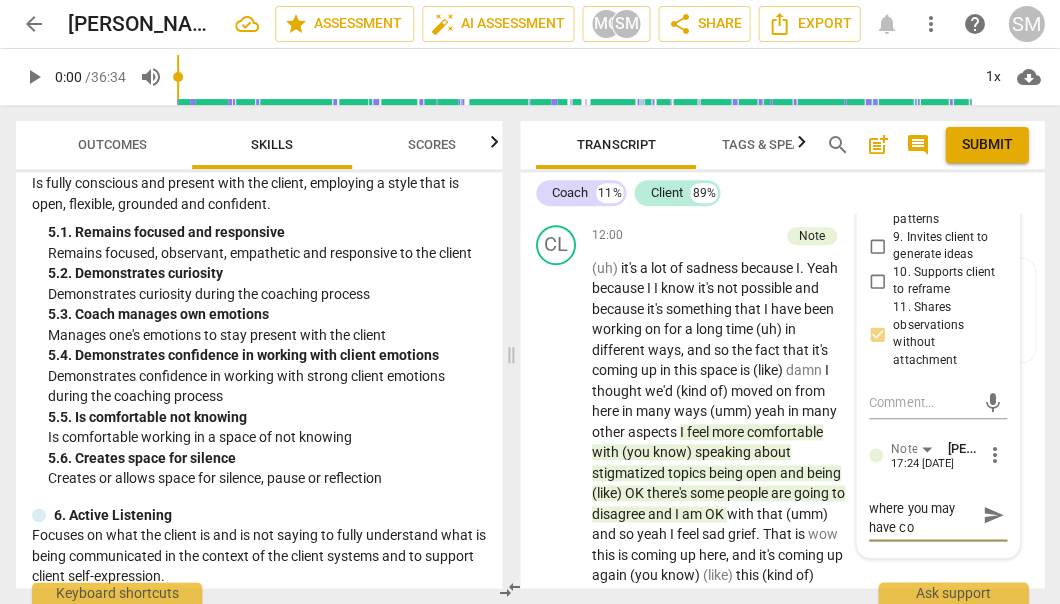 type on "Good noticing where you may have com" 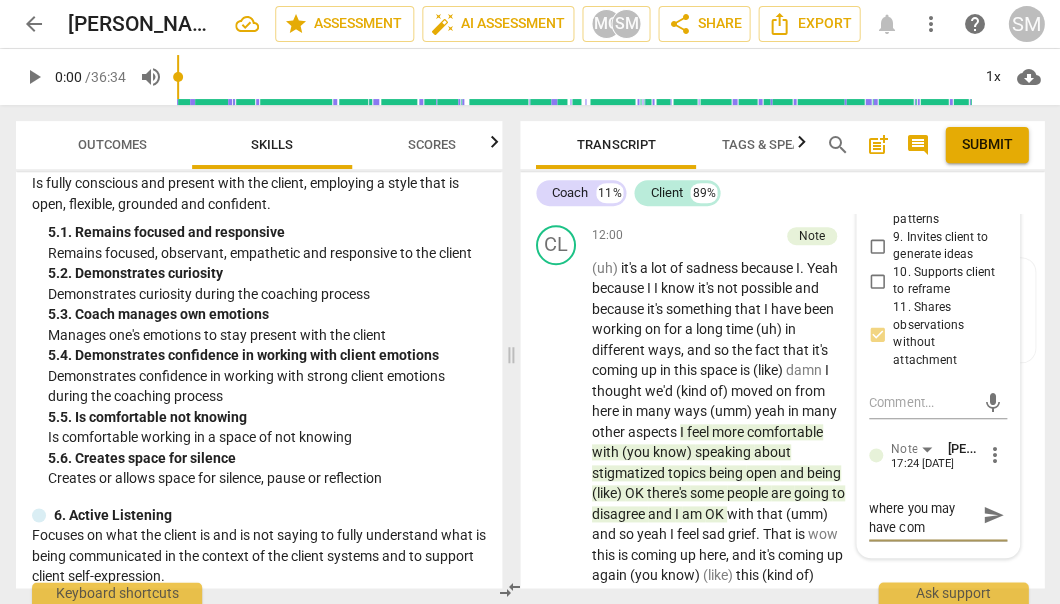 type on "Good noticing where you may have come" 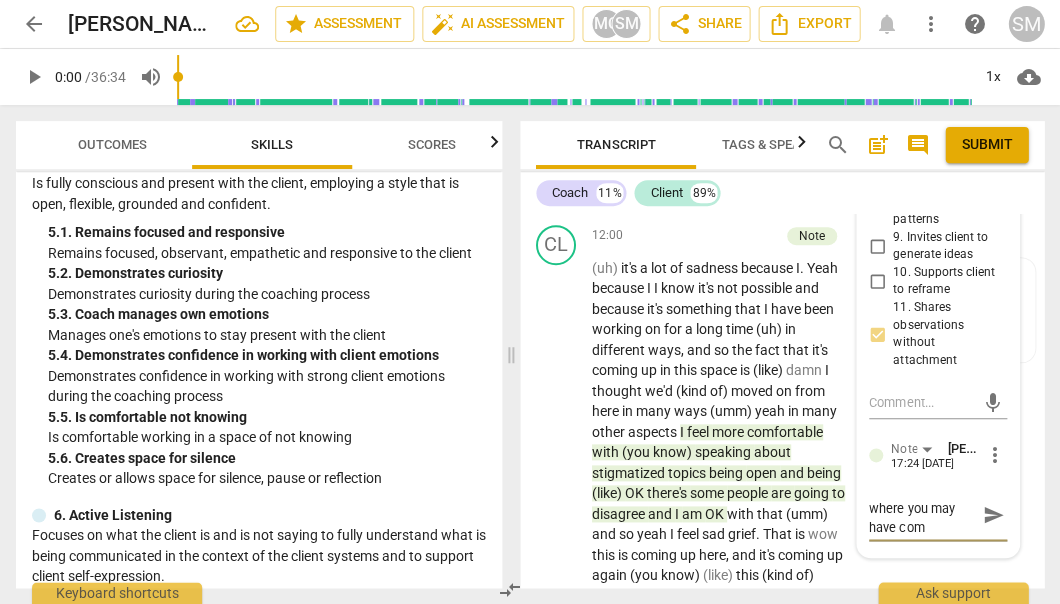 type on "Good noticing where you may have come" 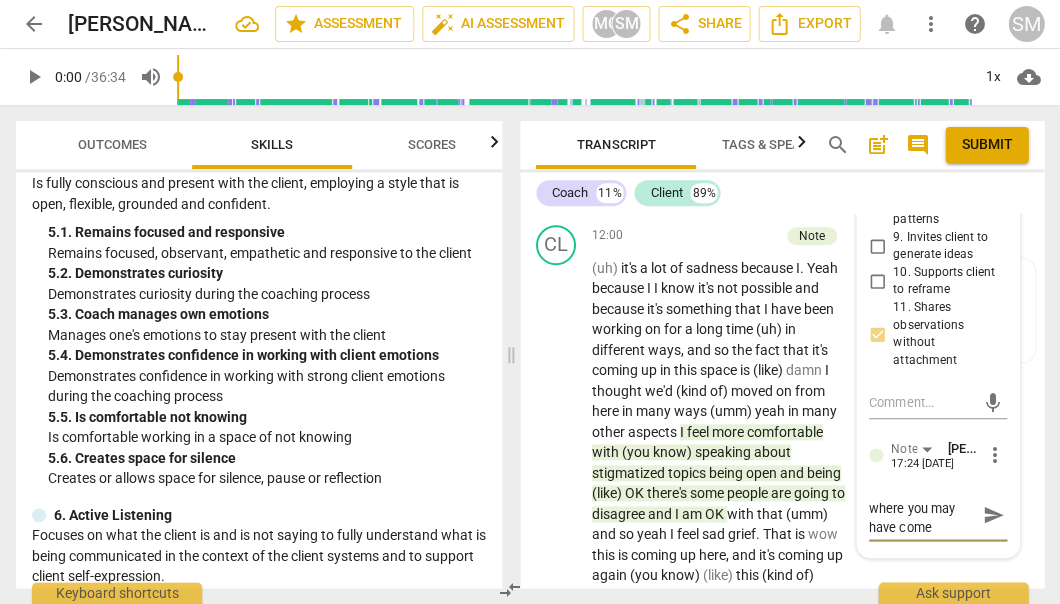type on "Good noticing where you may have come" 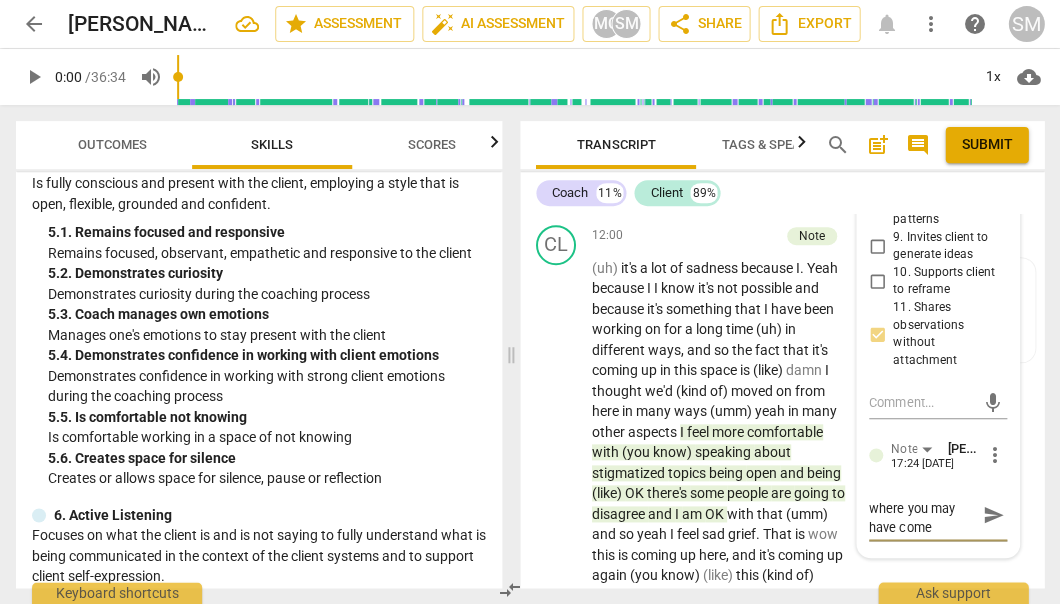 type on "Good noticing where you may have come" 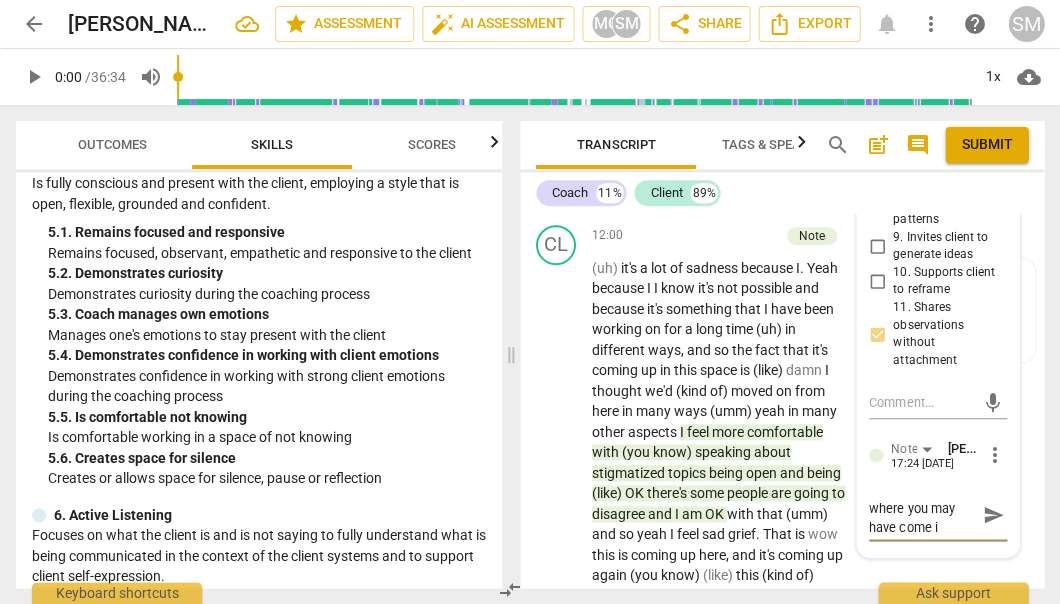 type on "Good noticing where you may have come in" 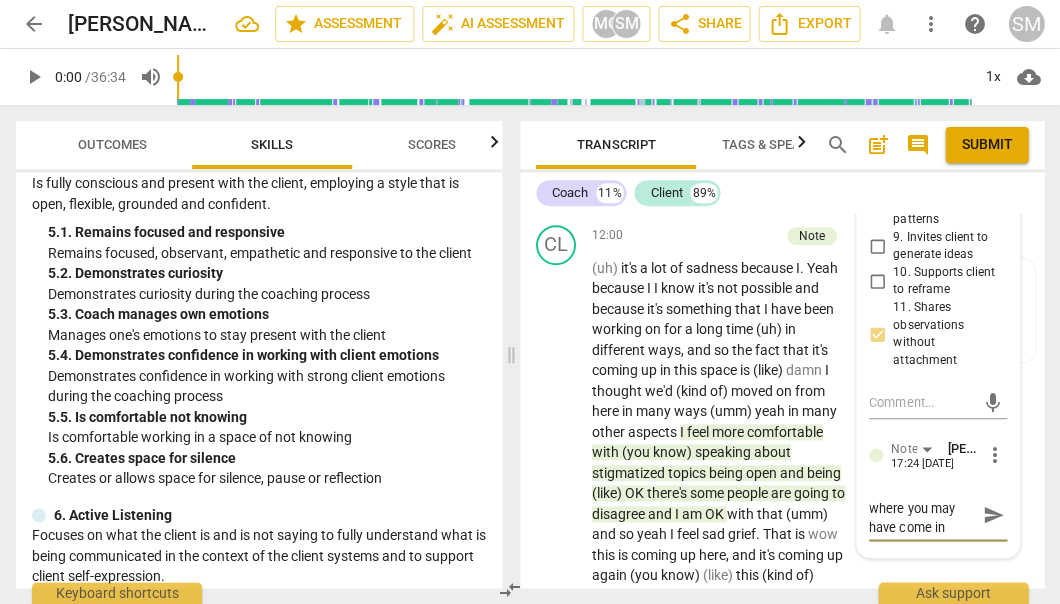 type on "Good noticing where you may have come in" 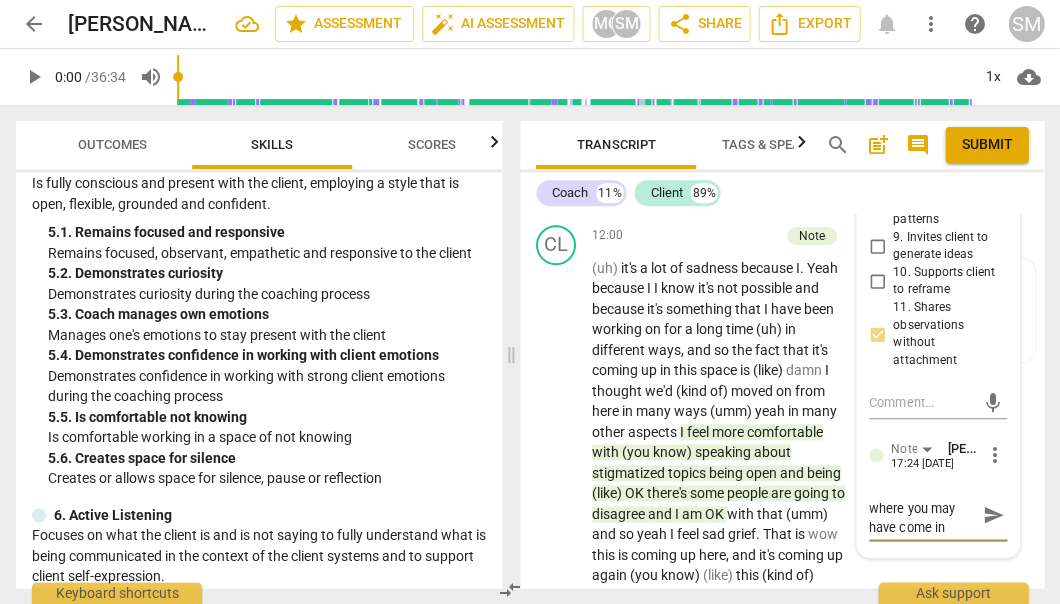 type on "Good noticing where you may have come in t" 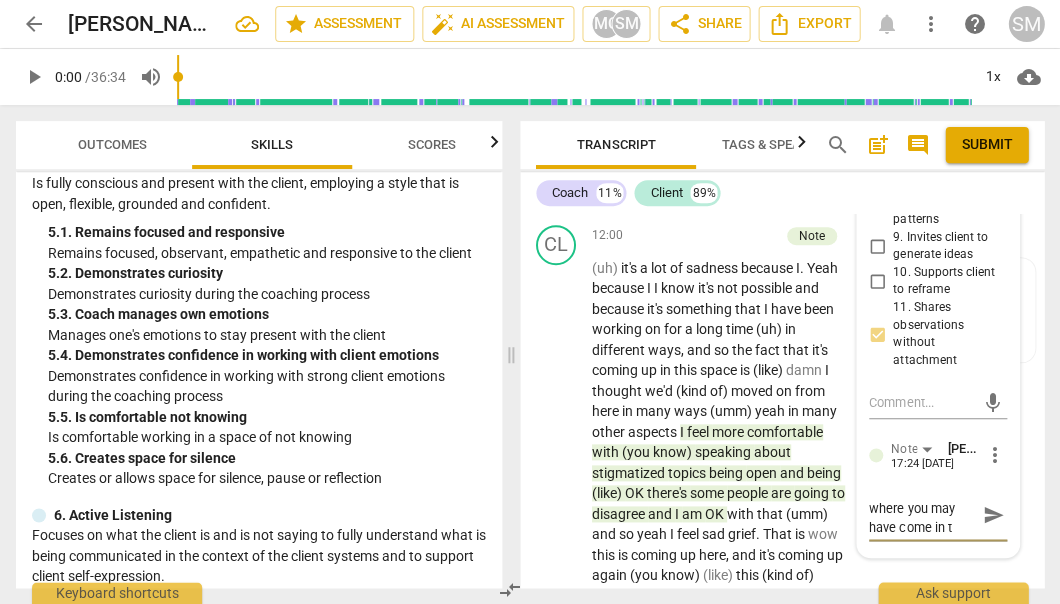 type on "Good noticing where you may have come in to" 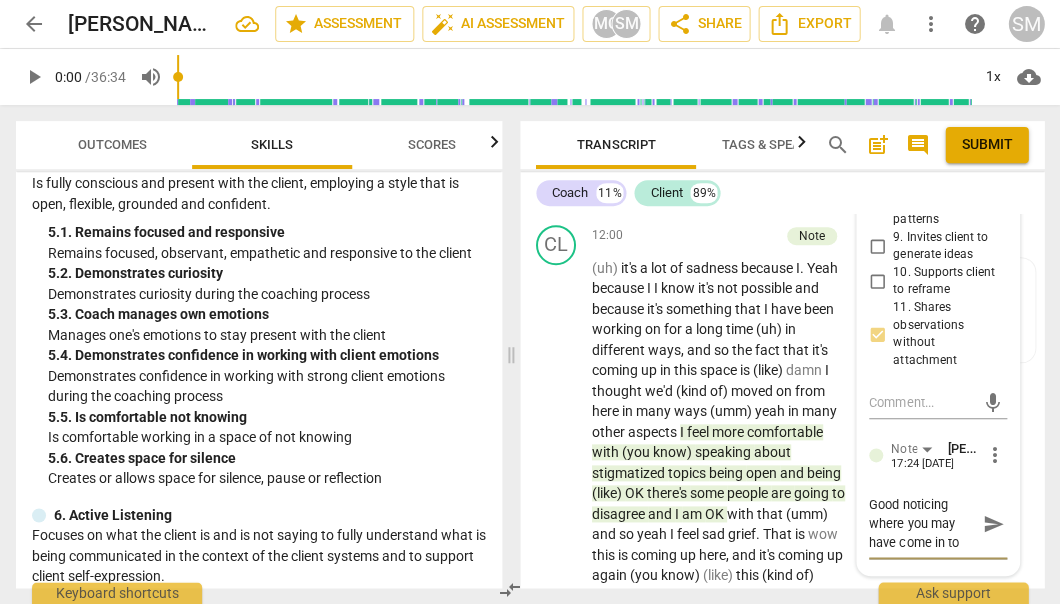 scroll, scrollTop: 0, scrollLeft: 0, axis: both 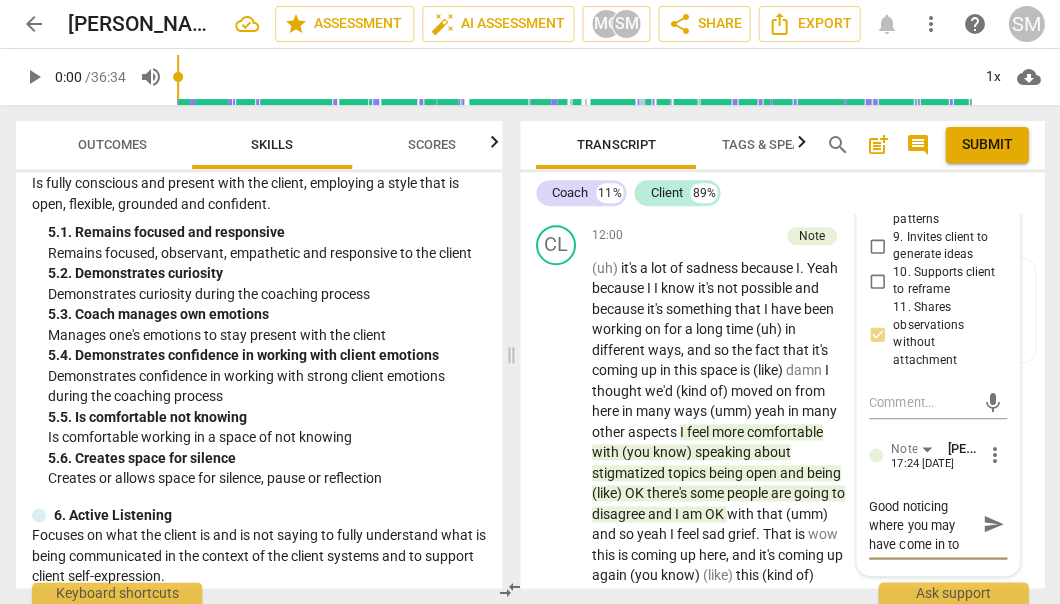 type on "Good noticing where you may have come in to" 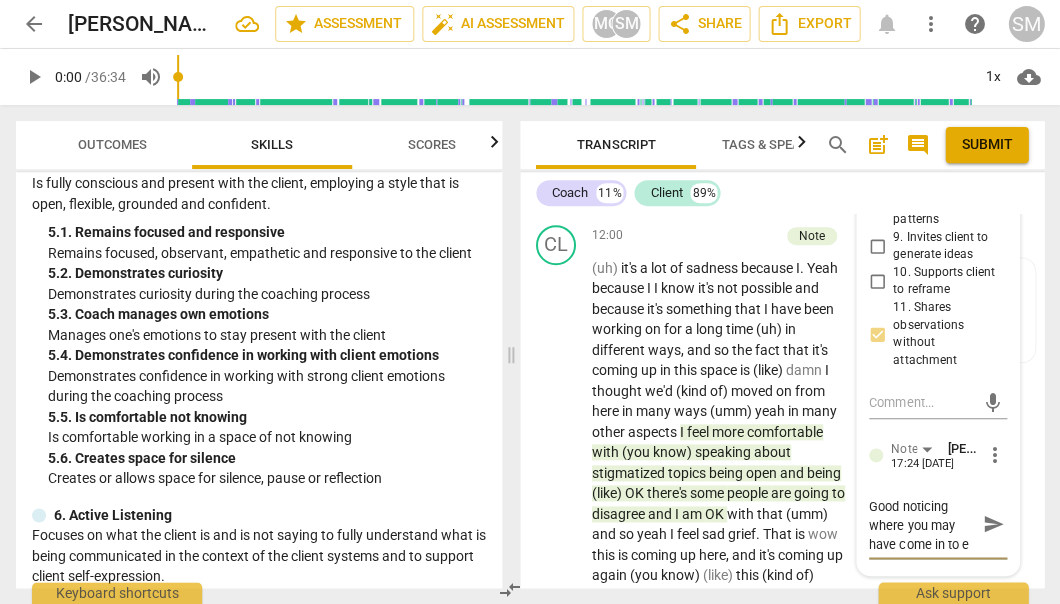 type on "Good noticing where you may have come in to es" 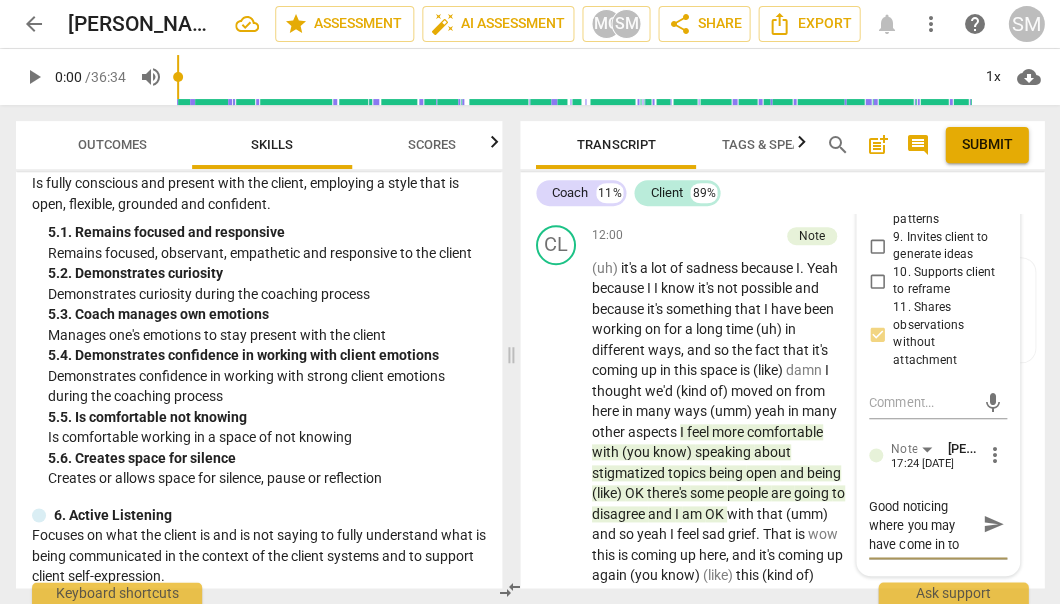 scroll, scrollTop: 17, scrollLeft: 0, axis: vertical 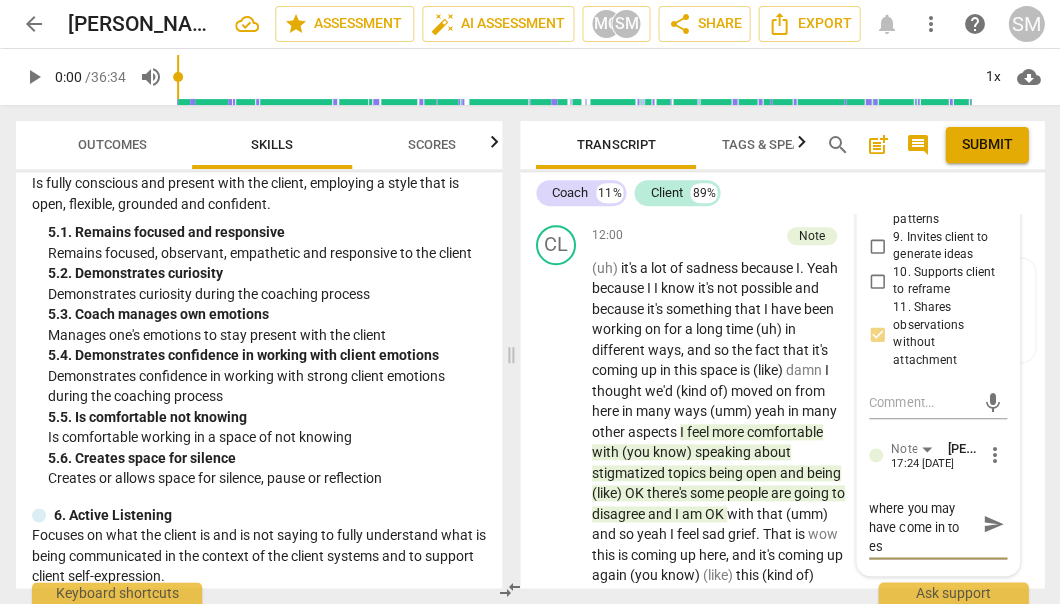 type on "Good noticing where you may have come in to est" 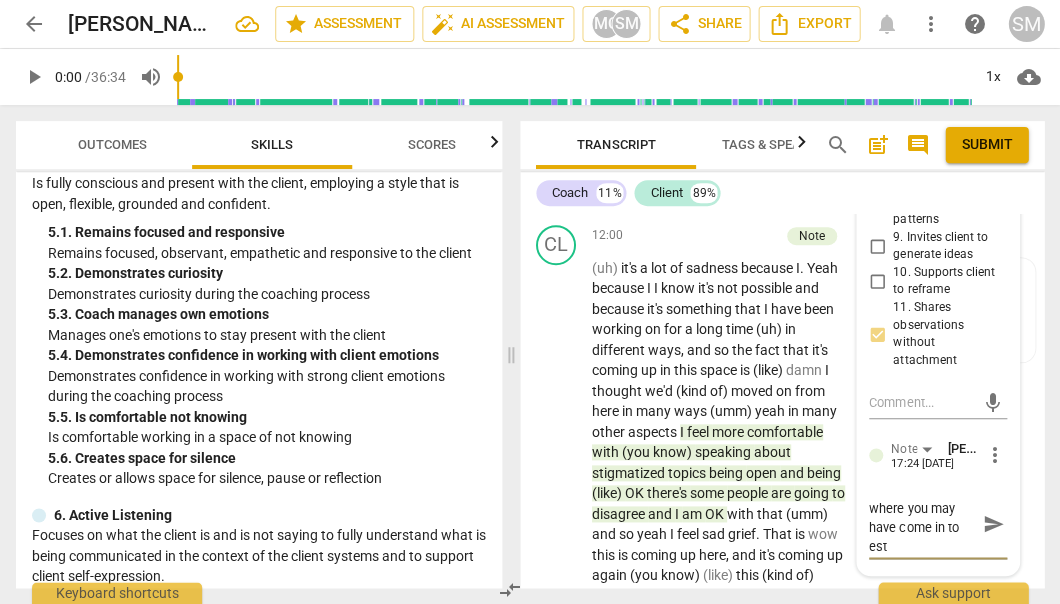 type on "Good noticing where you may have come in to esta" 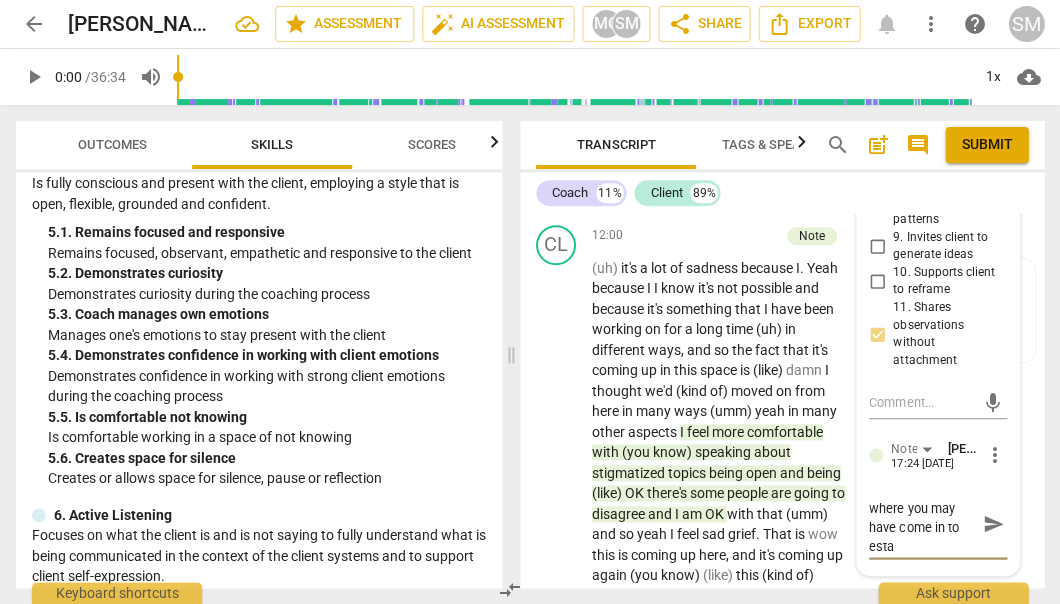 type on "Good noticing where you may have come in to estab" 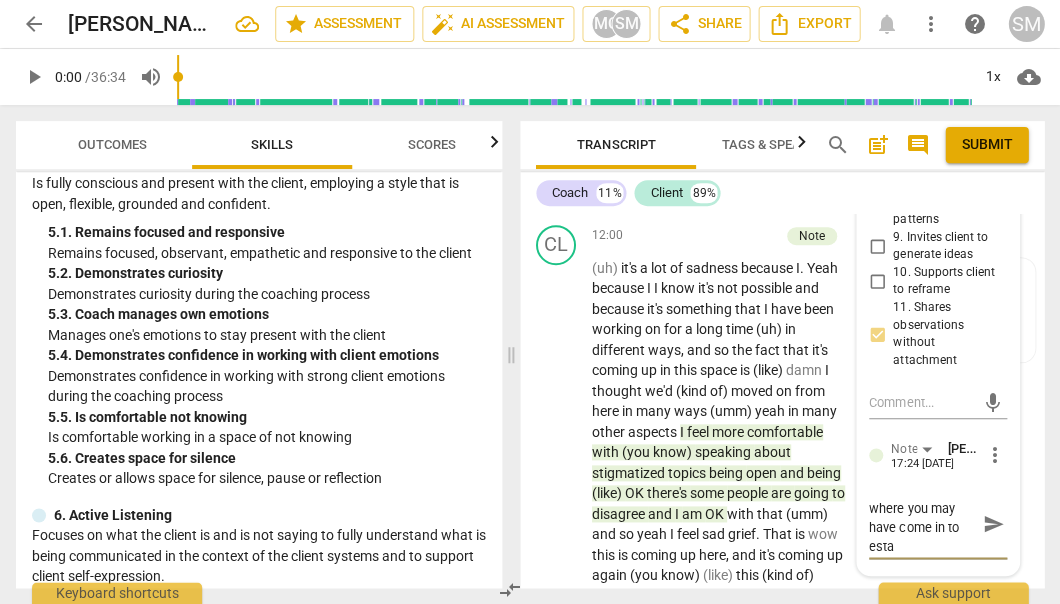 type on "Good noticing where you may have come in to estab" 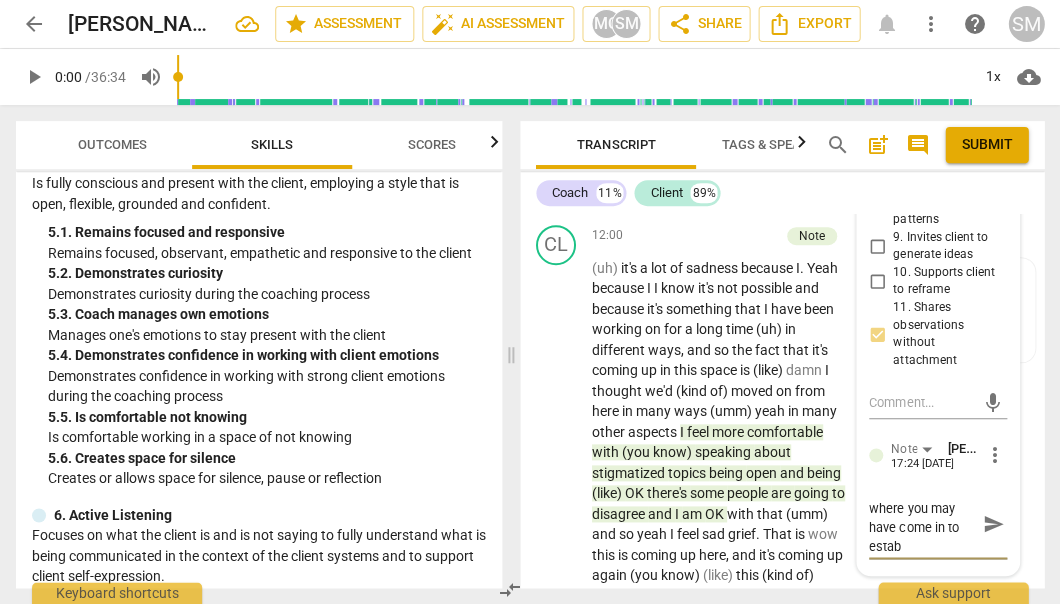 type on "Good noticing where you may have come in to establ" 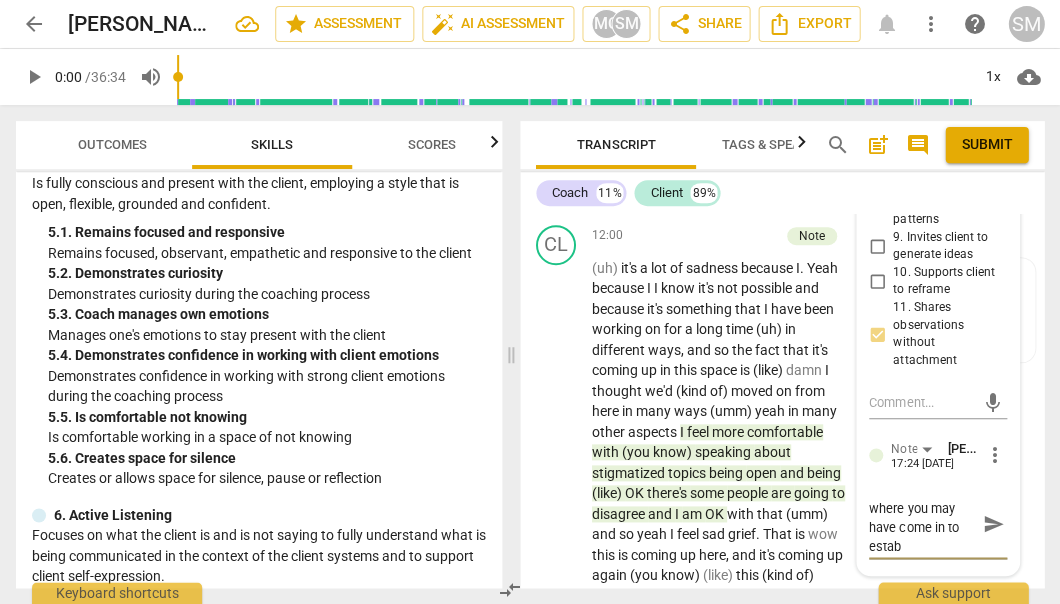 type on "Good noticing where you may have come in to establ" 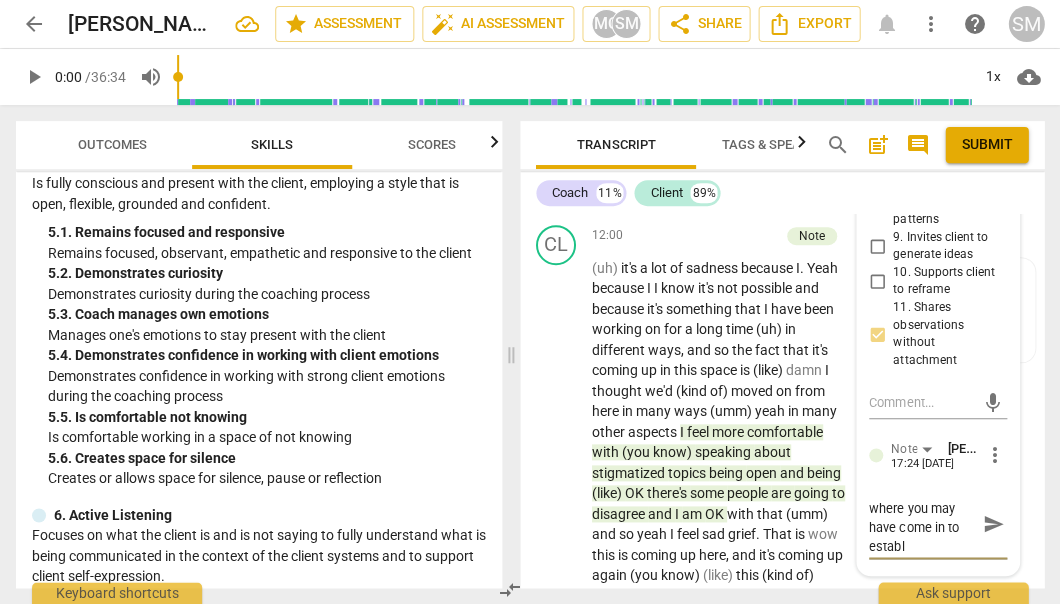 type on "Good noticing where you may have come in to establi" 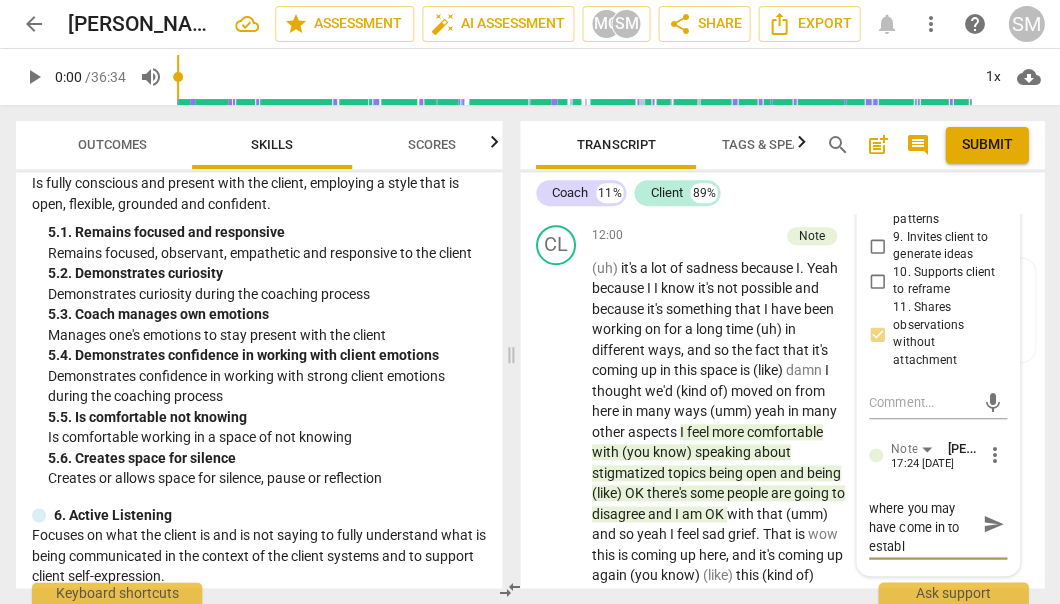 type on "Good noticing where you may have come in to establi" 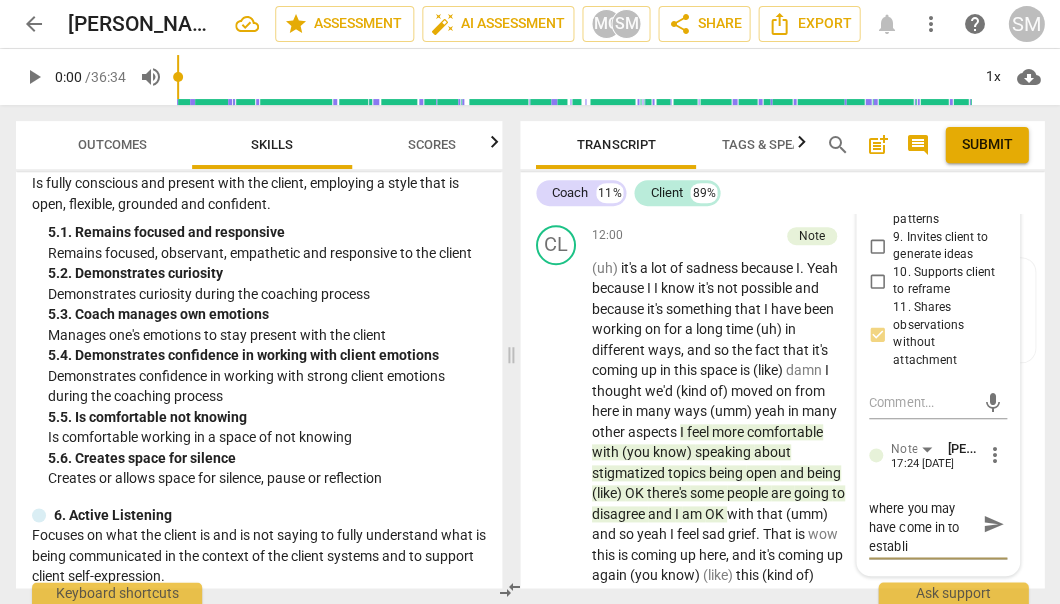 type on "Good noticing where you may have come in to establis" 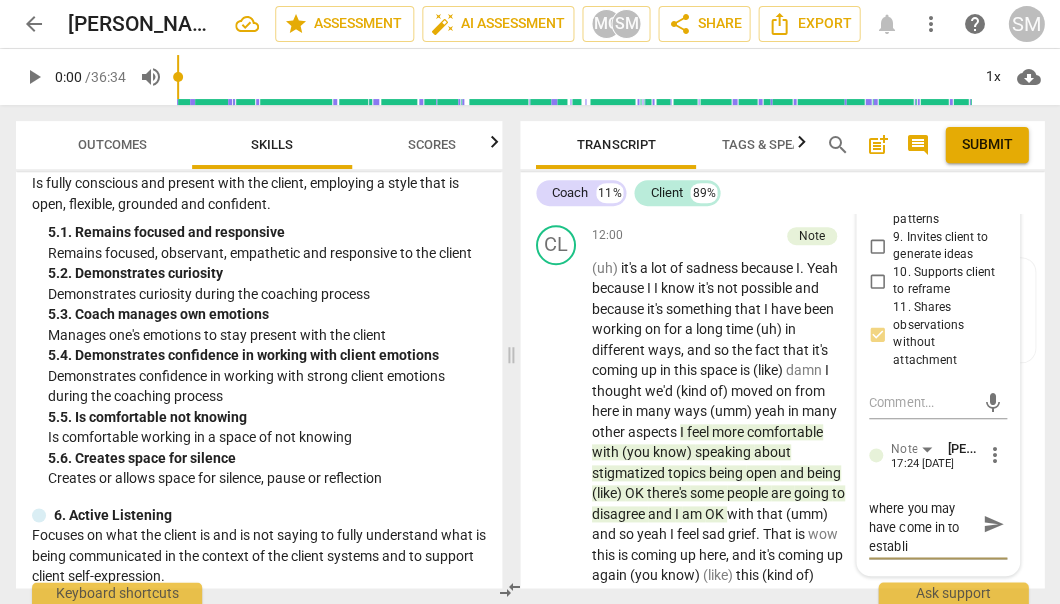 type on "Good noticing where you may have come in to establis" 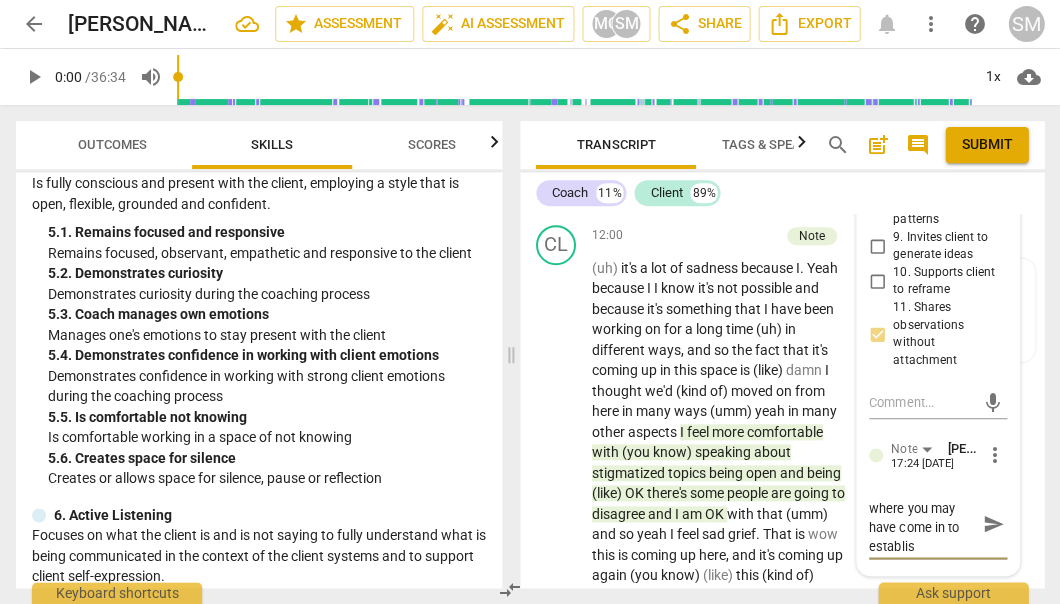 type on "Good noticing where you may have come in to establish" 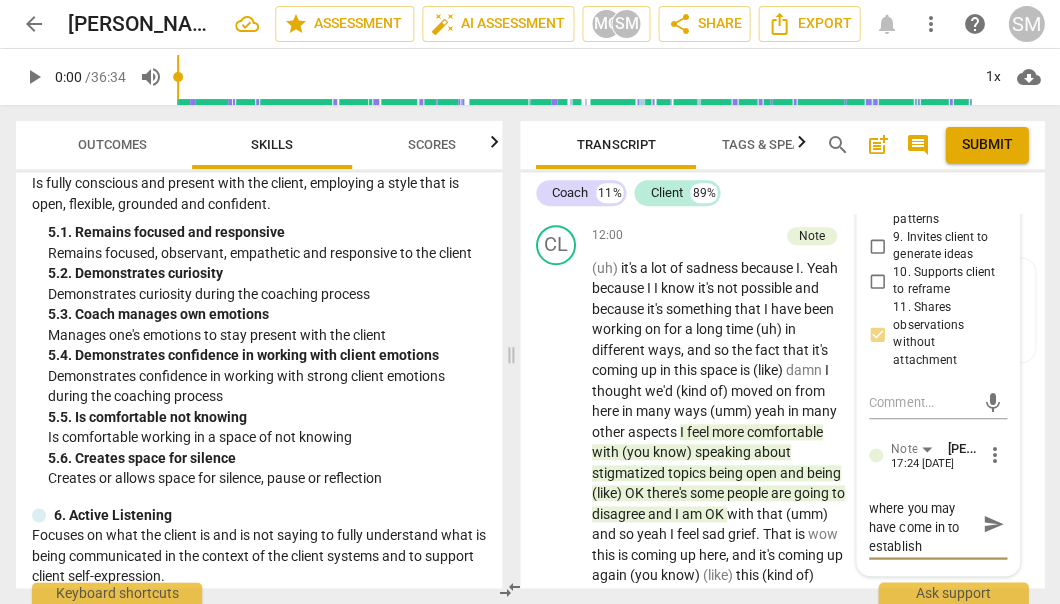 type on "Good noticing where you may have come in to establish" 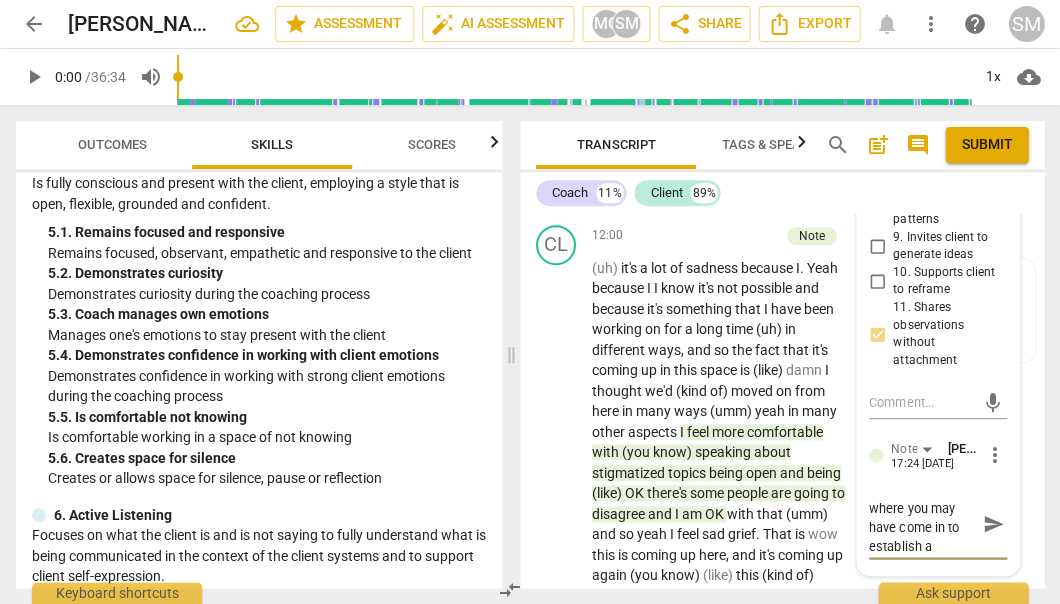 type on "Good noticing where you may have come in to establish an" 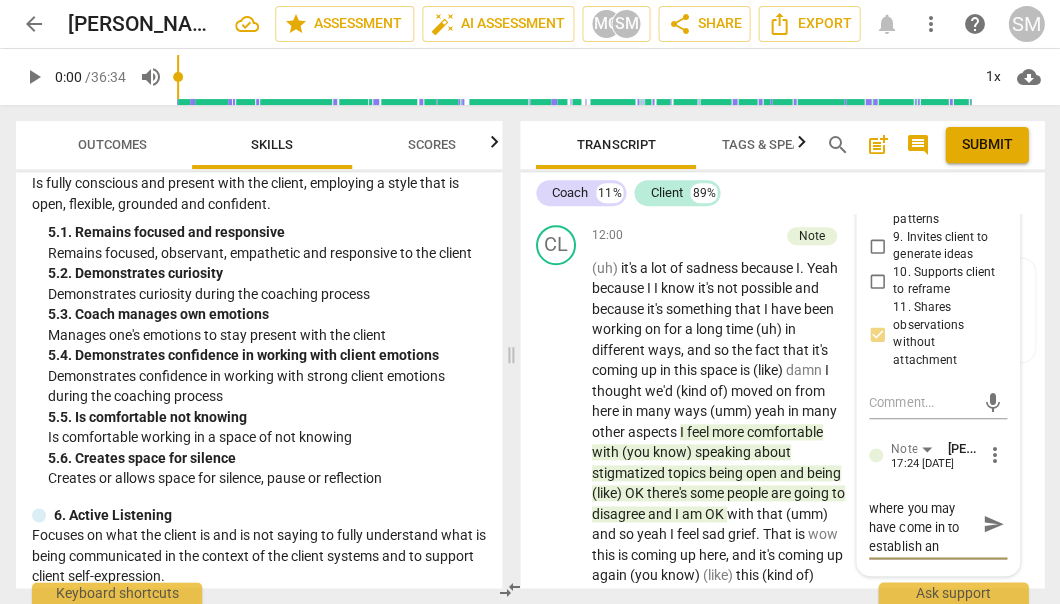 type on "Good noticing where you may have come in to establish and" 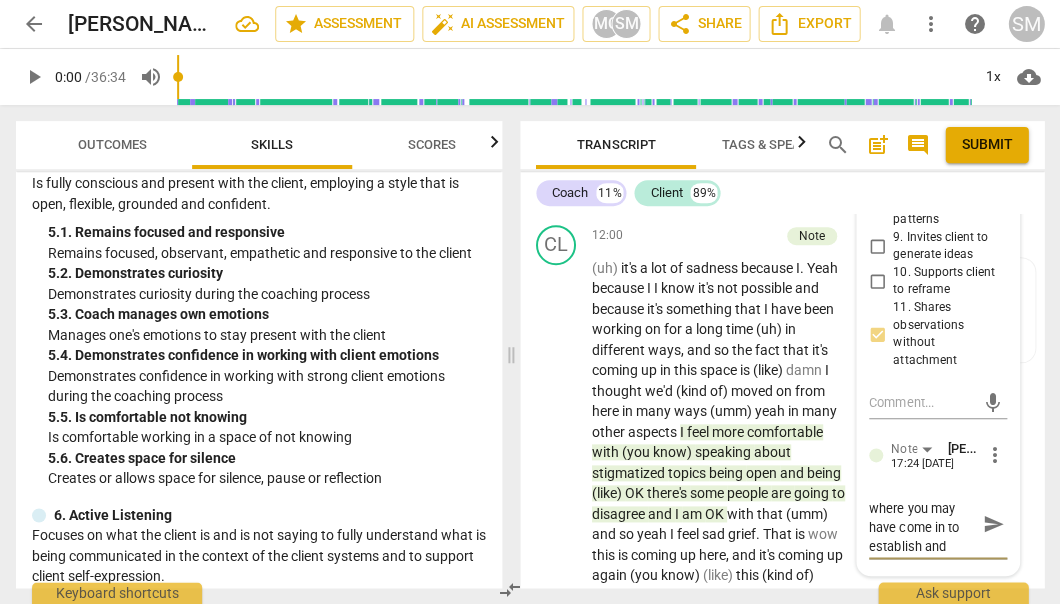 type on "Good noticing where you may have come in to establish and" 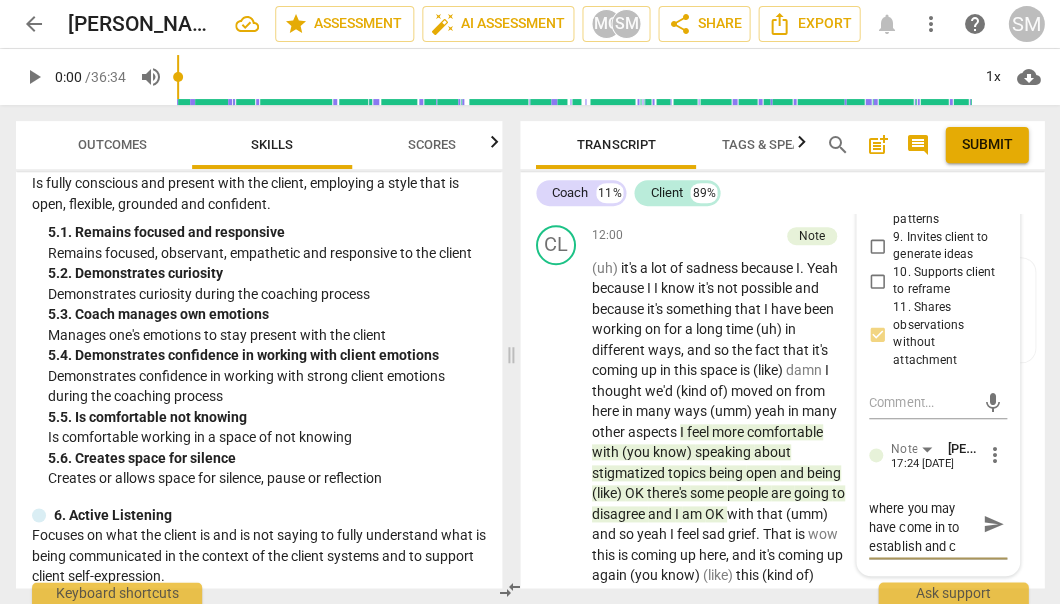 type on "Good noticing where you may have come in to establish and cl" 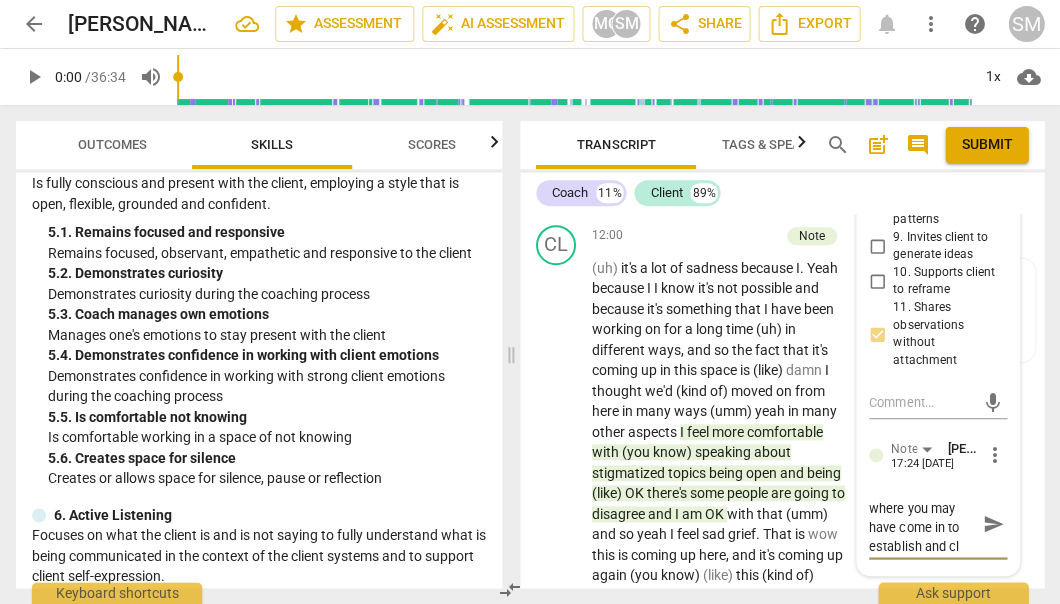 type on "Good noticing where you may have come in to establish and cle" 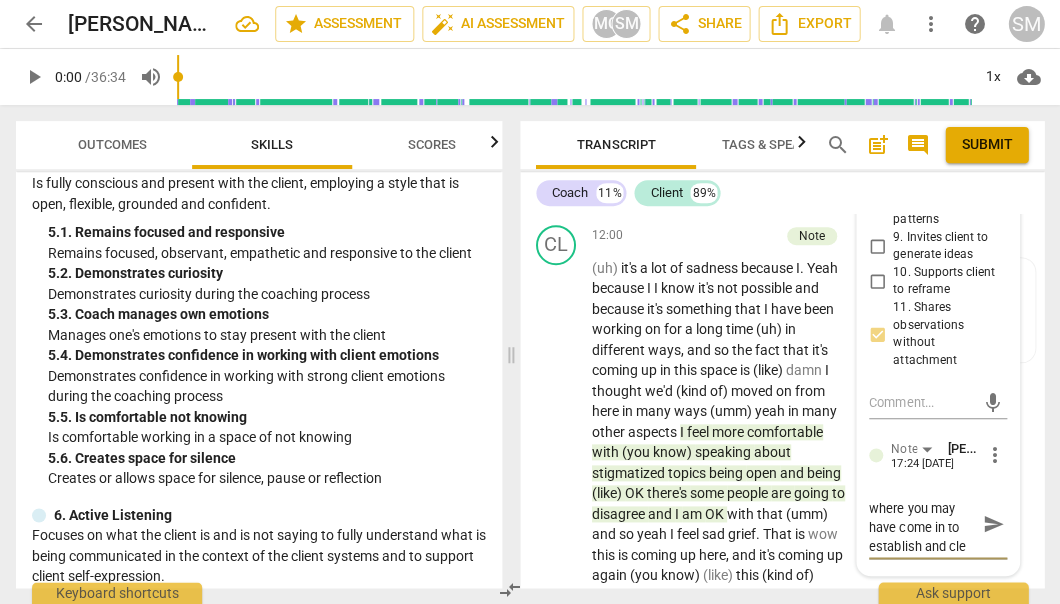 scroll, scrollTop: 35, scrollLeft: 0, axis: vertical 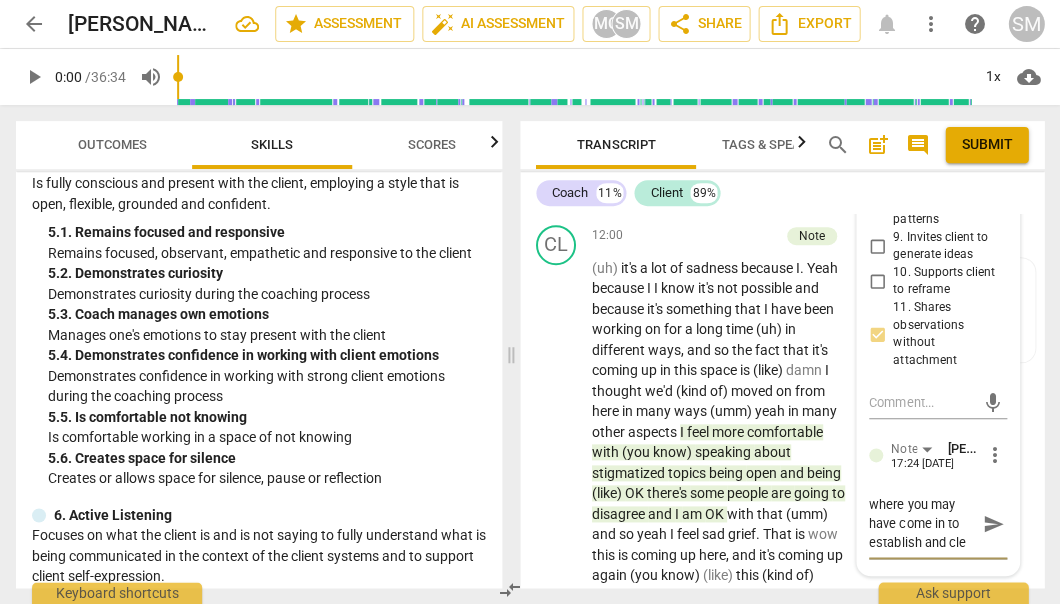 type on "Good noticing where you may have come in to establish and clea" 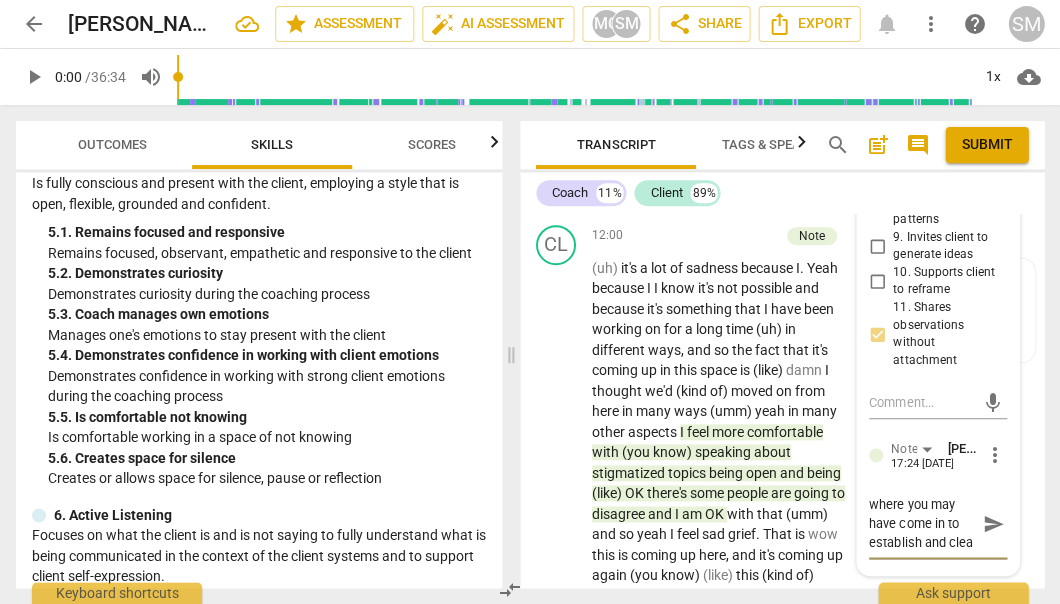 type on "Good noticing where you may have come in to establish and clear" 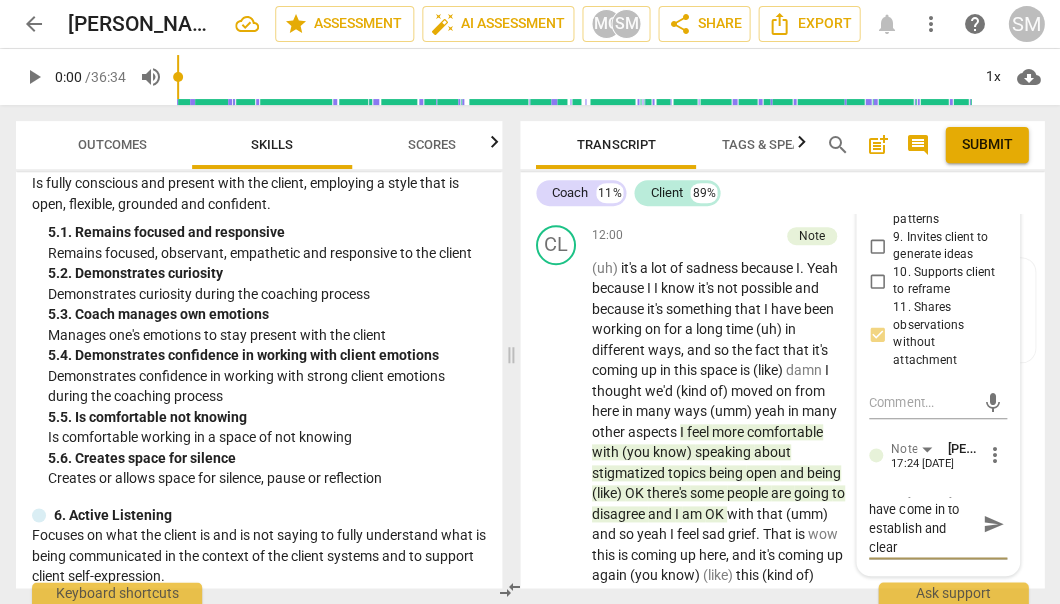 type on "Good noticing where you may have come in to establish and [PERSON_NAME]" 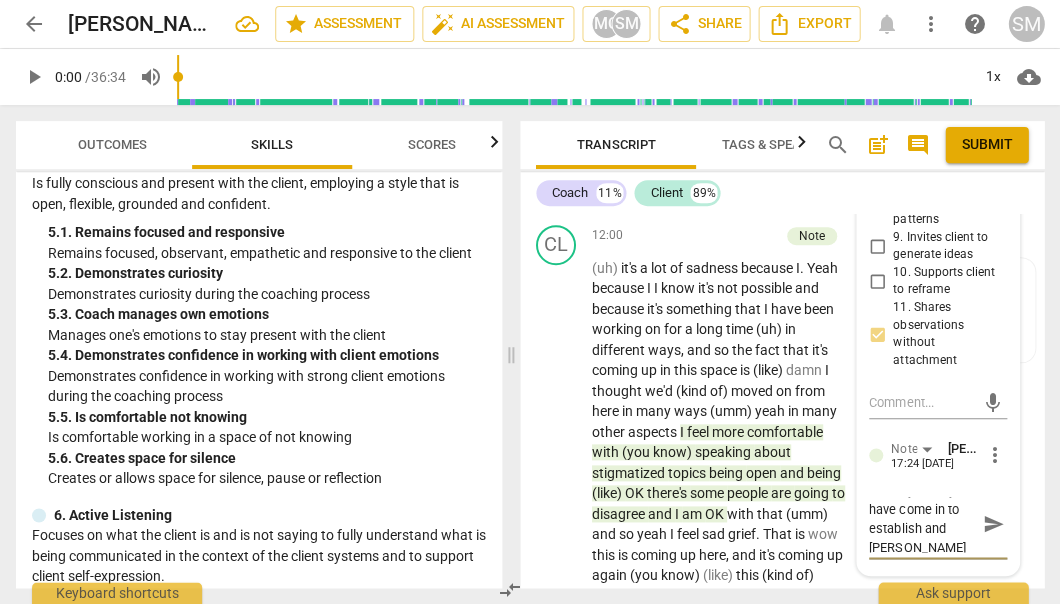 type on "Good noticing where you may have come in to establish and clearee" 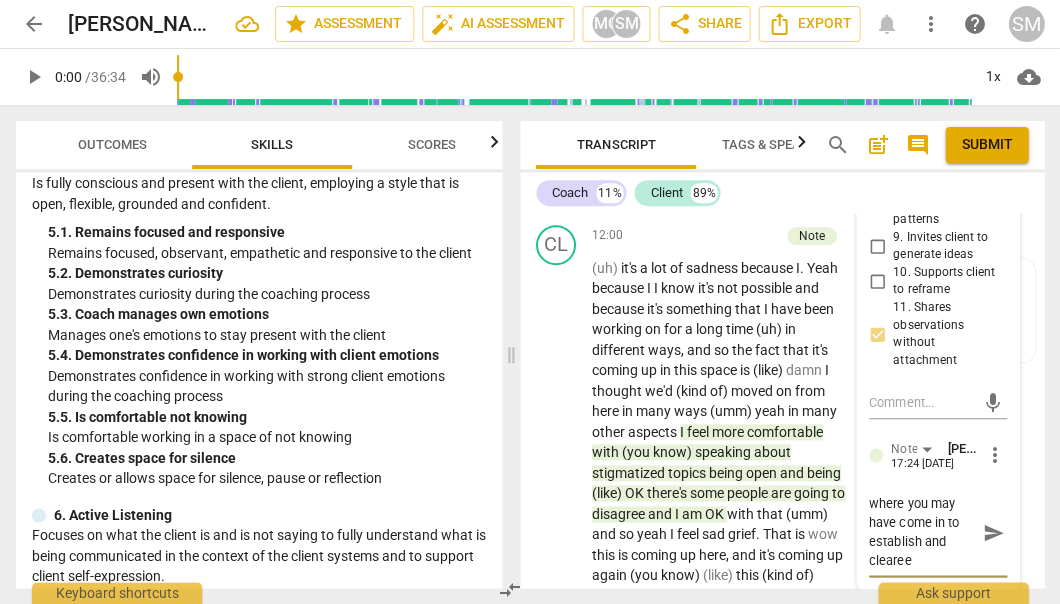 scroll, scrollTop: 19, scrollLeft: 0, axis: vertical 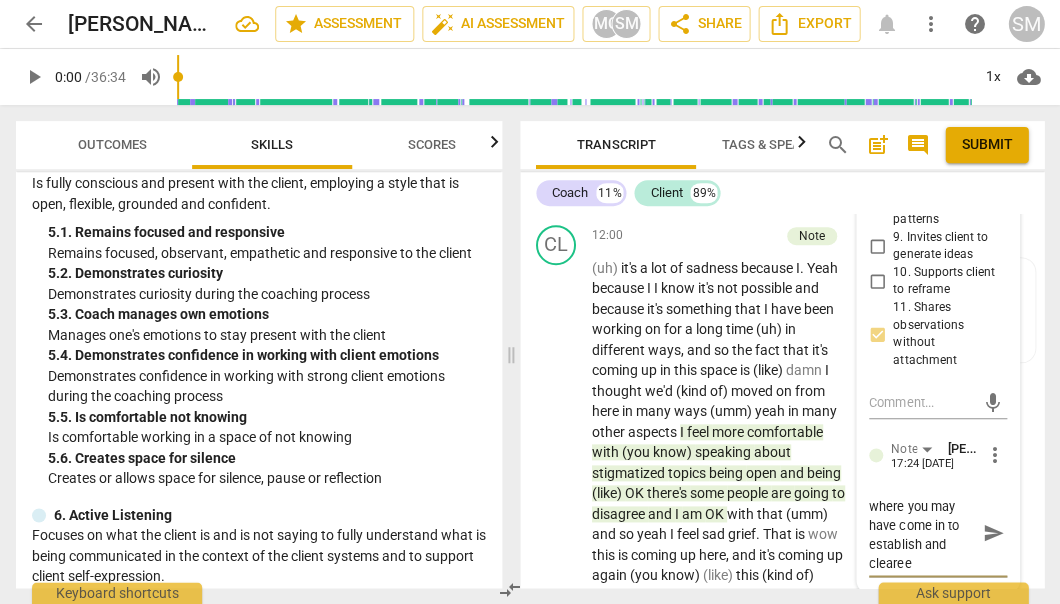 type on "Good noticing where you may have come in to establish and cleareer" 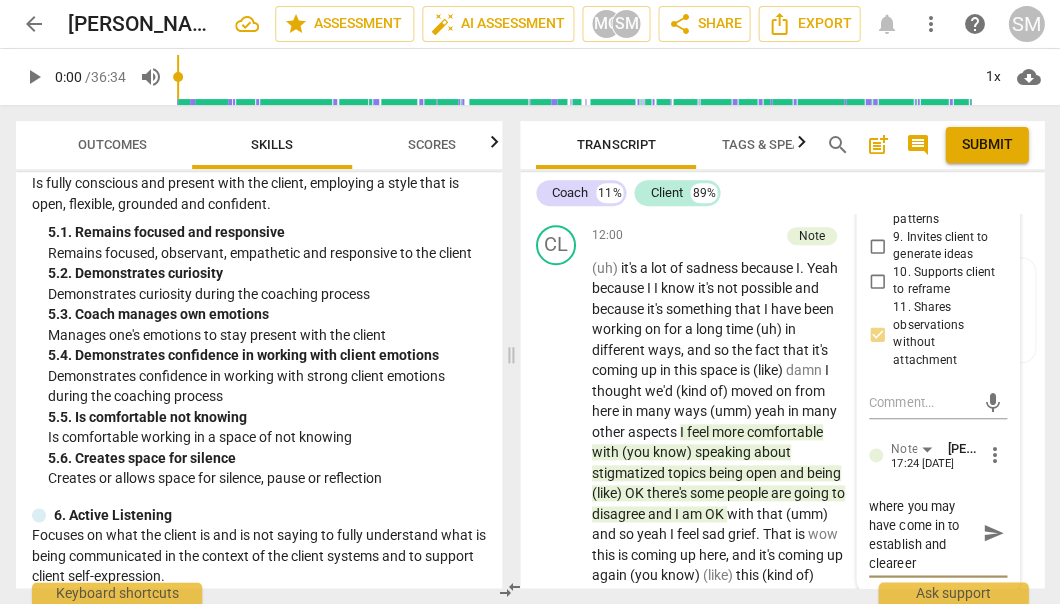 type on "Good noticing where you may have come in to establish and clearer" 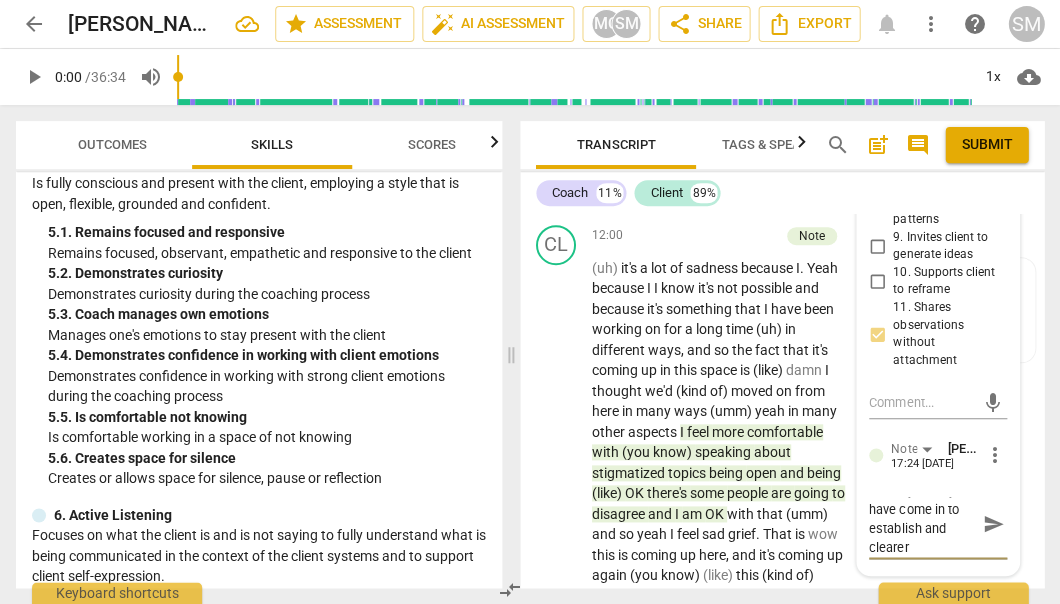 type on "Good noticing where you may have come in to establish and clearer o" 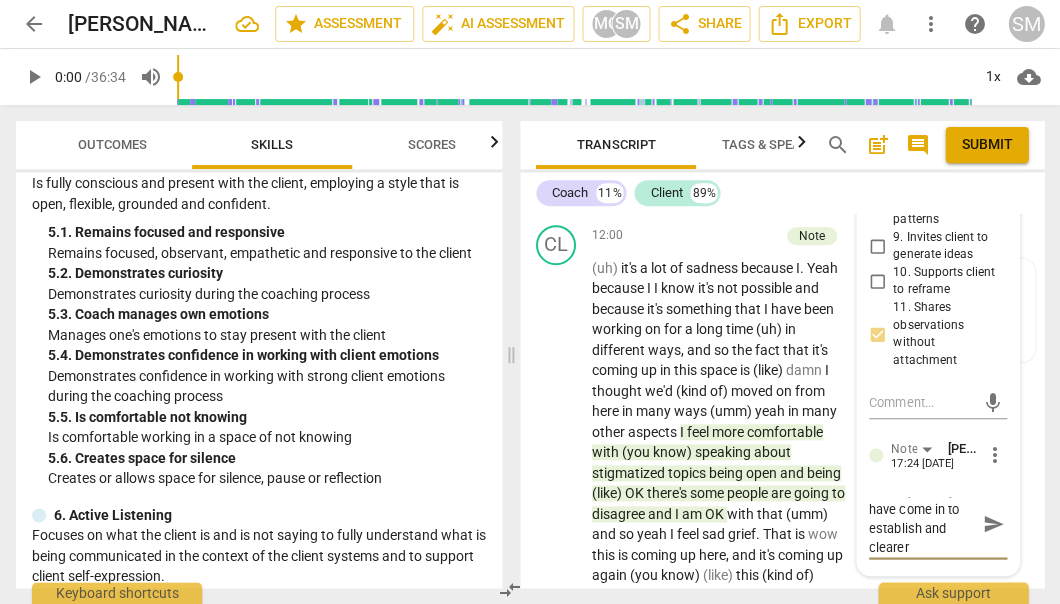 type on "Good noticing where you may have come in to establish and clearer o" 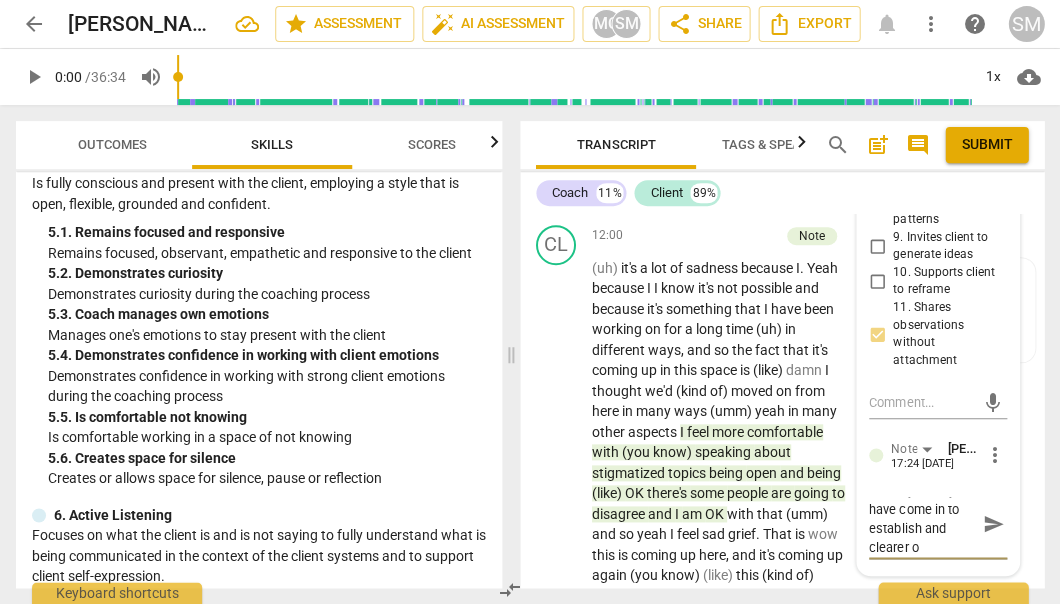 scroll, scrollTop: 19, scrollLeft: 0, axis: vertical 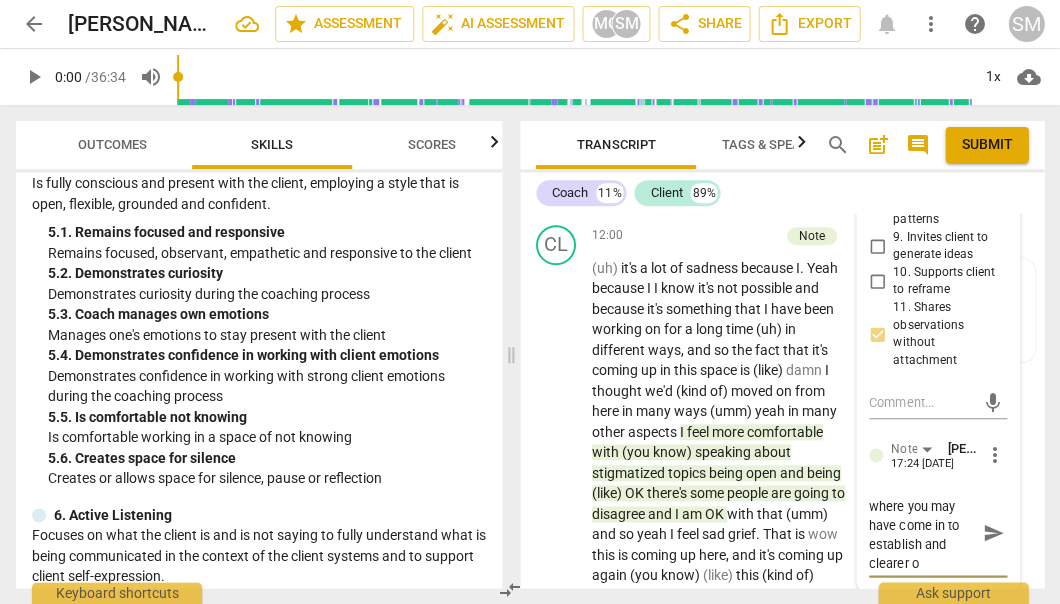 type on "Good noticing where you may have come in to establish and clearer ou" 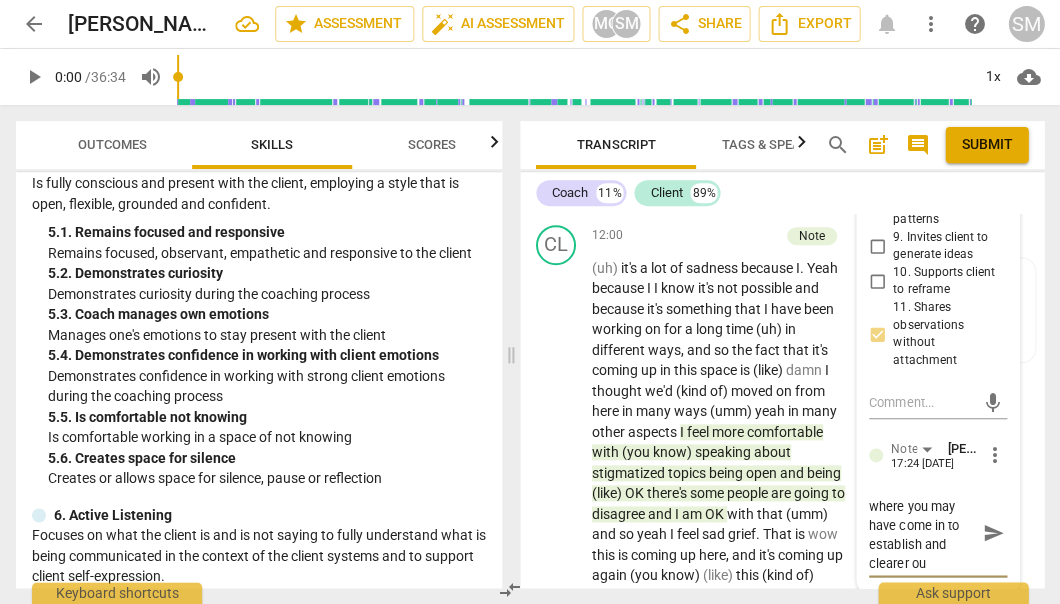 type on "Good noticing where you may have come in to establish and clearer out" 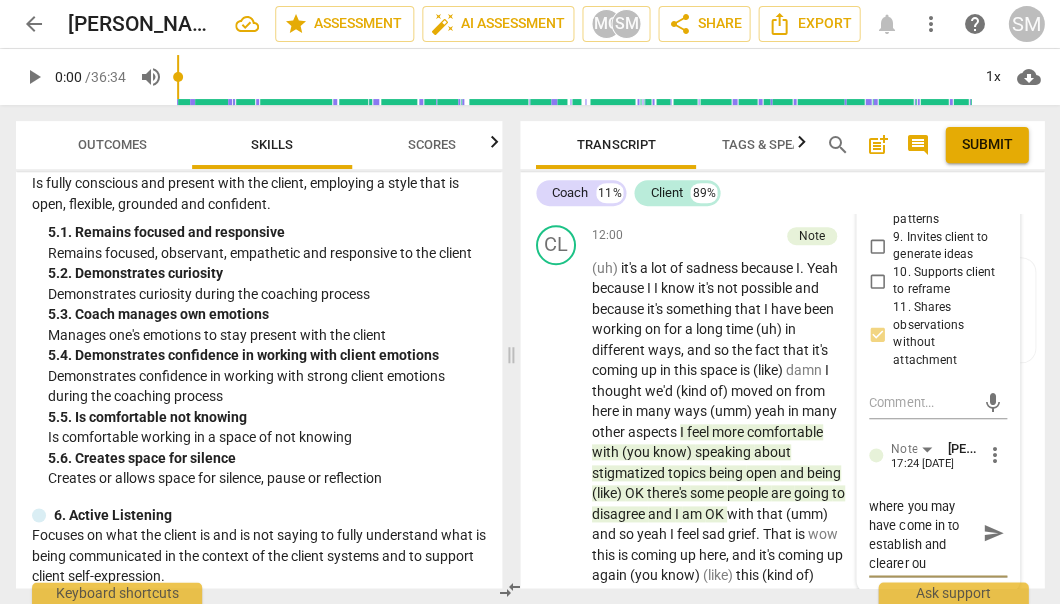 type on "Good noticing where you may have come in to establish and clearer out" 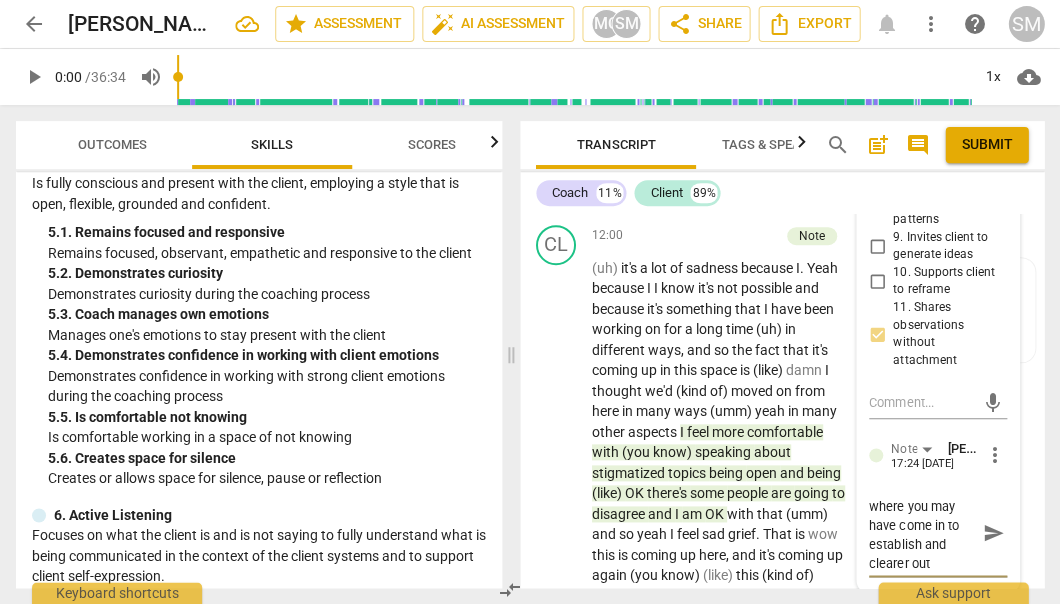type on "Good noticing where you may have come in to establish and clearer outc" 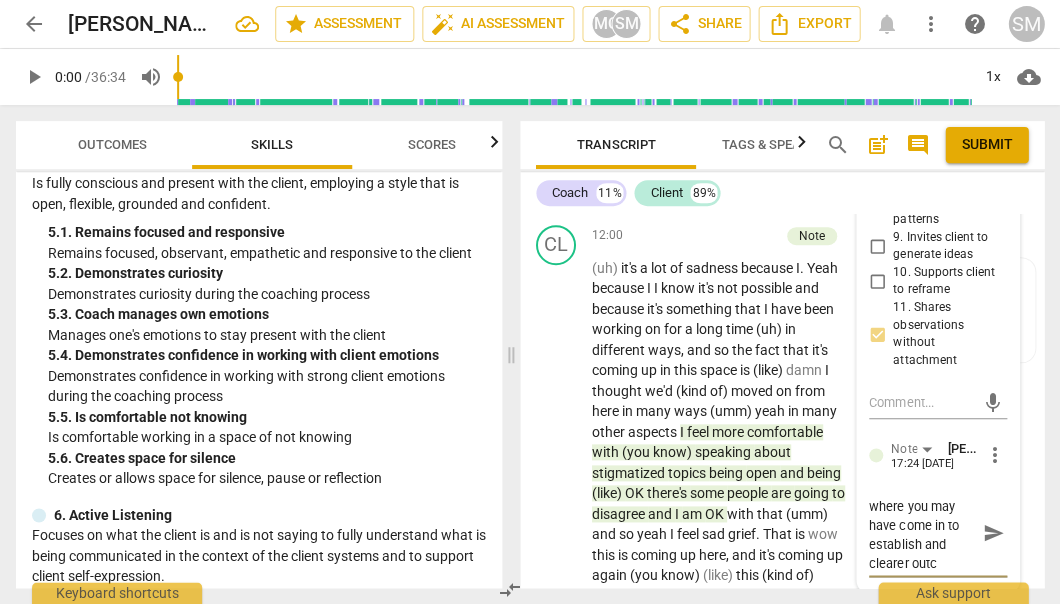 type on "Good noticing where you may have come in to establish and clearer outco" 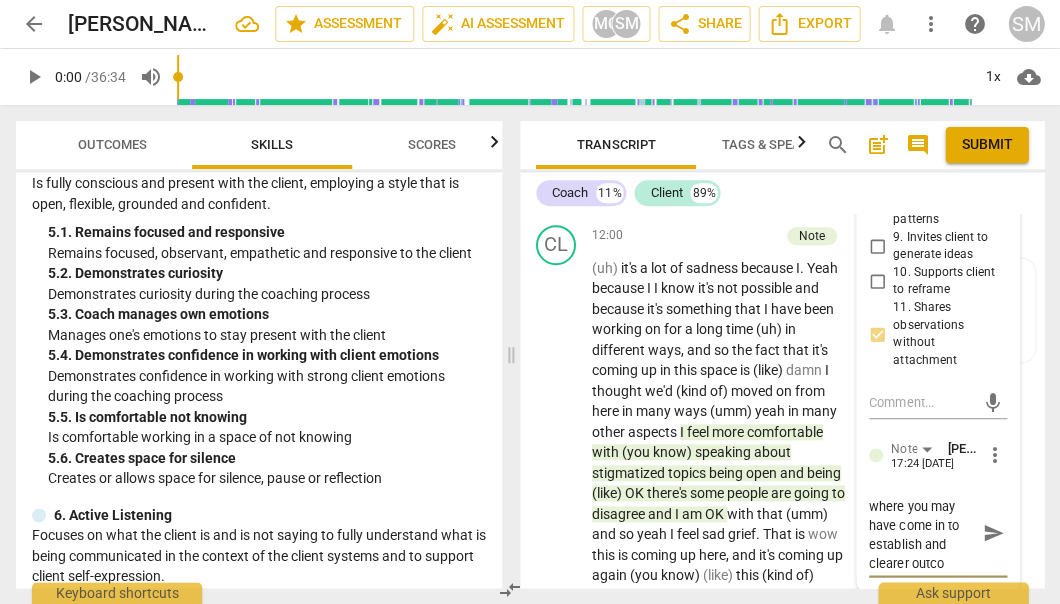 type on "Good noticing where you may have come in to establish and clearer outcom" 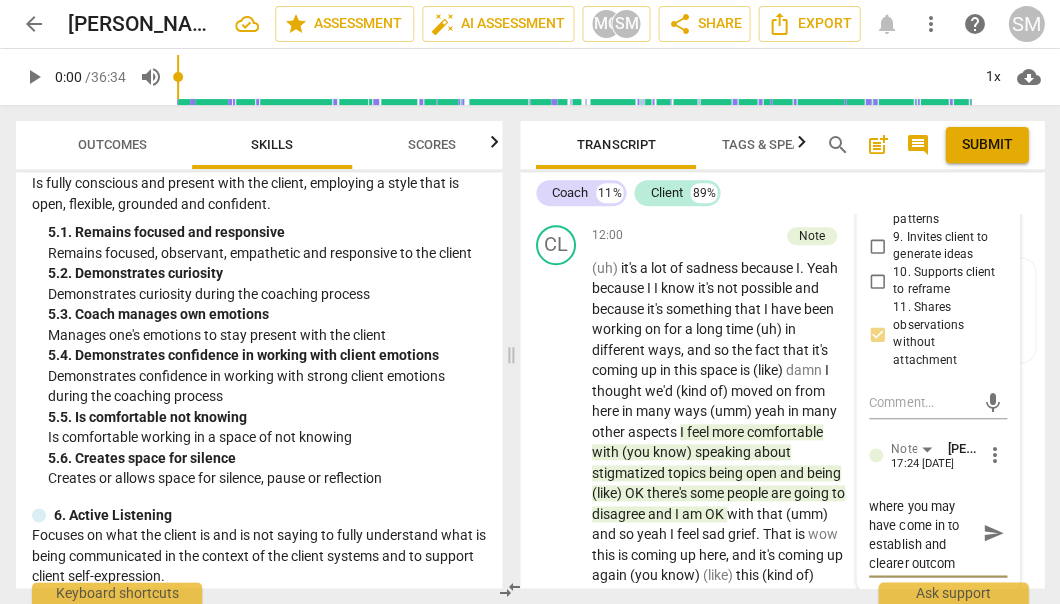 type on "Good noticing where you may have come in to establish and clearer outcome" 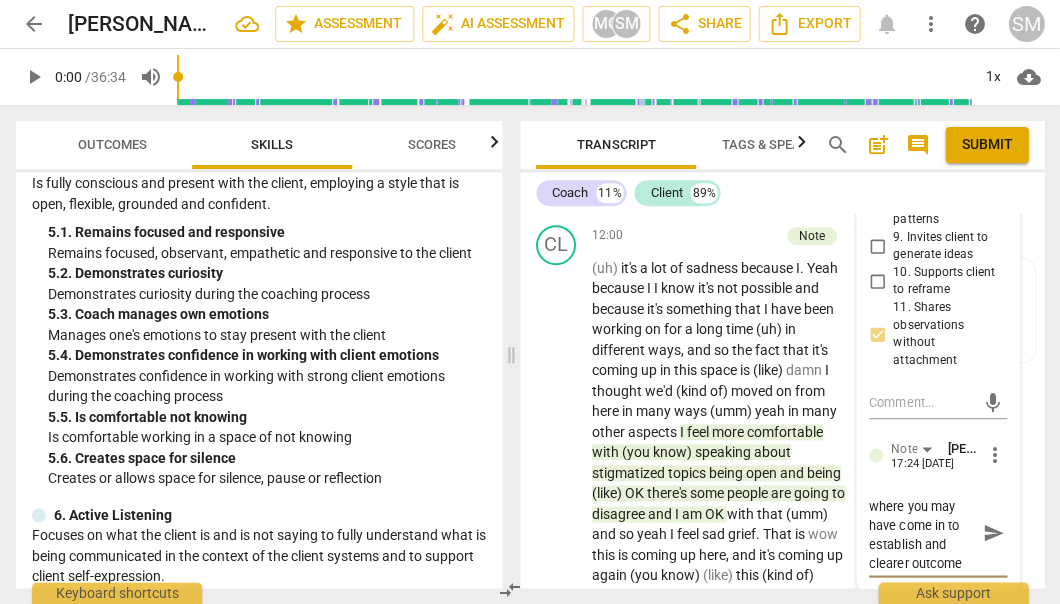type on "Good noticing where you may have come in to establish and clearer outcome" 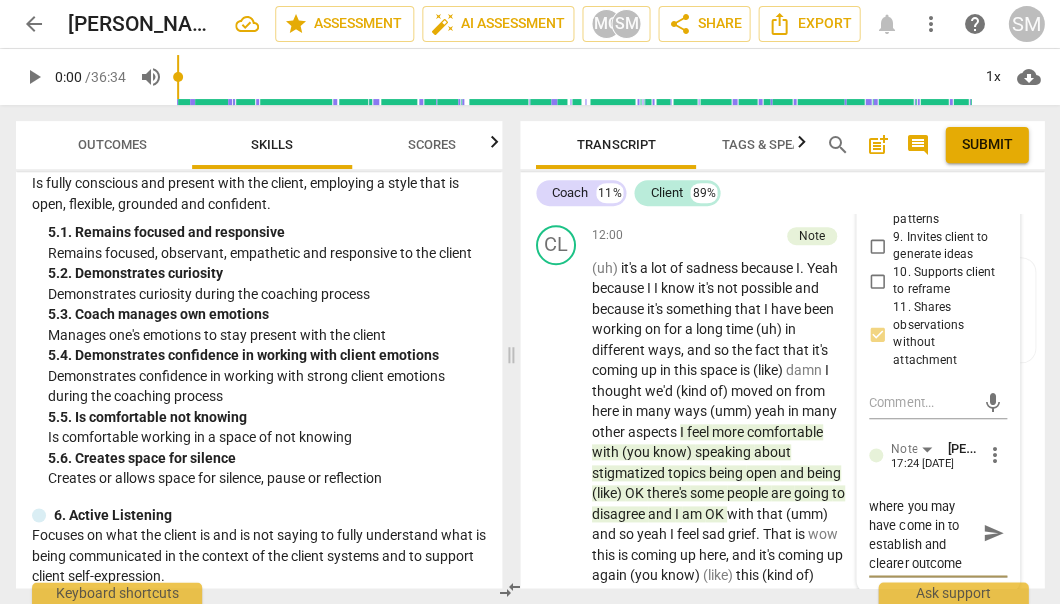 type 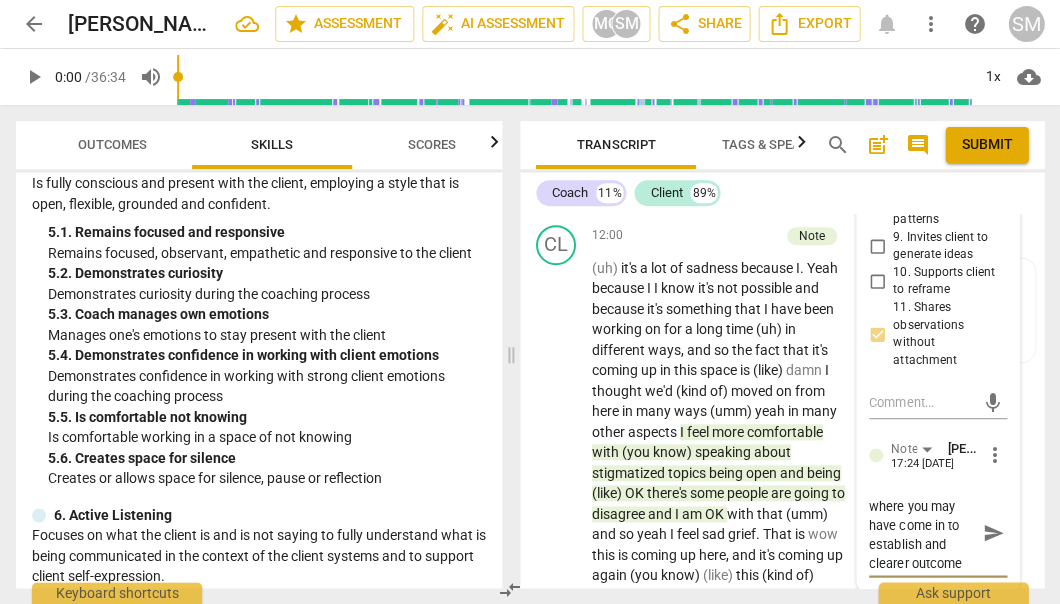 type 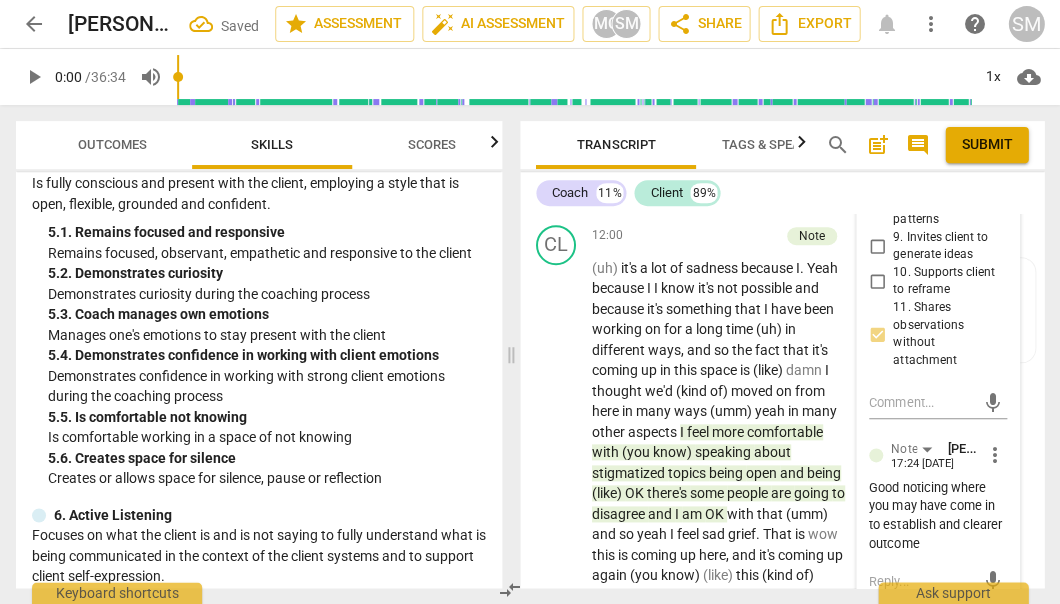 scroll, scrollTop: 0, scrollLeft: 0, axis: both 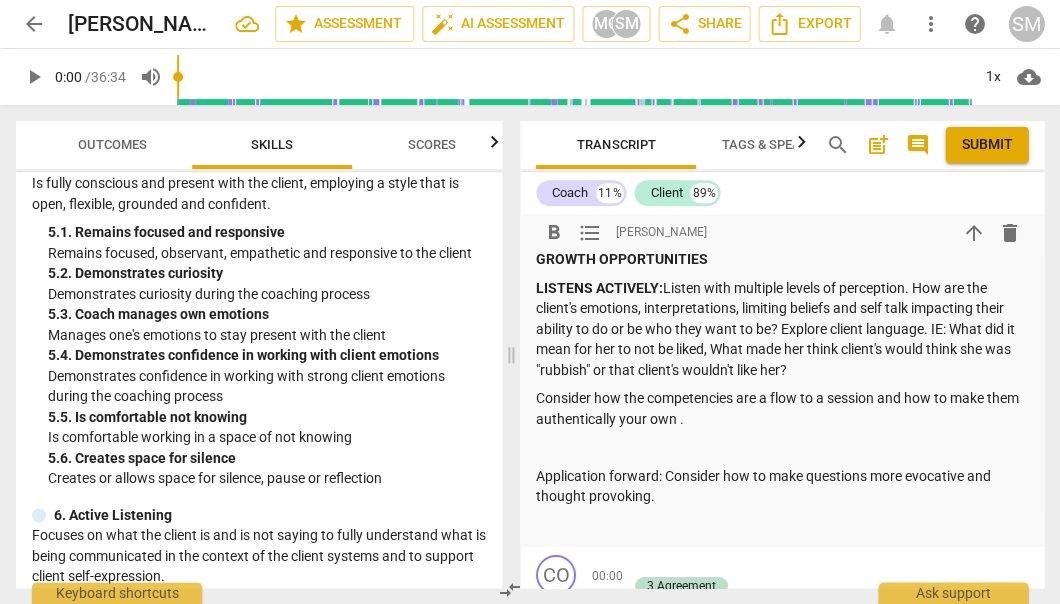 click on "Application forward: Consider how to make questions more evocative and thought provoking." at bounding box center [782, 486] 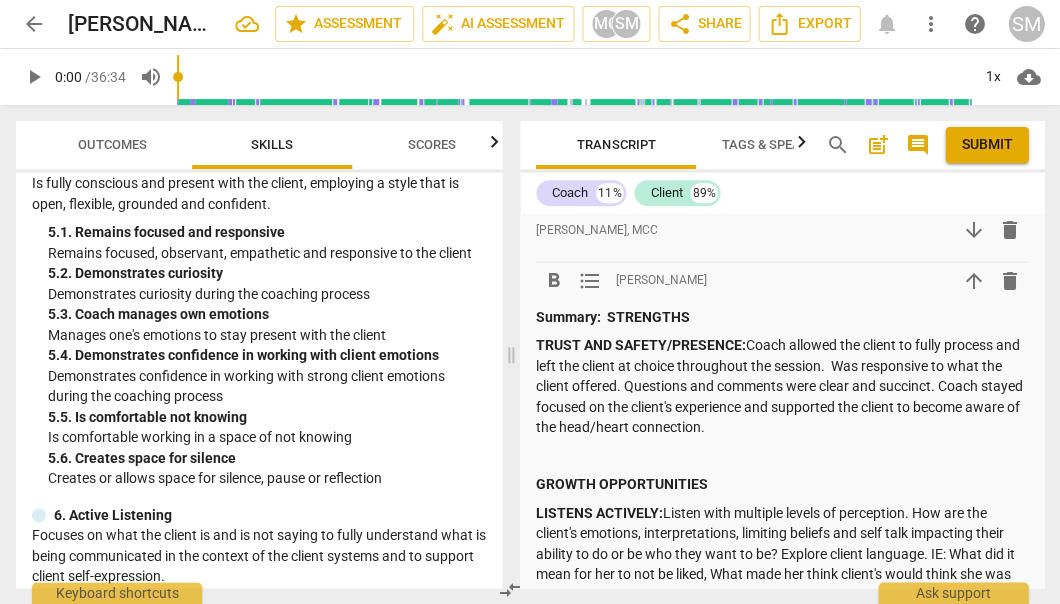 scroll, scrollTop: 743, scrollLeft: 0, axis: vertical 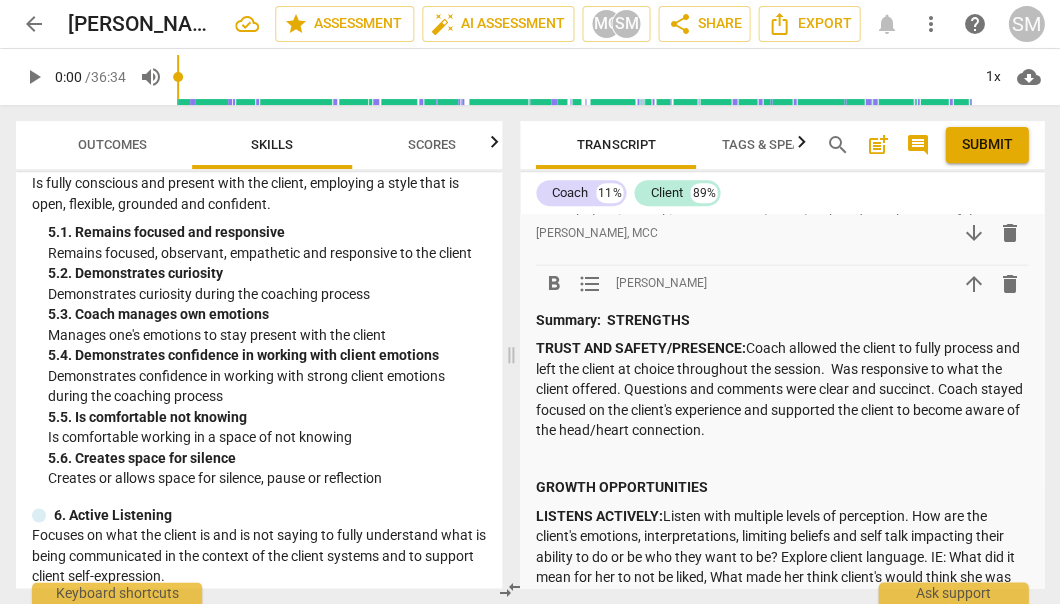 click on "Submit" at bounding box center [986, 145] 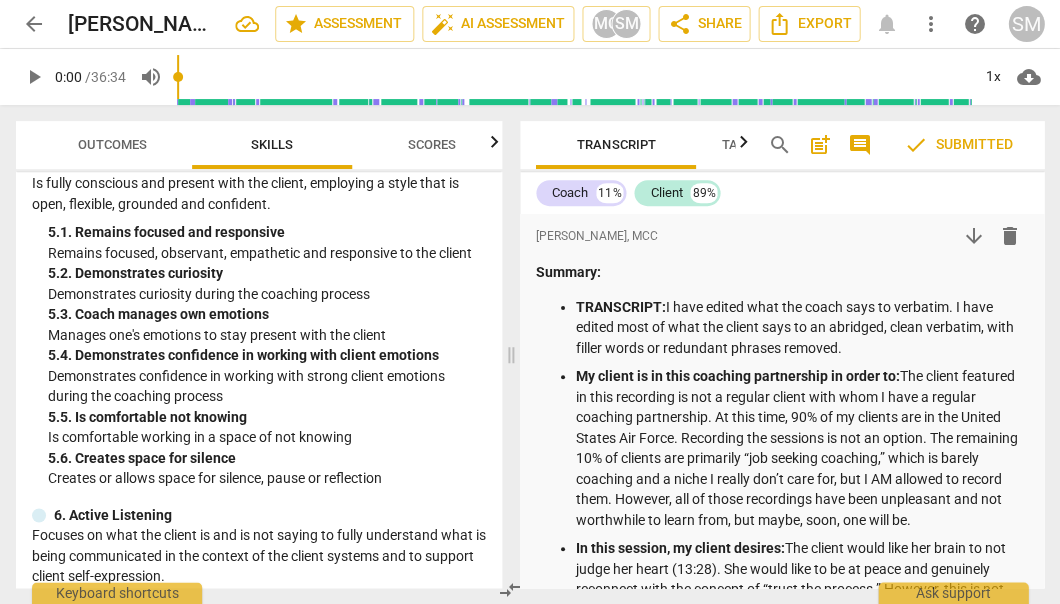 scroll, scrollTop: 0, scrollLeft: 0, axis: both 